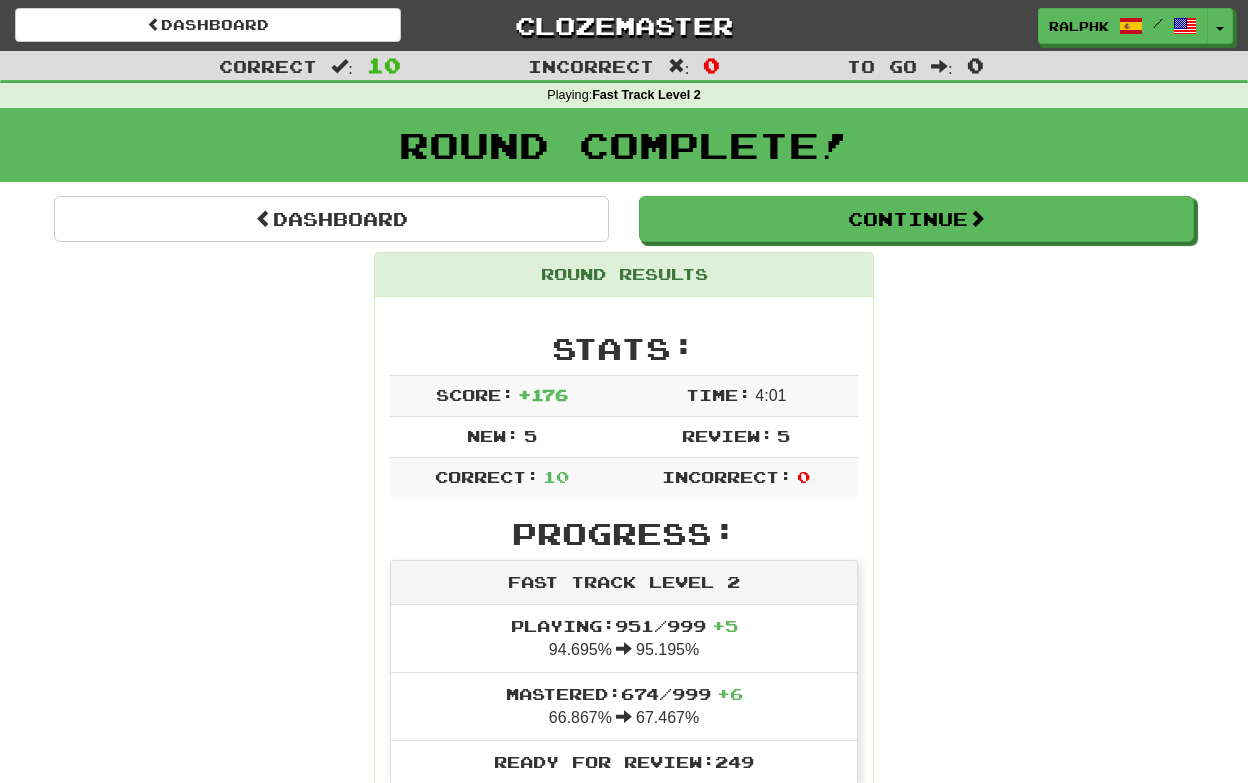 scroll, scrollTop: 0, scrollLeft: 0, axis: both 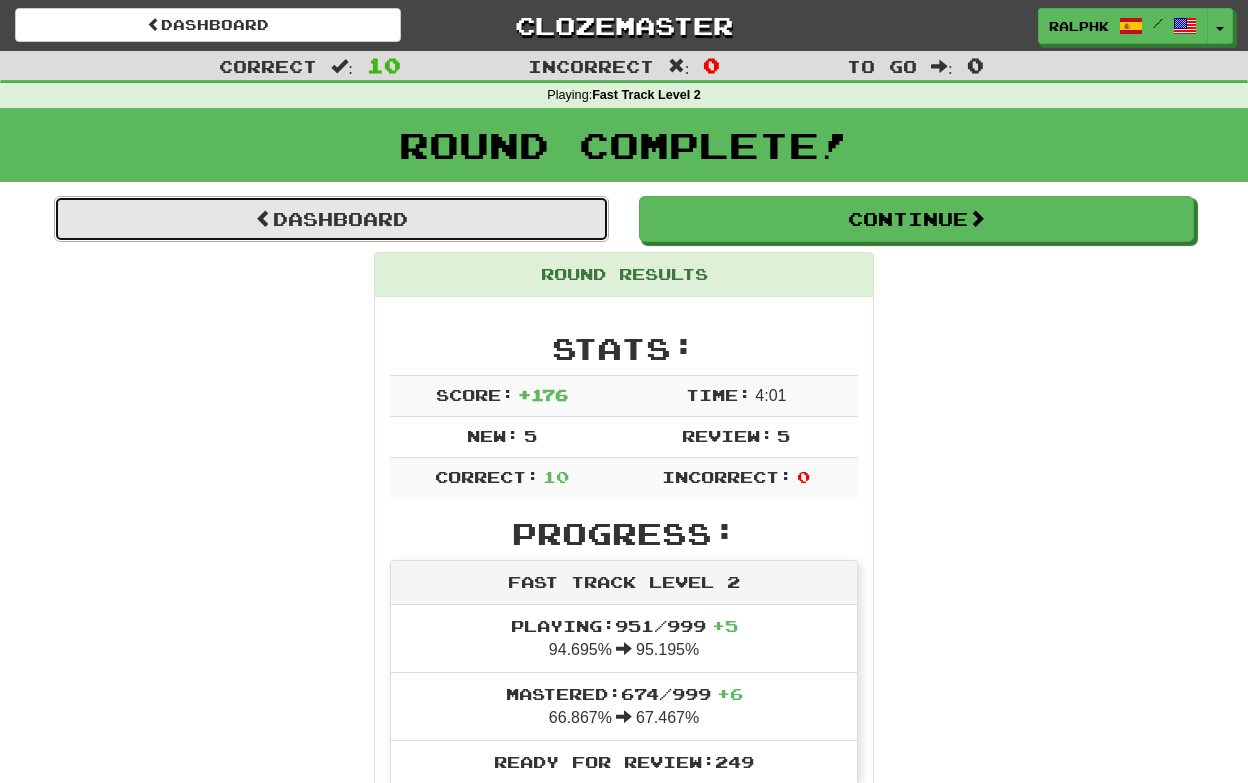 click on "Dashboard" at bounding box center (331, 219) 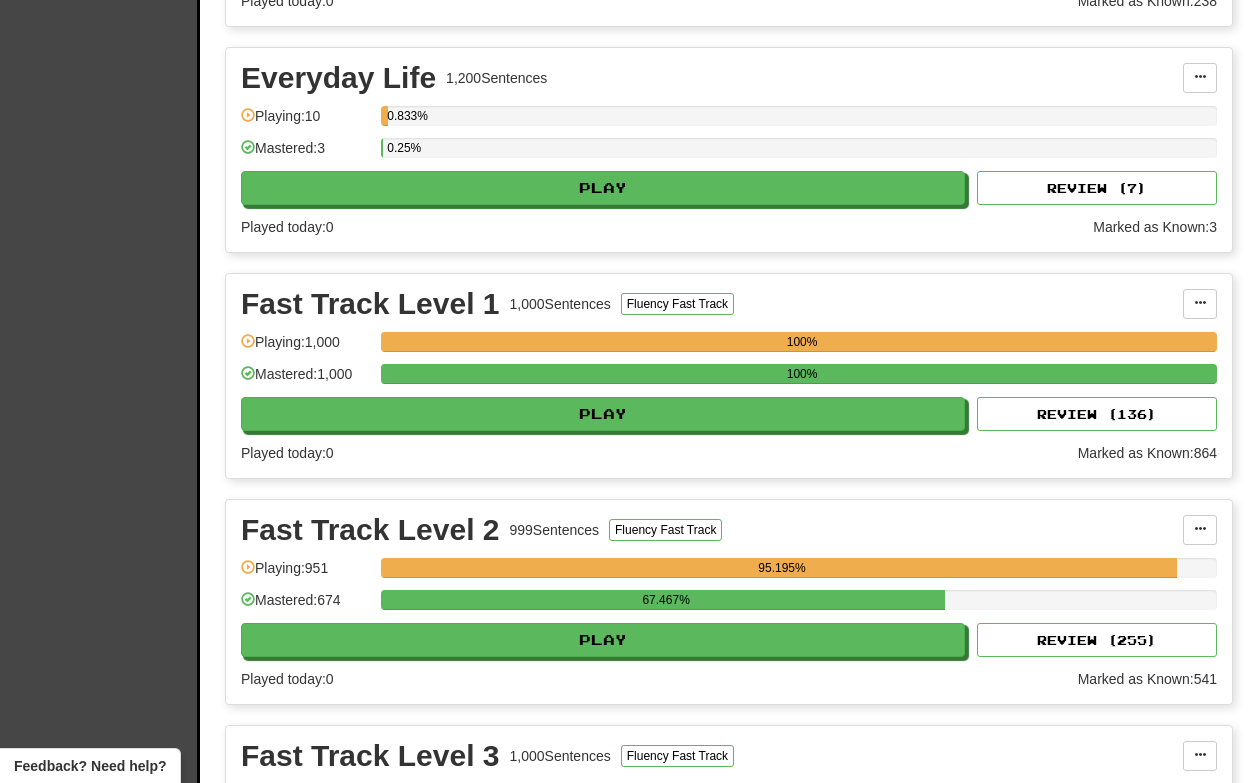 scroll, scrollTop: 670, scrollLeft: 0, axis: vertical 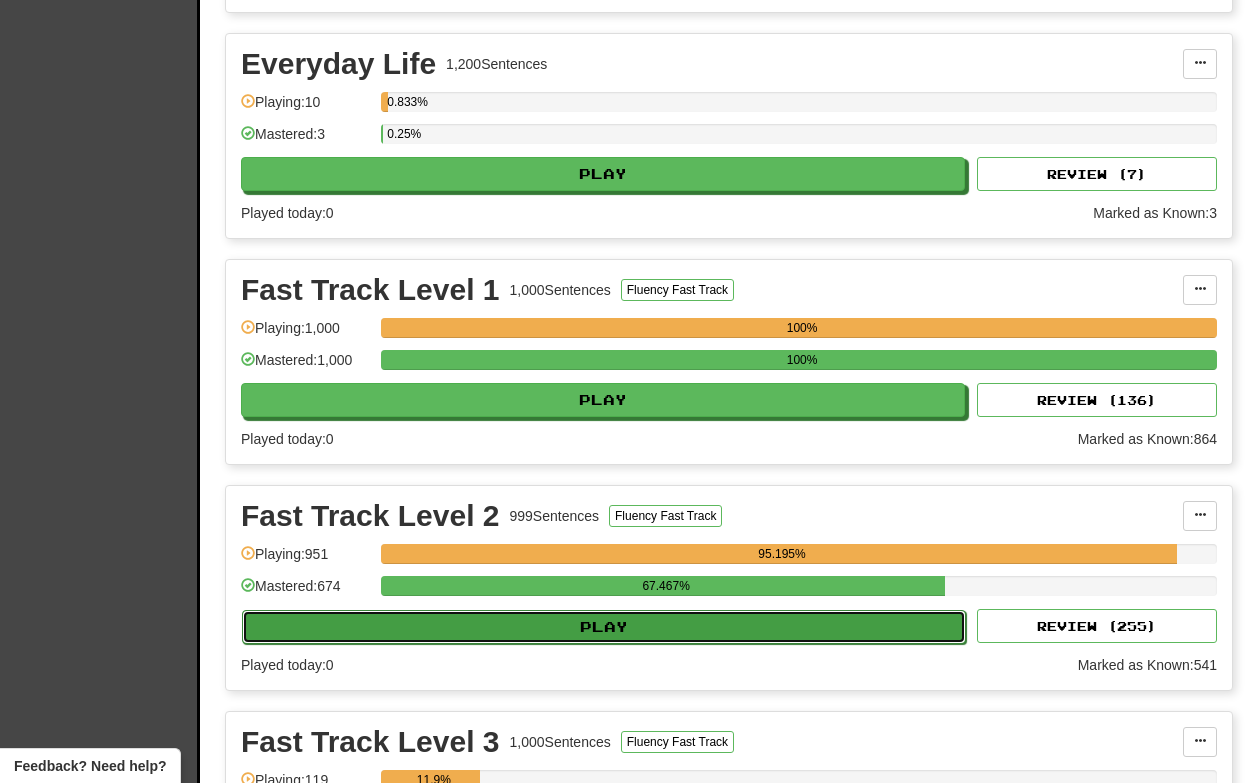 click on "Play" at bounding box center [604, 627] 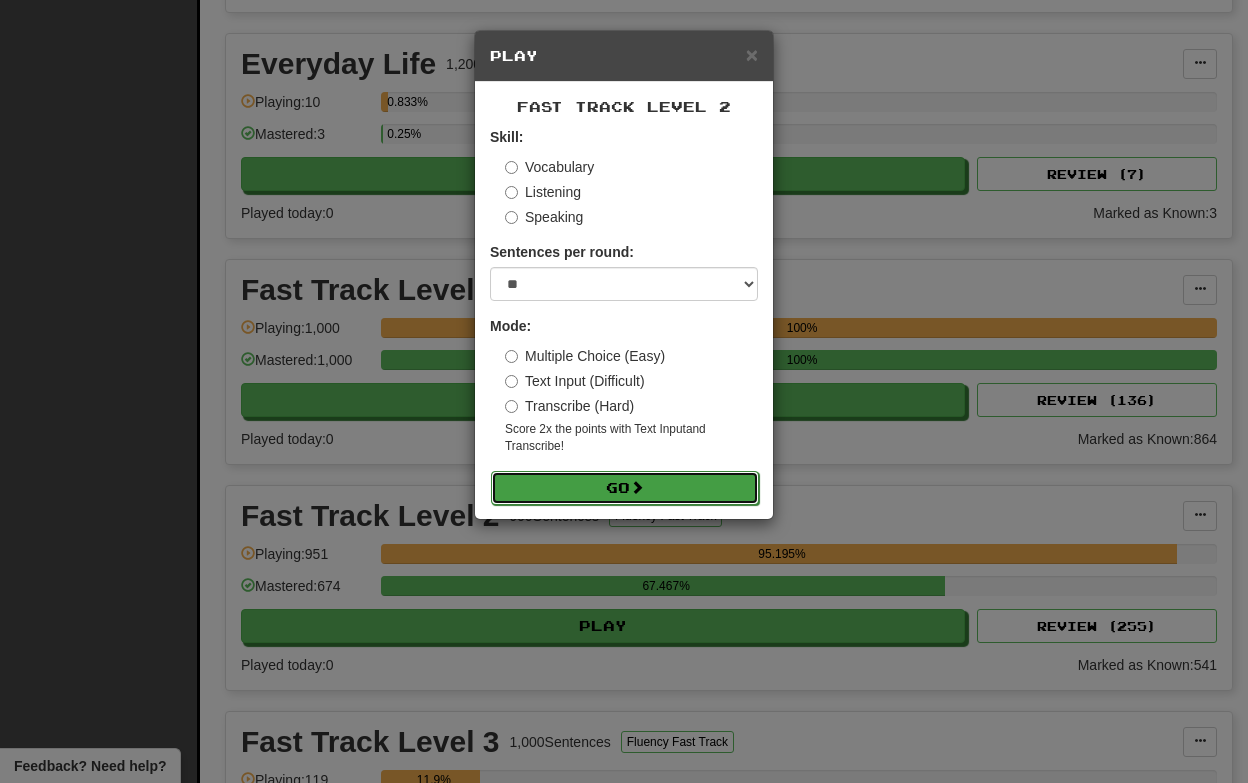 click on "Go" at bounding box center [625, 488] 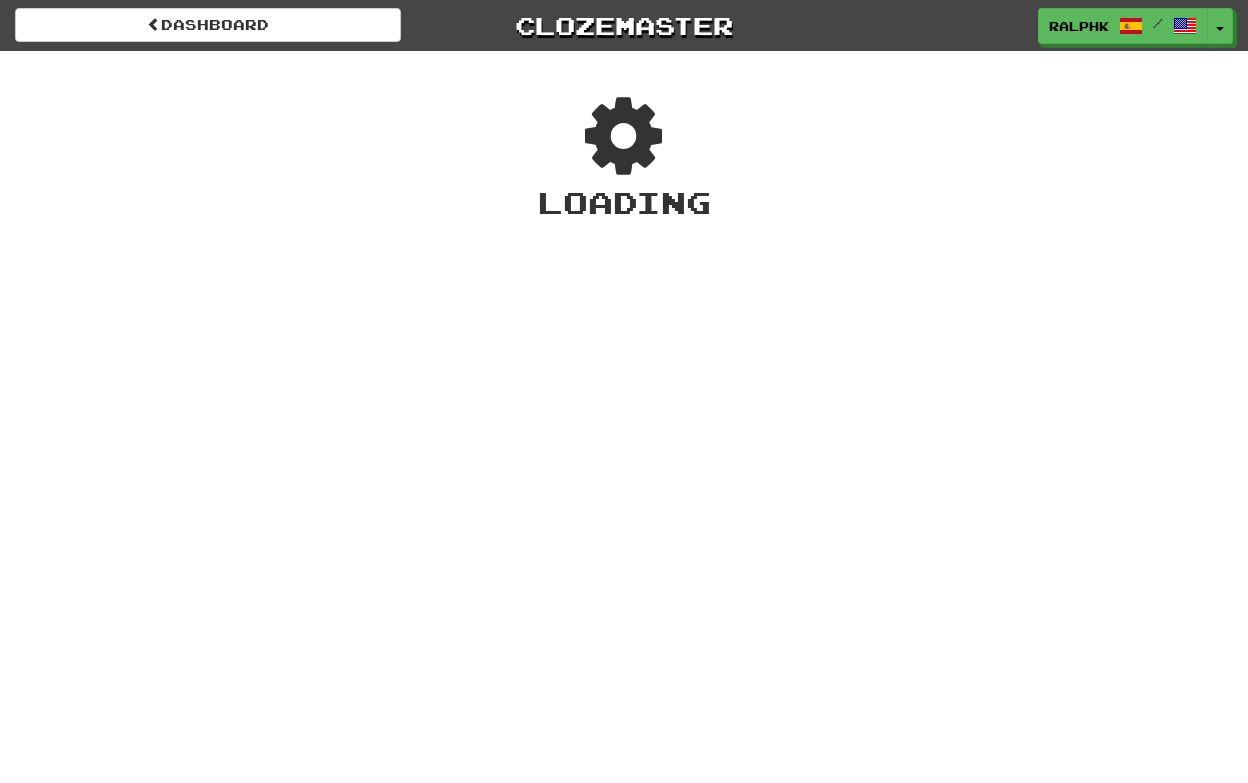 scroll, scrollTop: 0, scrollLeft: 0, axis: both 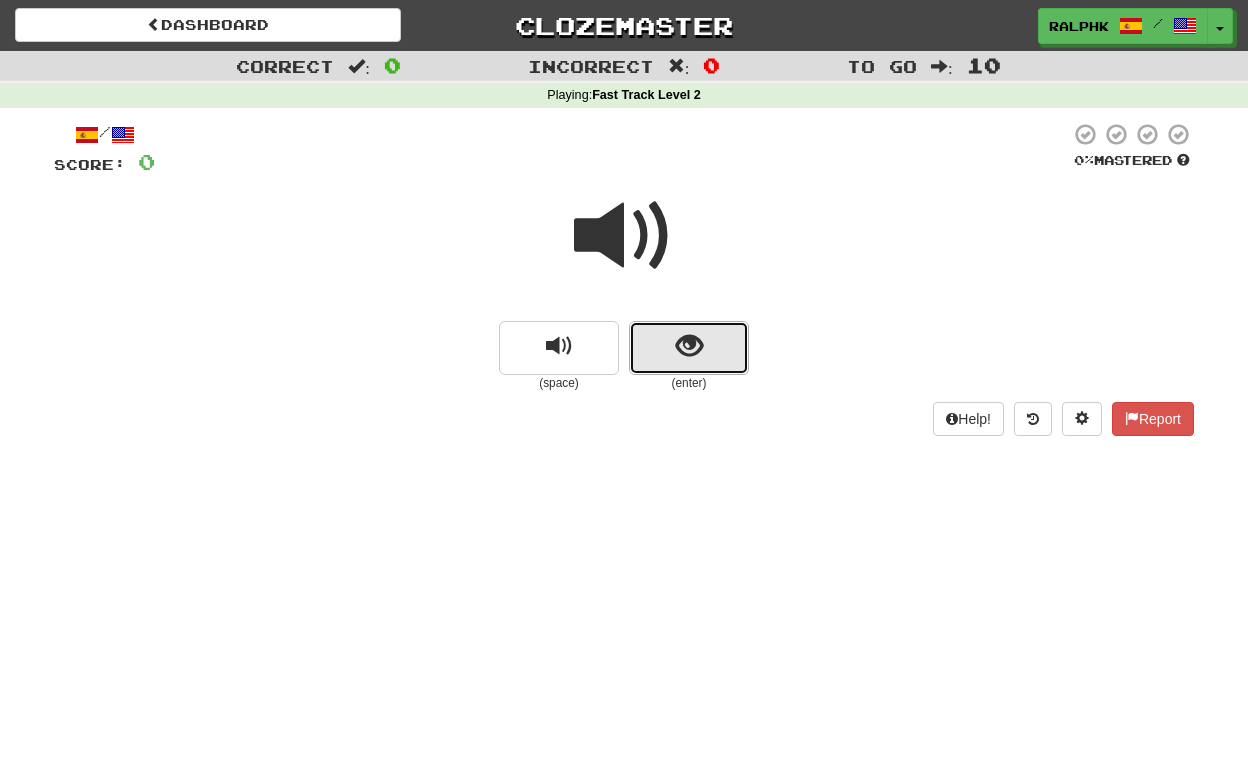 click at bounding box center (689, 346) 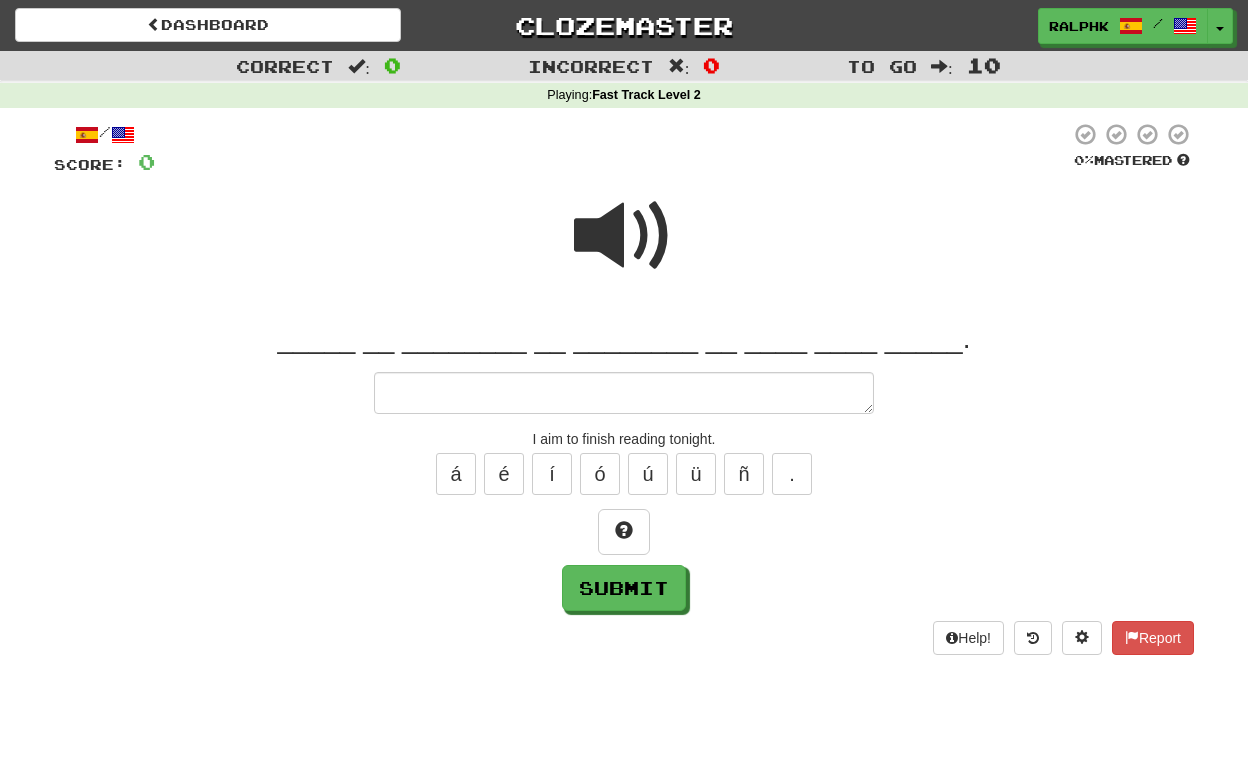 type on "*" 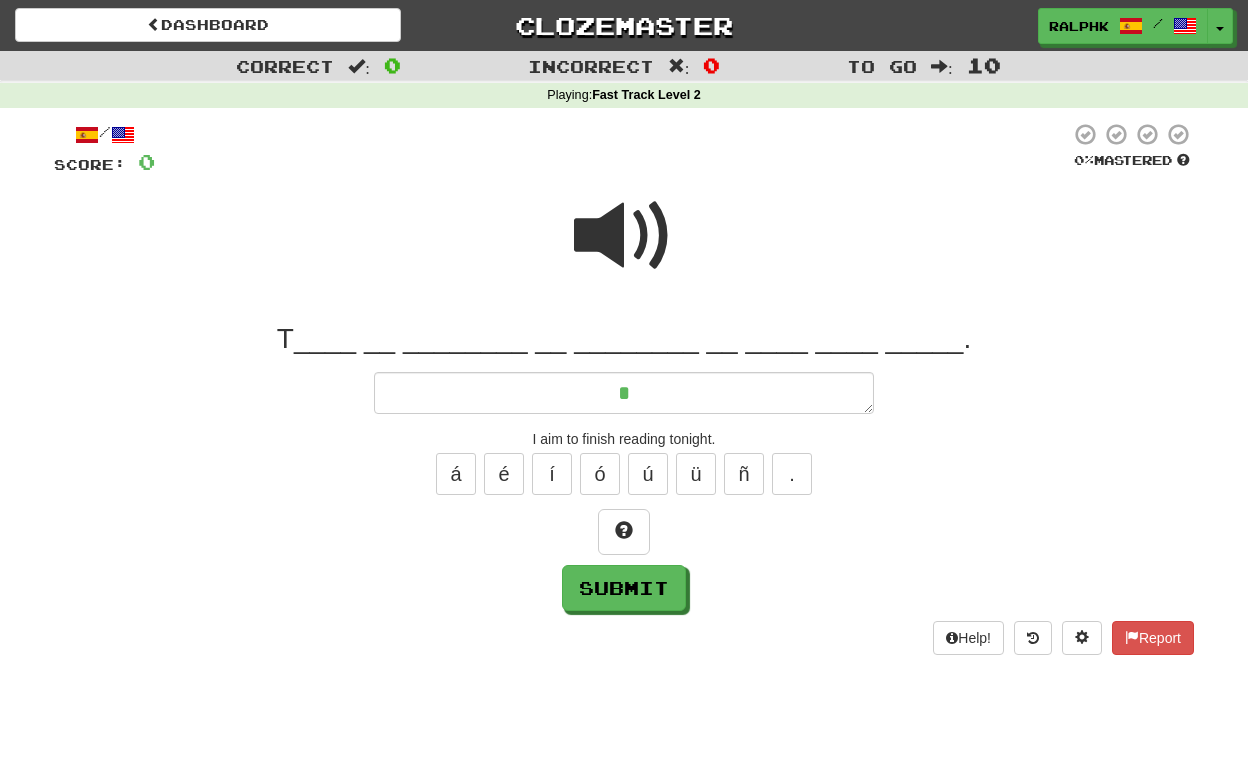 type on "*" 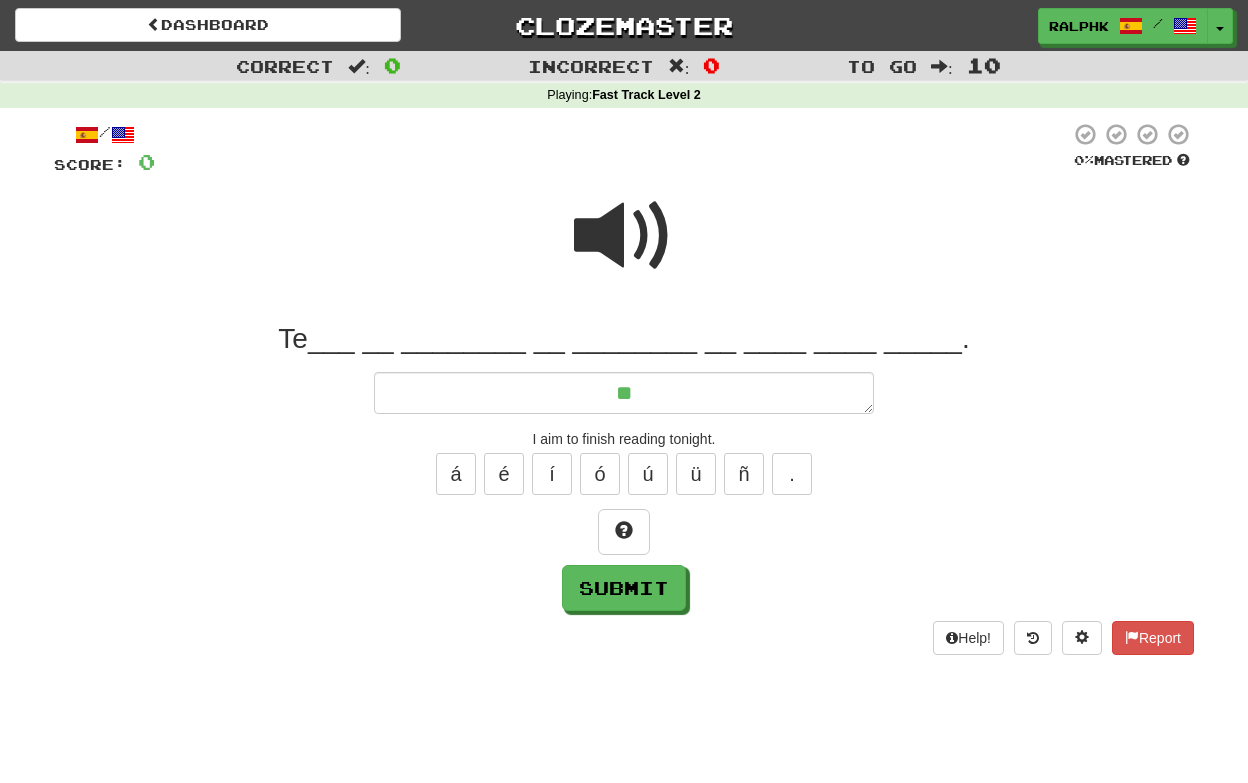 type on "*" 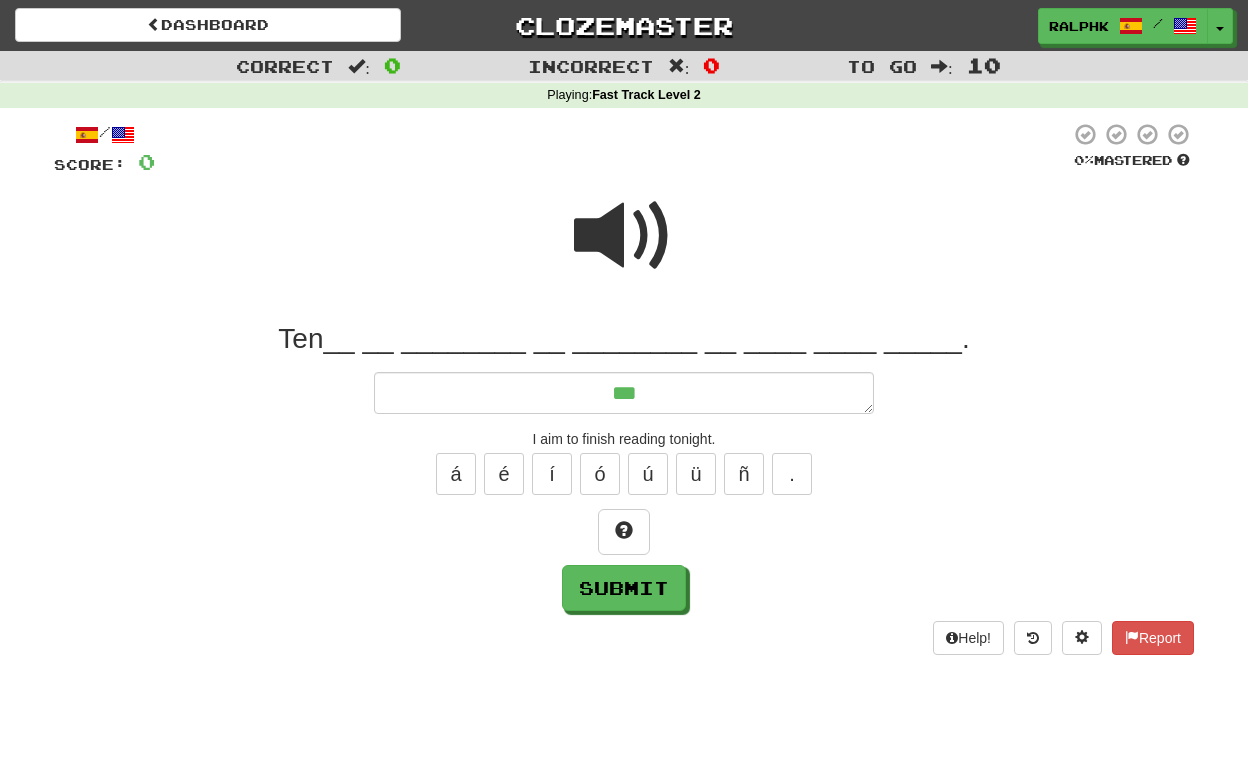 type on "*" 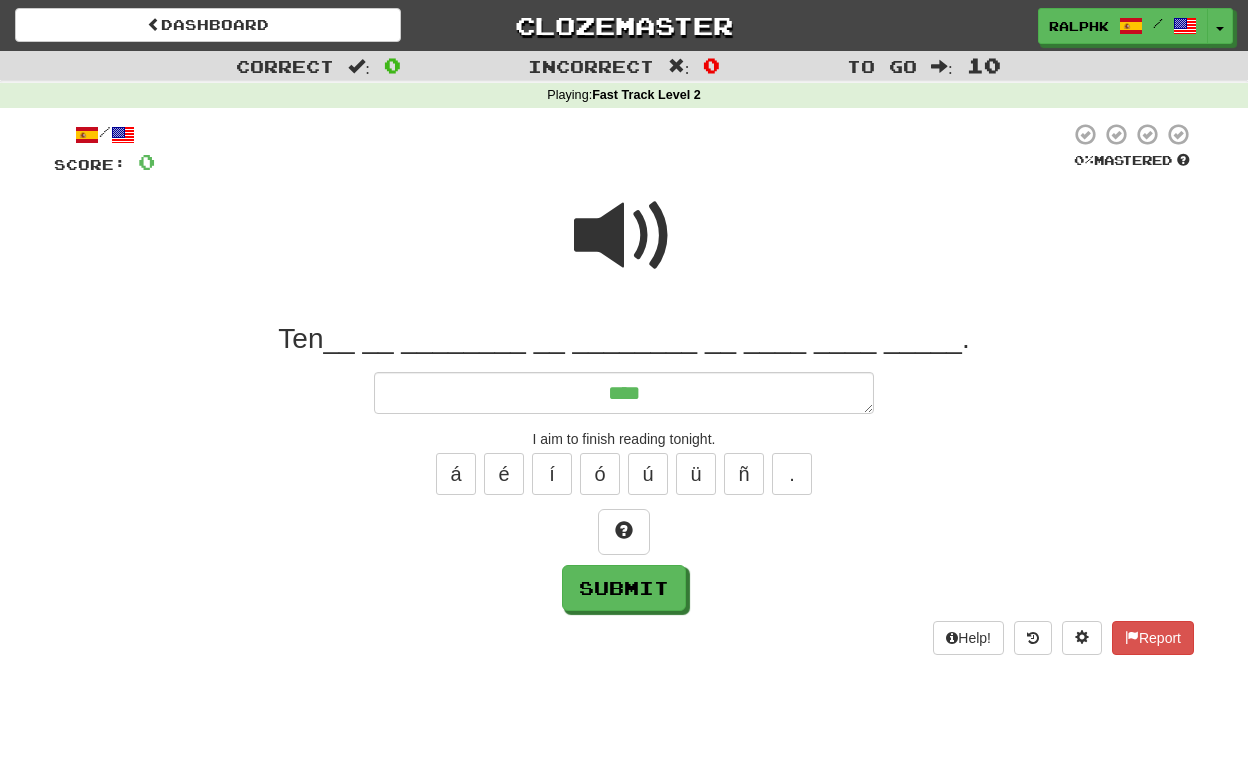 type on "*" 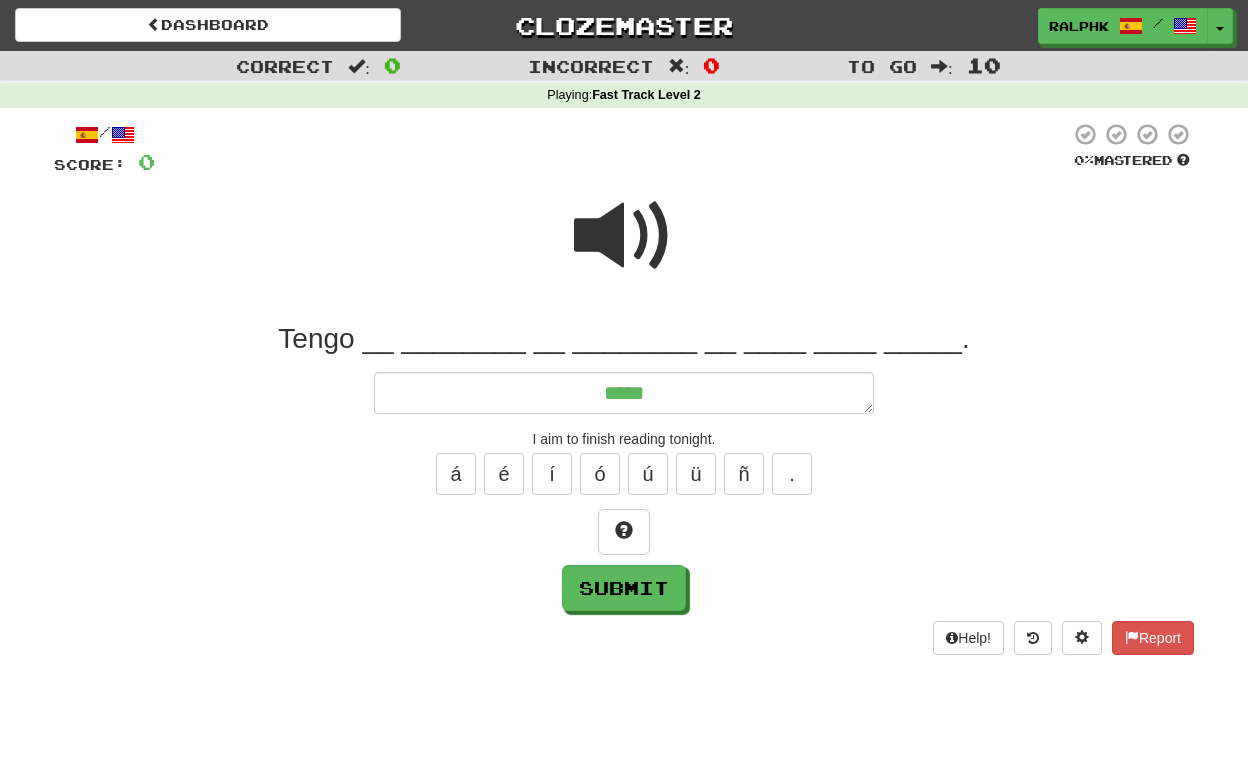 type on "*" 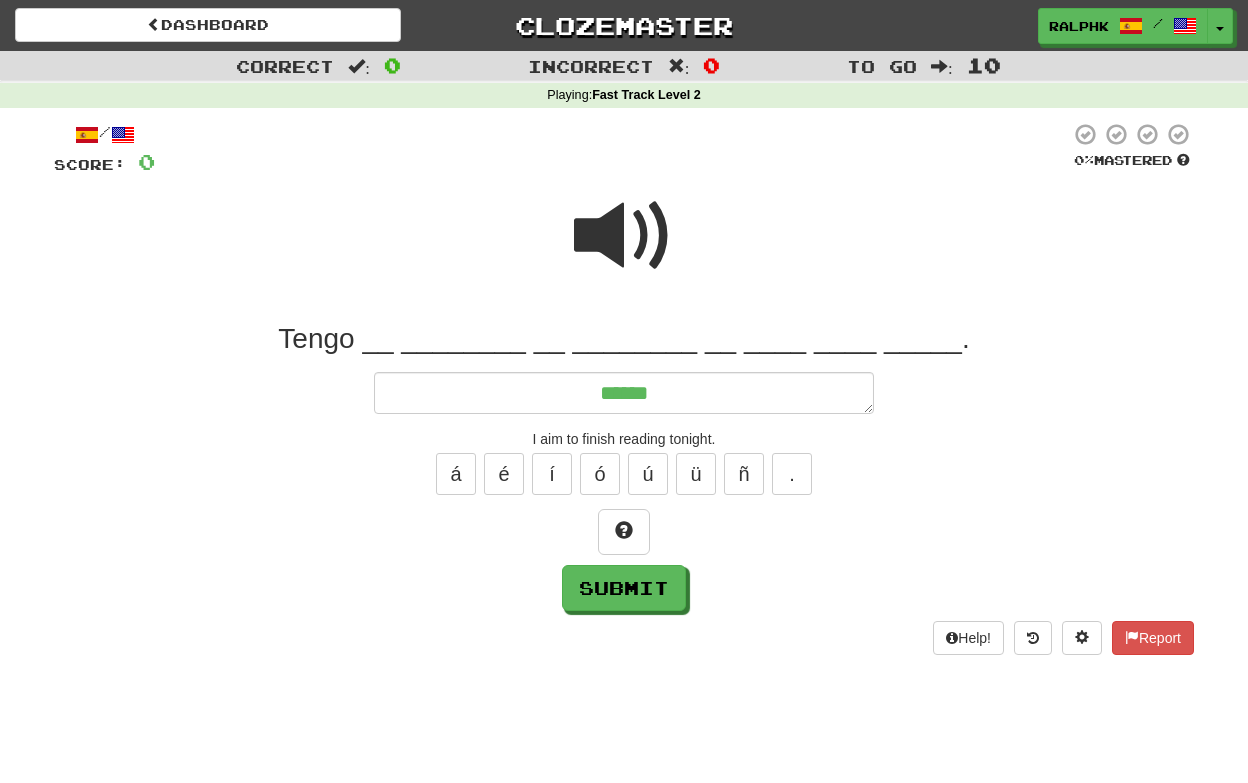 type on "*" 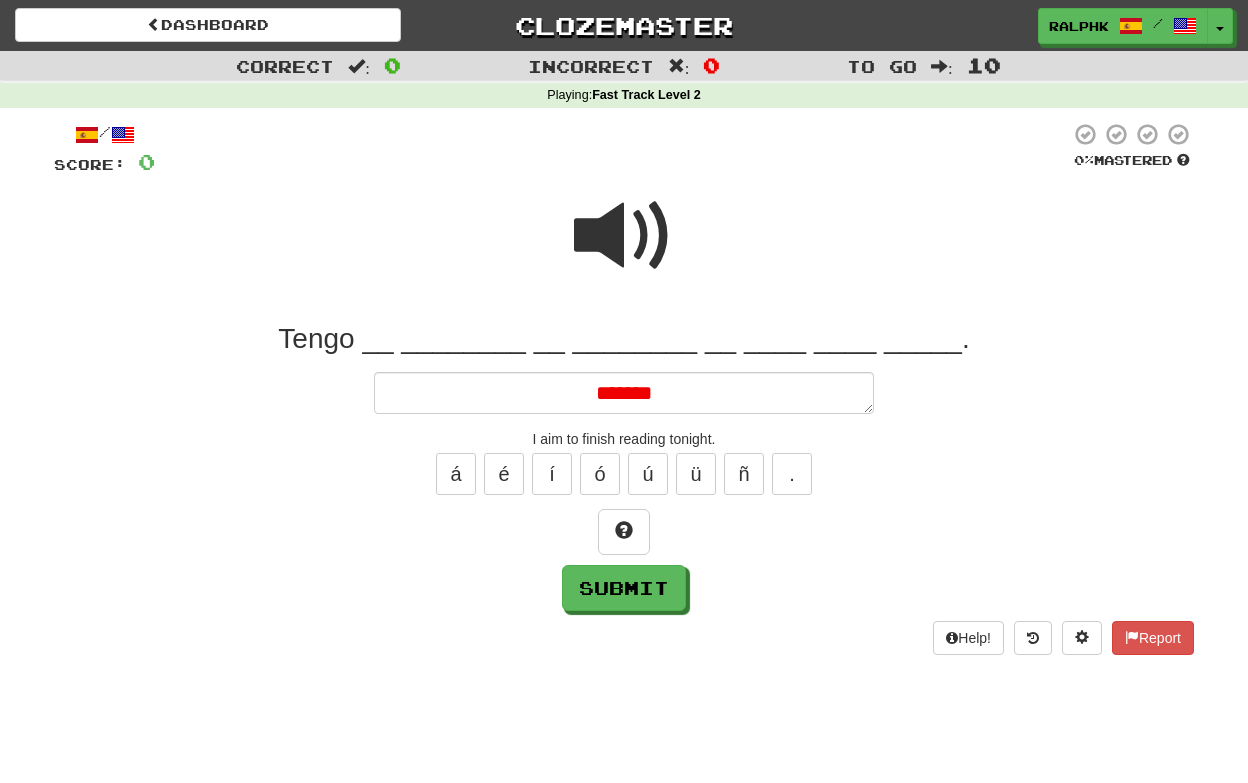 type on "*" 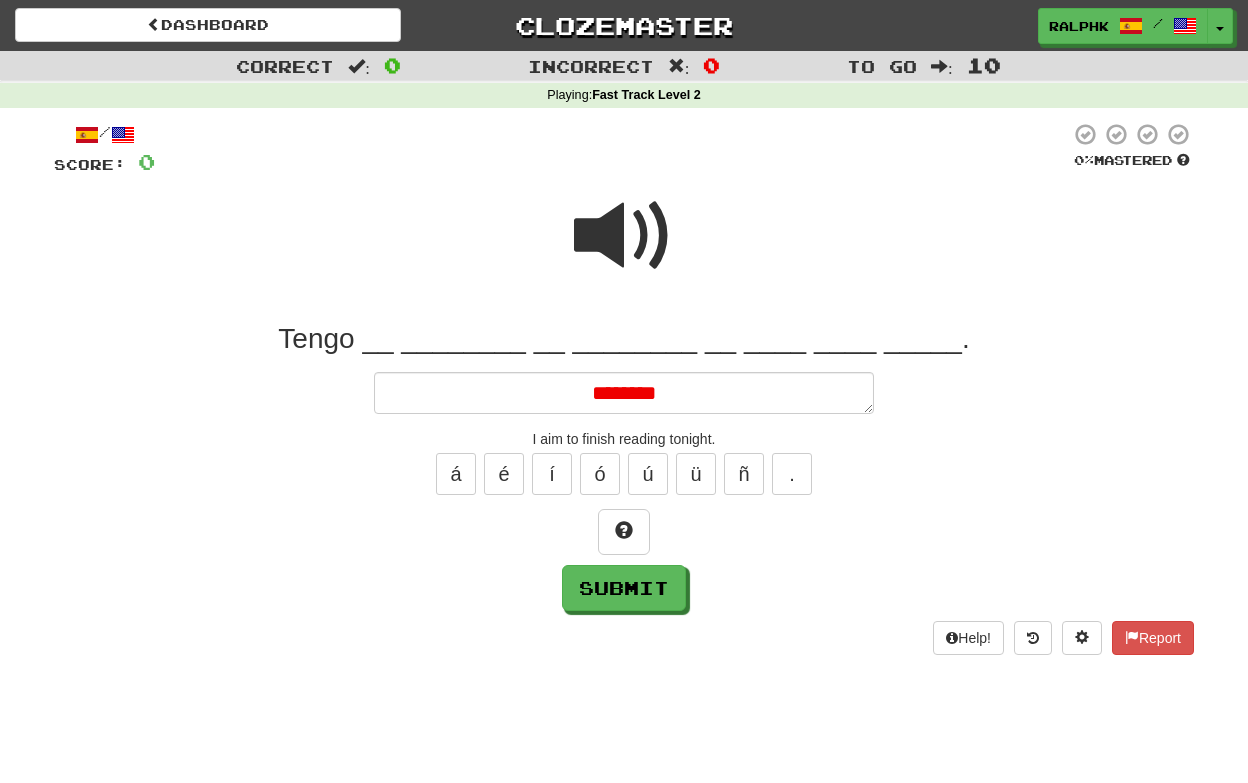 type on "********" 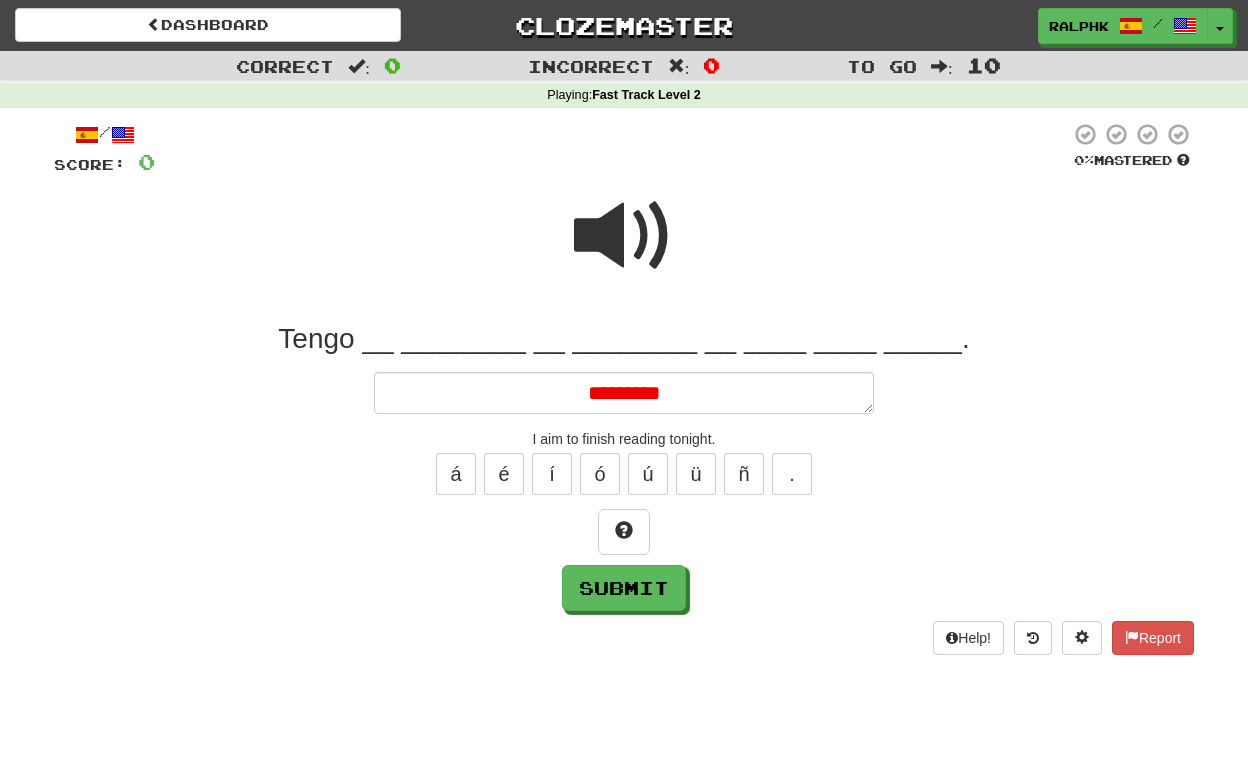 type on "*" 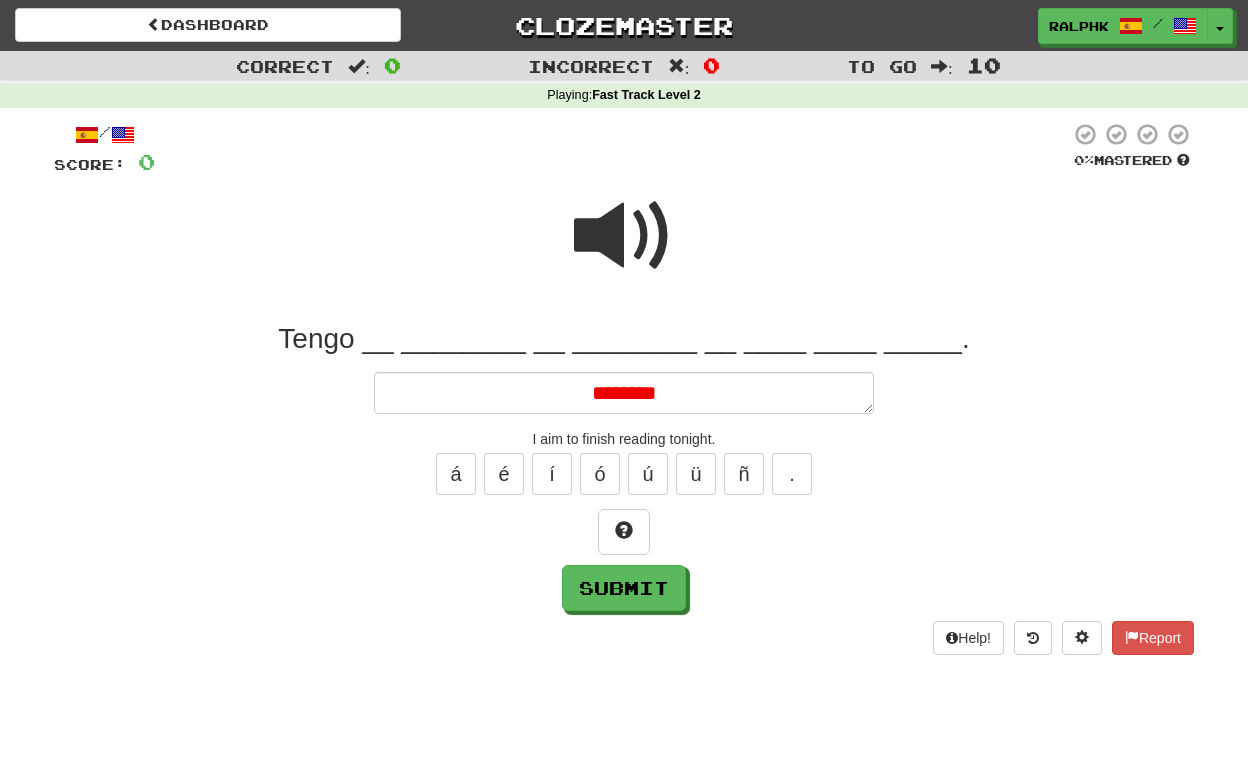 type on "*" 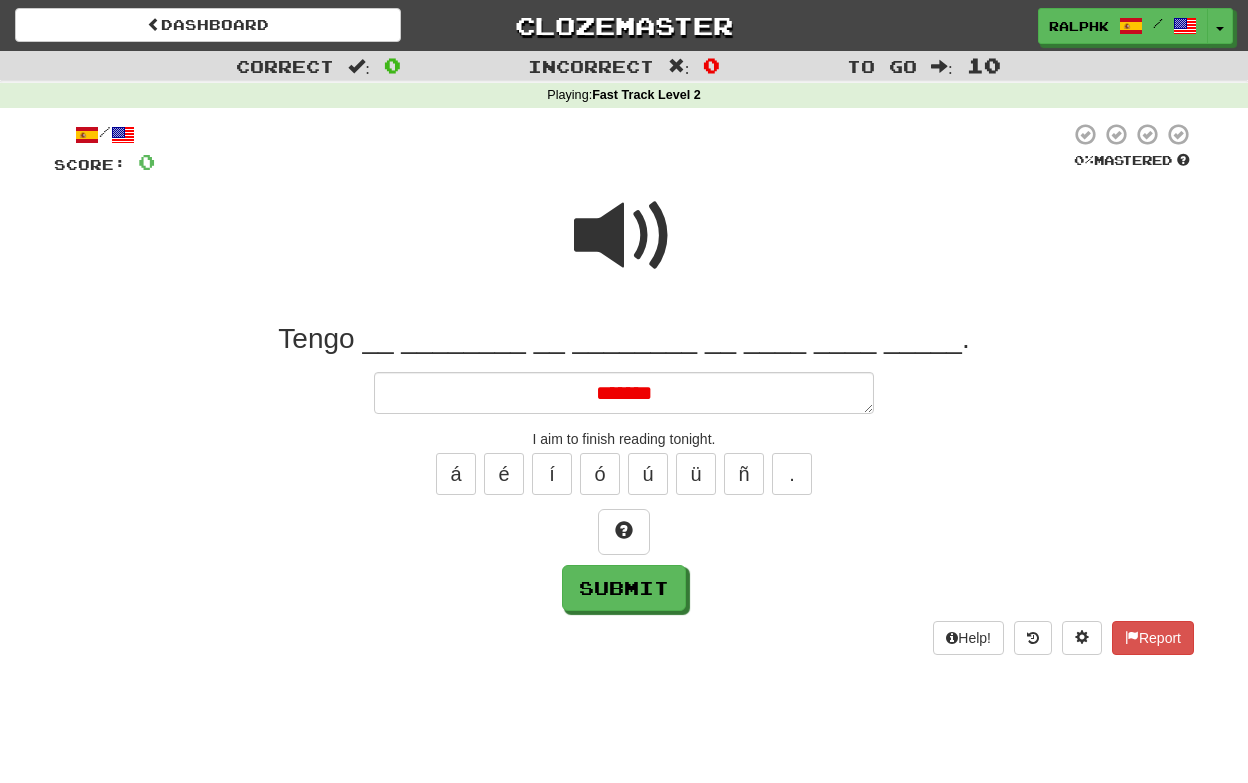 type on "*" 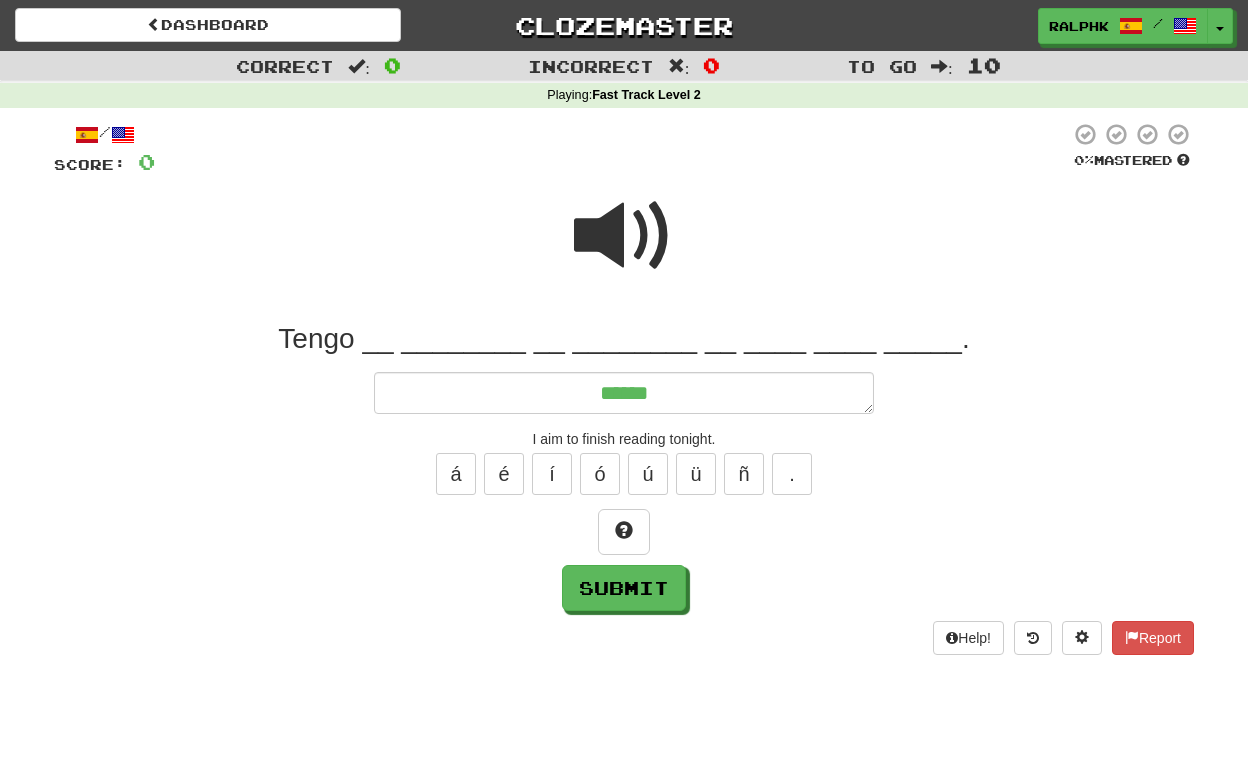 type on "*" 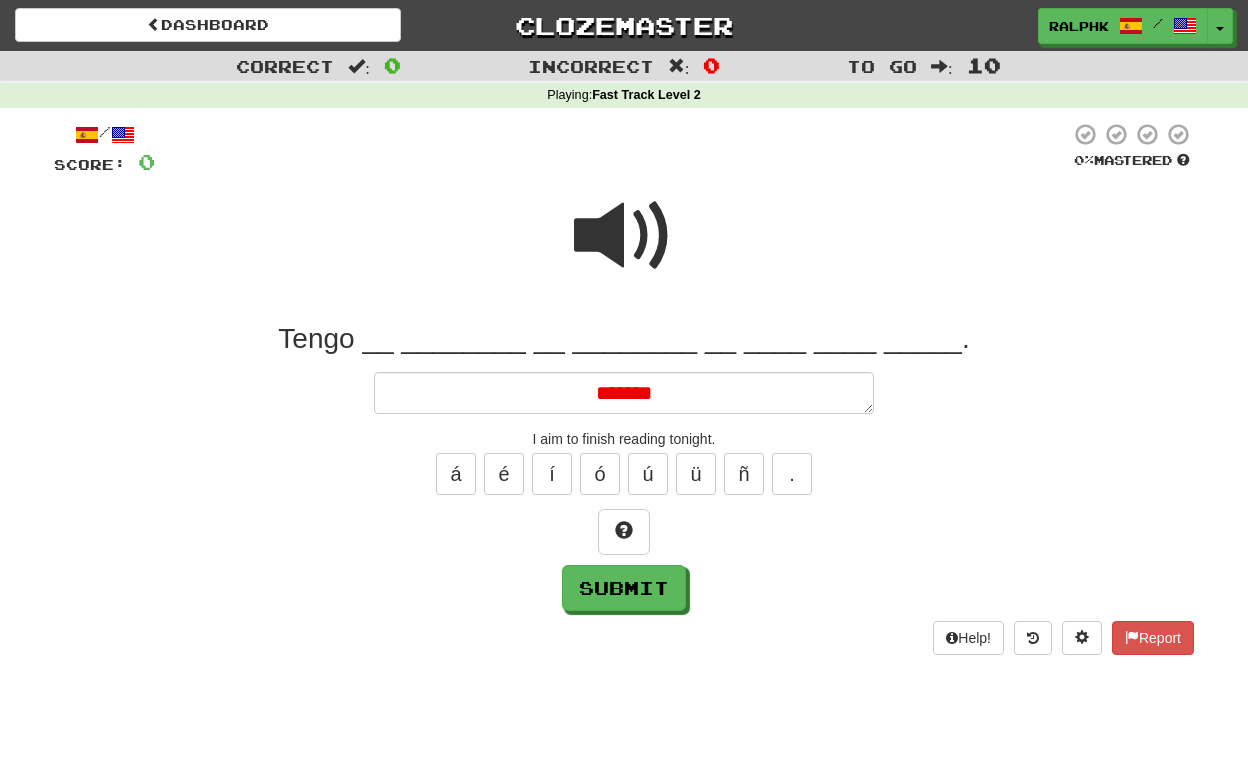 type on "*" 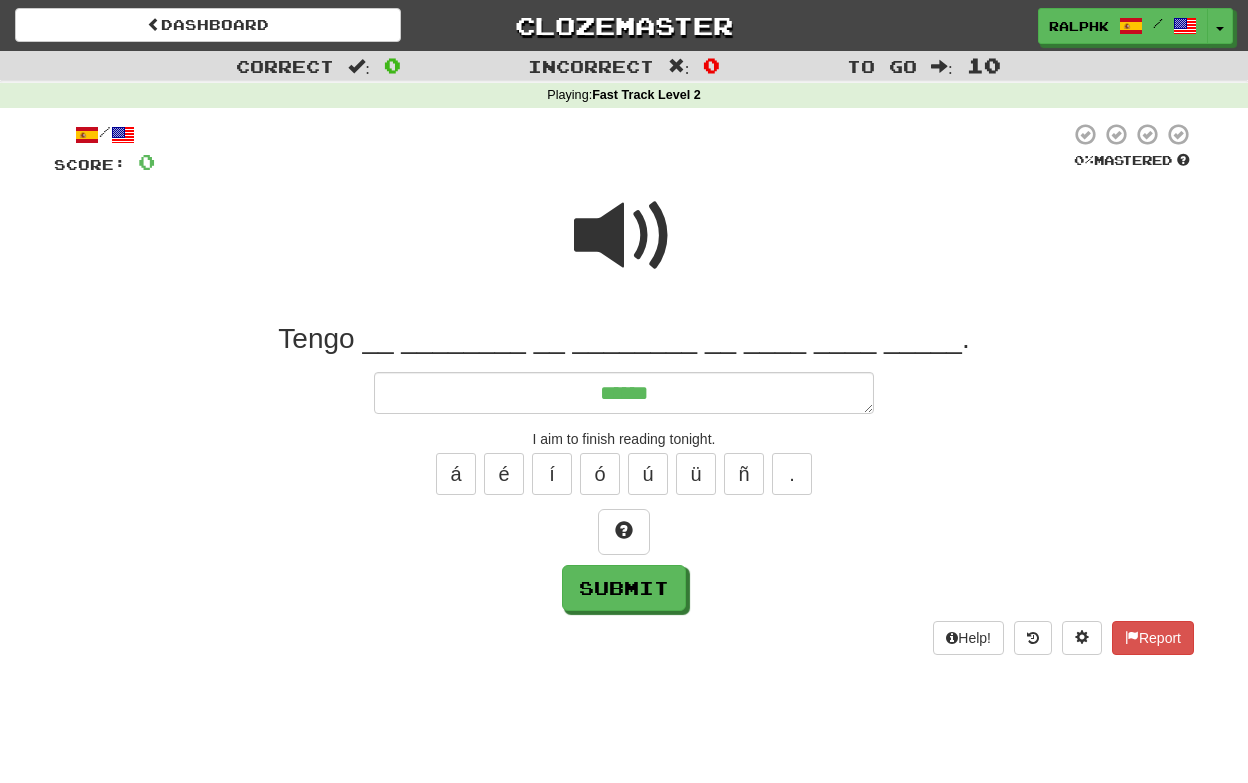 type on "*****" 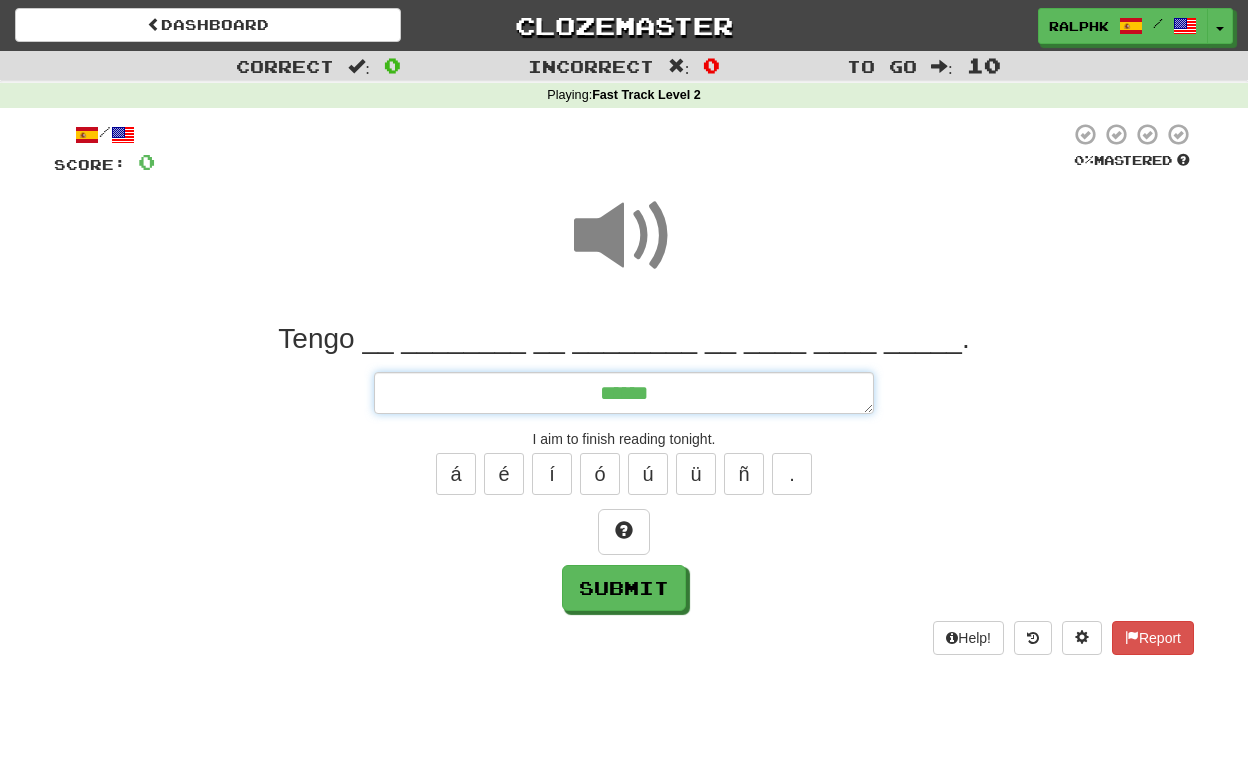 click on "*****" at bounding box center (624, 393) 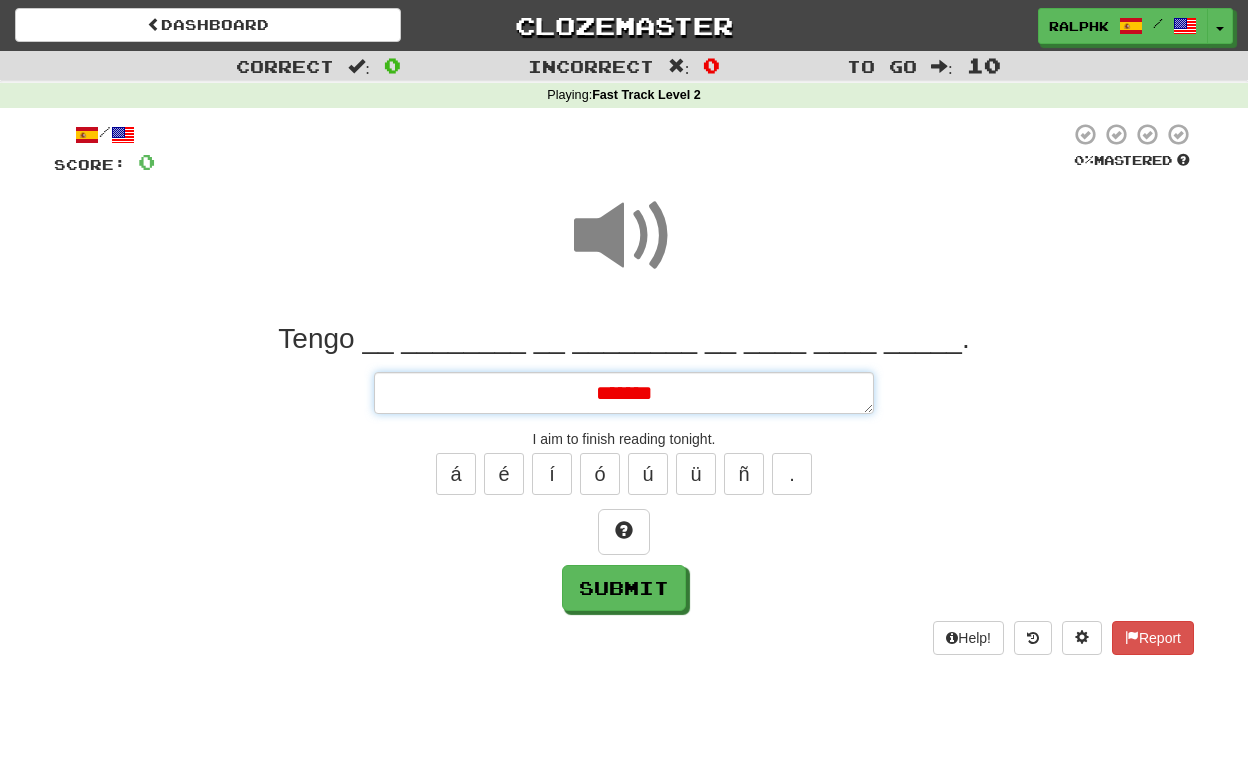 type on "*" 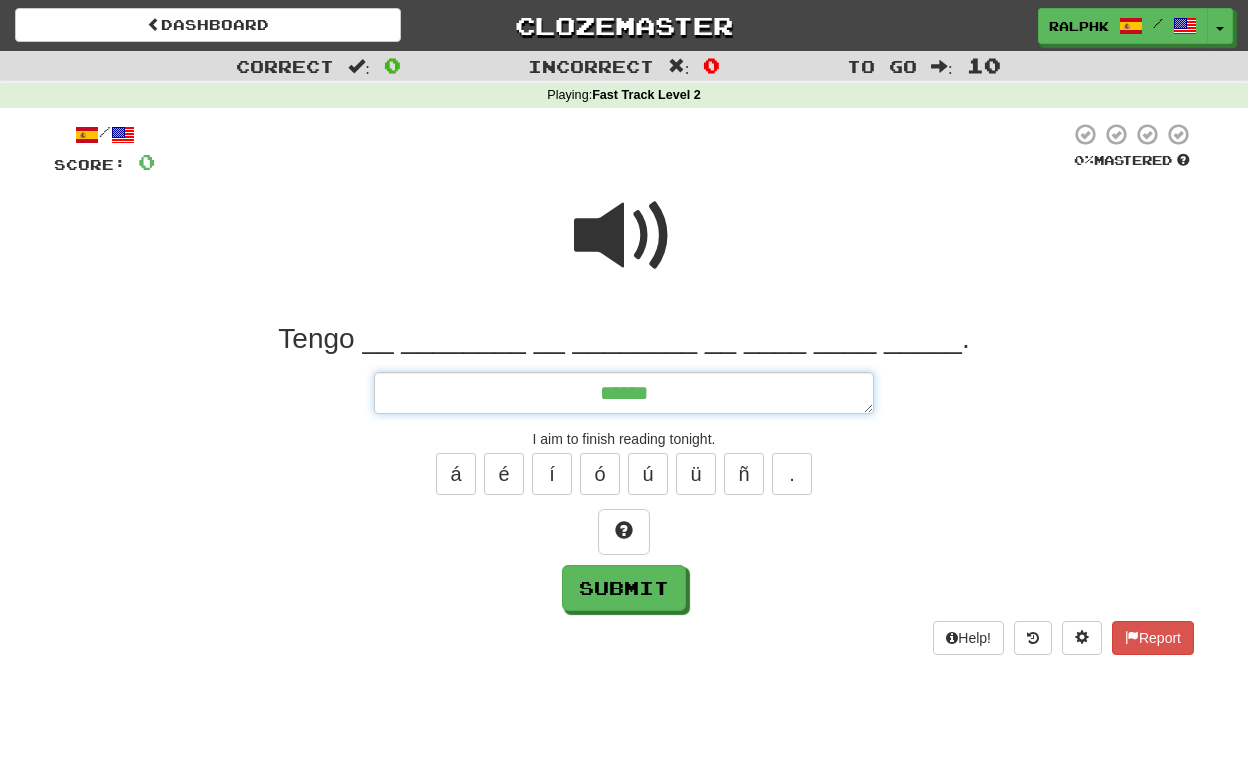 type on "*" 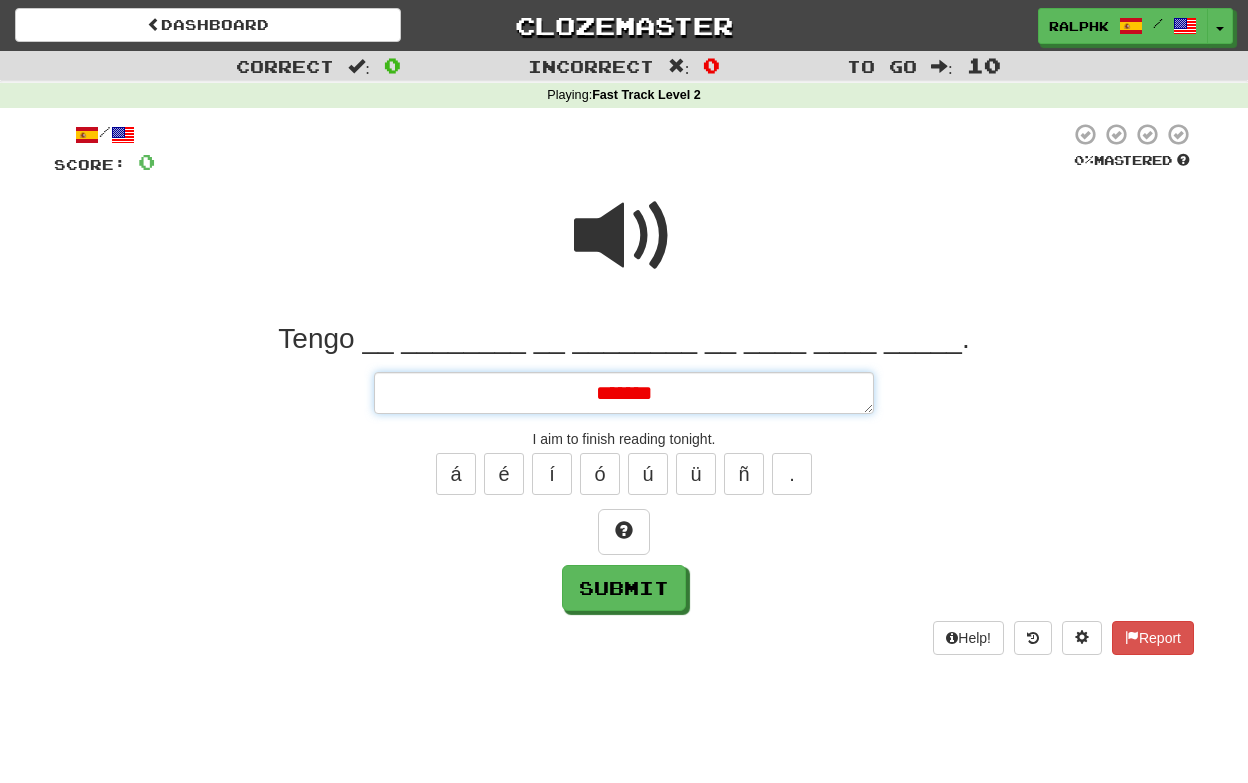 type on "*" 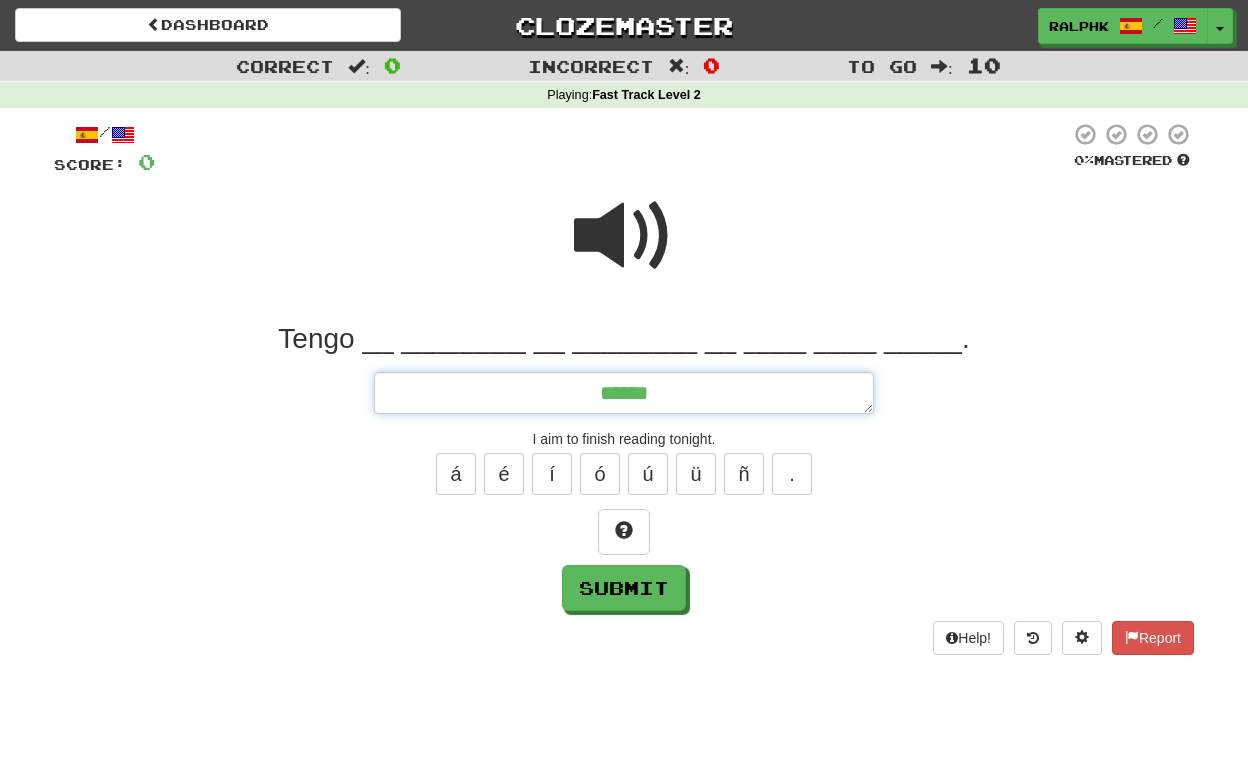 type on "*" 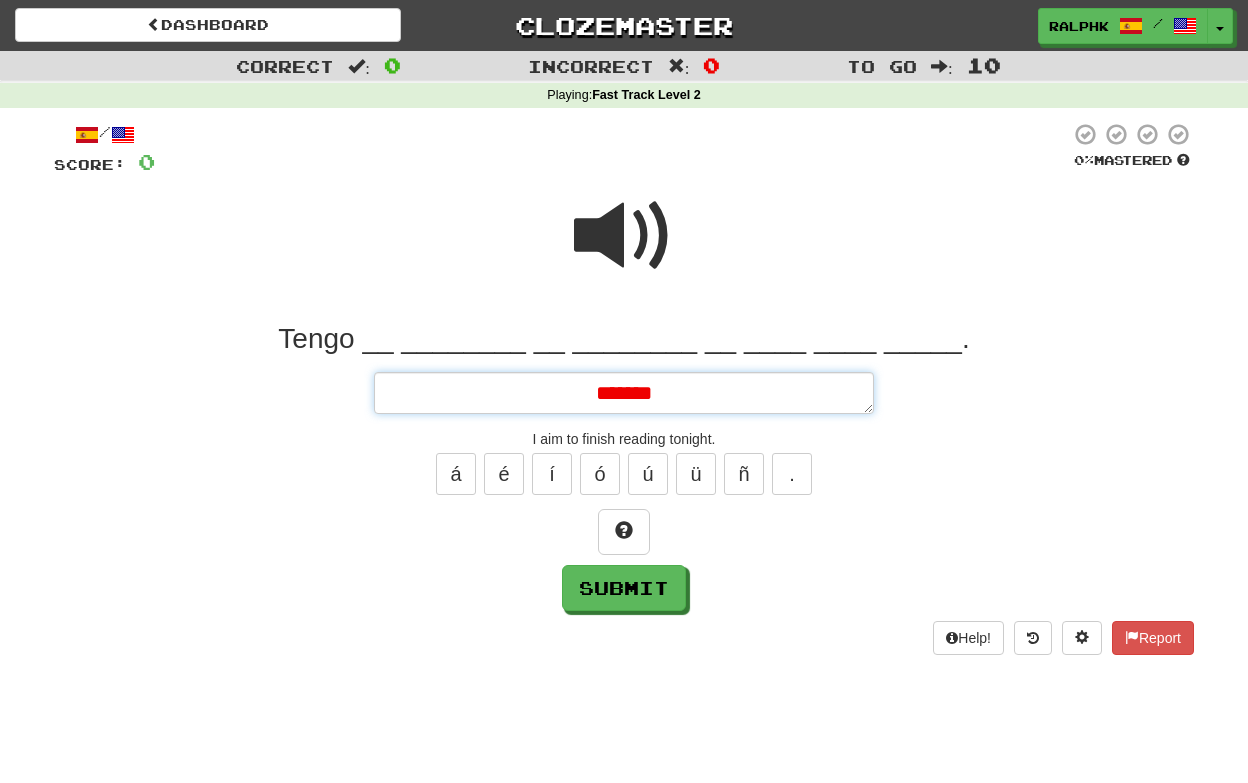 type on "*" 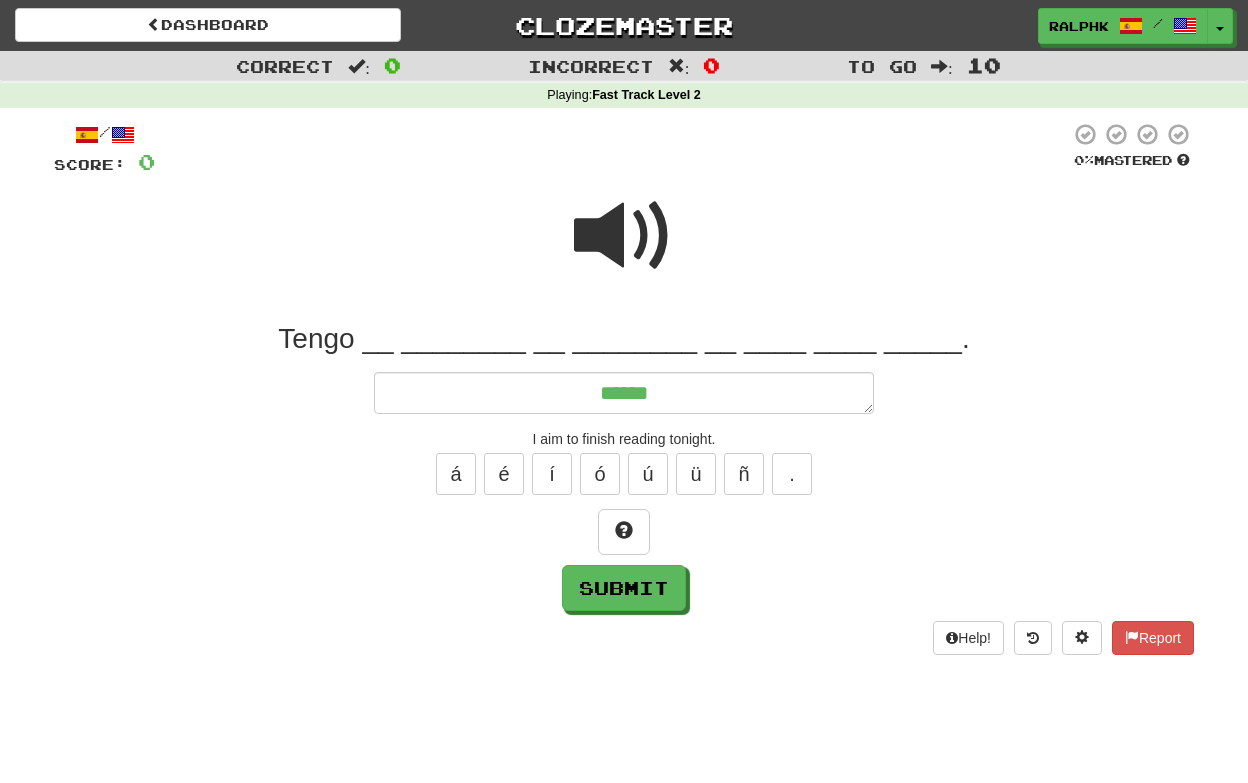 click at bounding box center (624, 236) 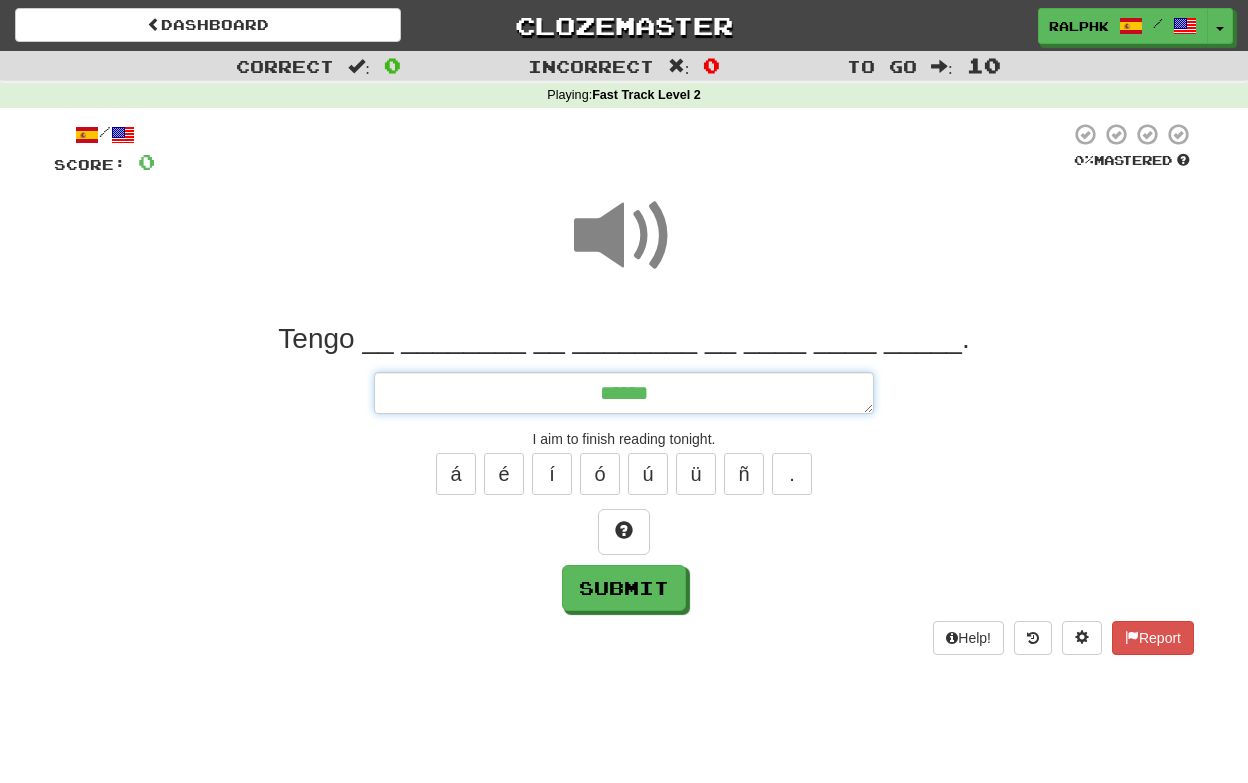 click on "*****" at bounding box center (624, 393) 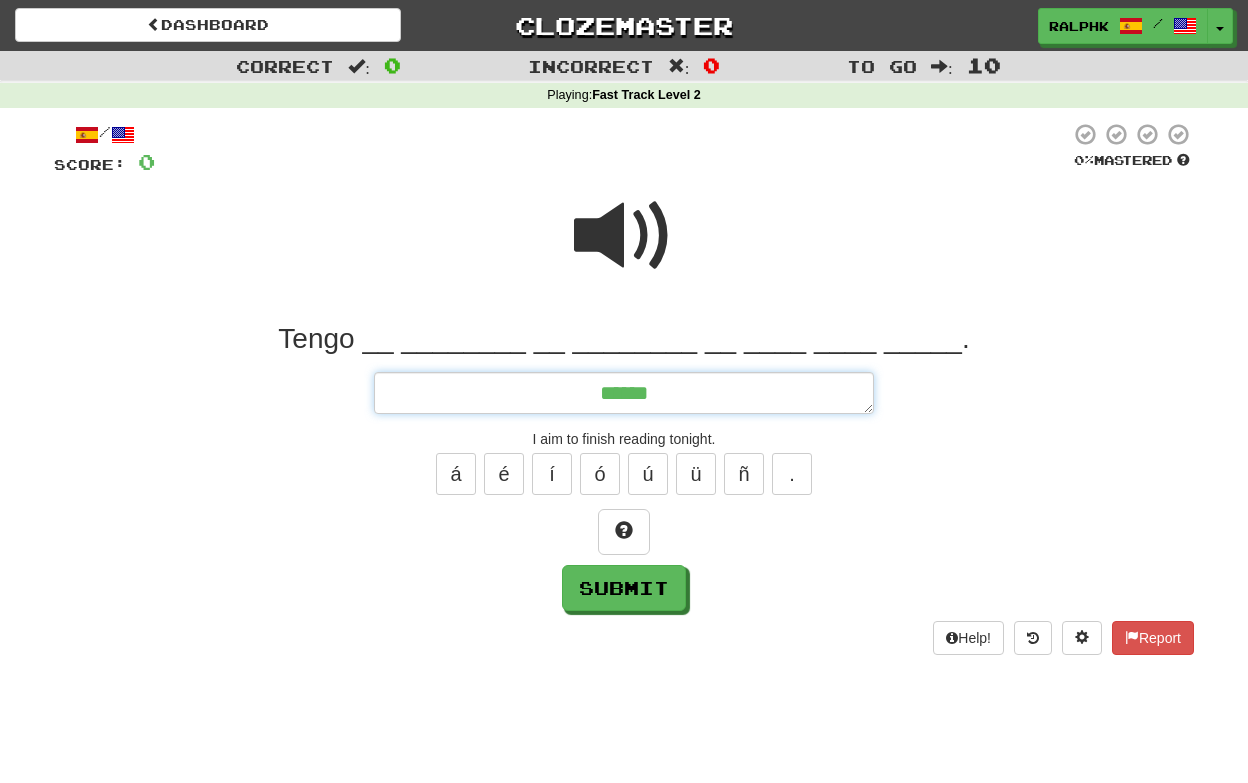 type on "*" 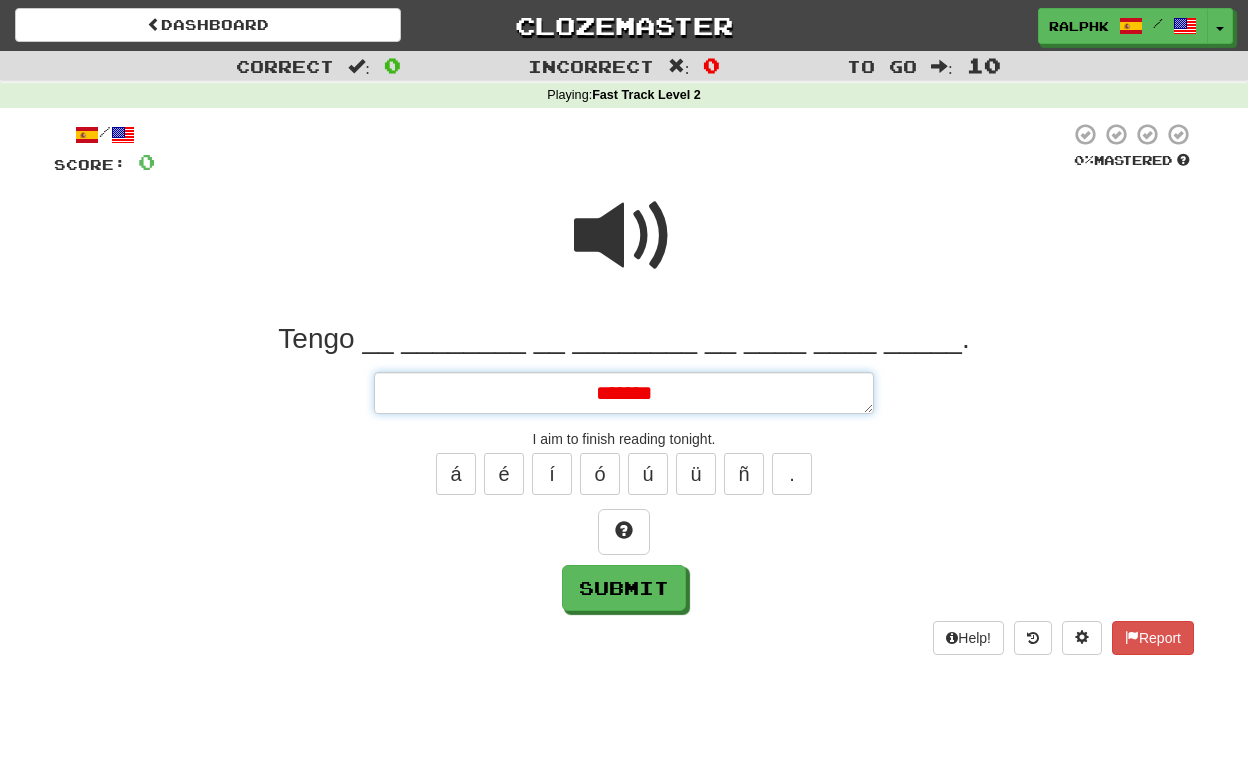 type on "*" 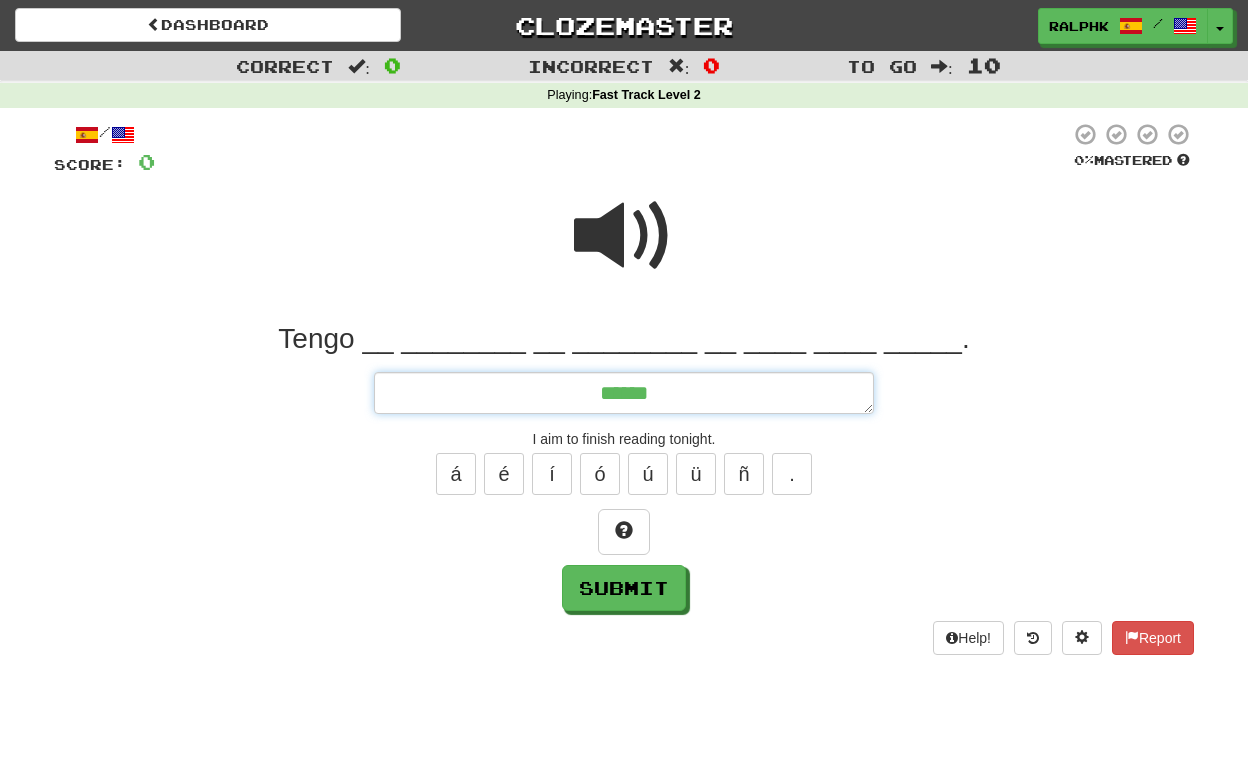 type on "*" 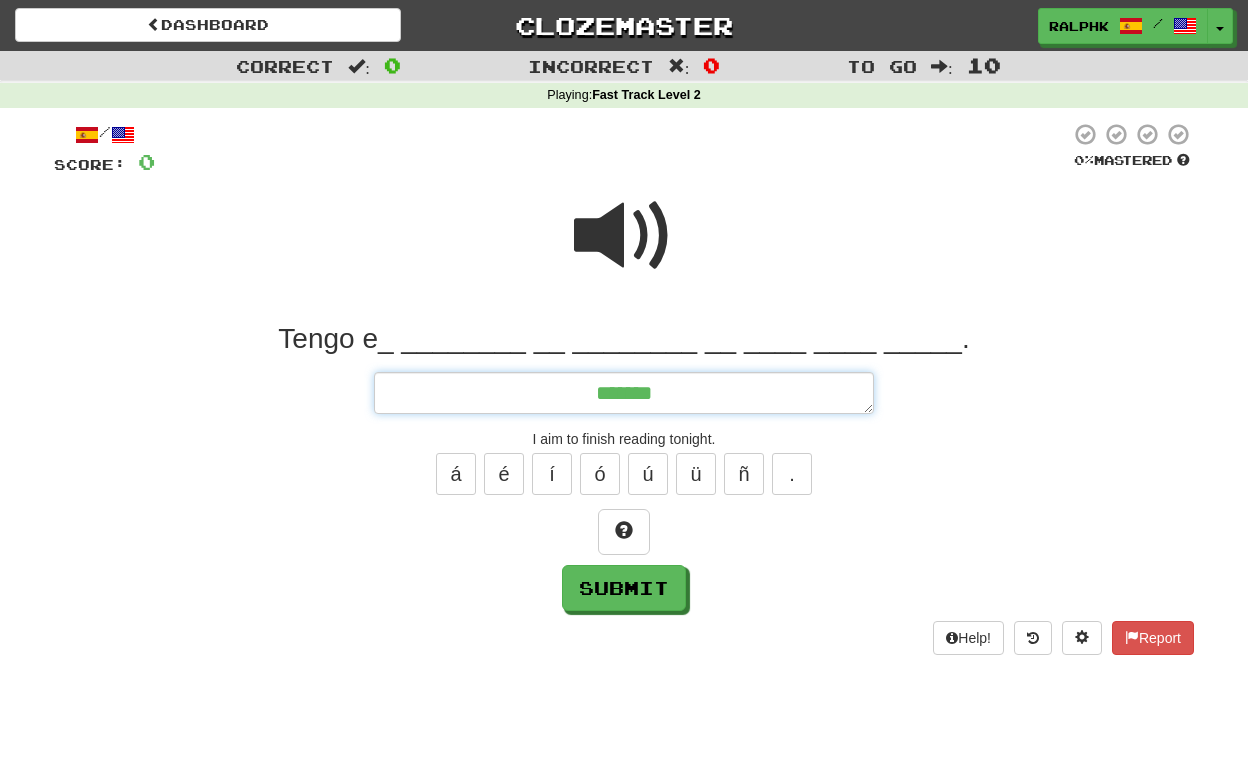 type on "*" 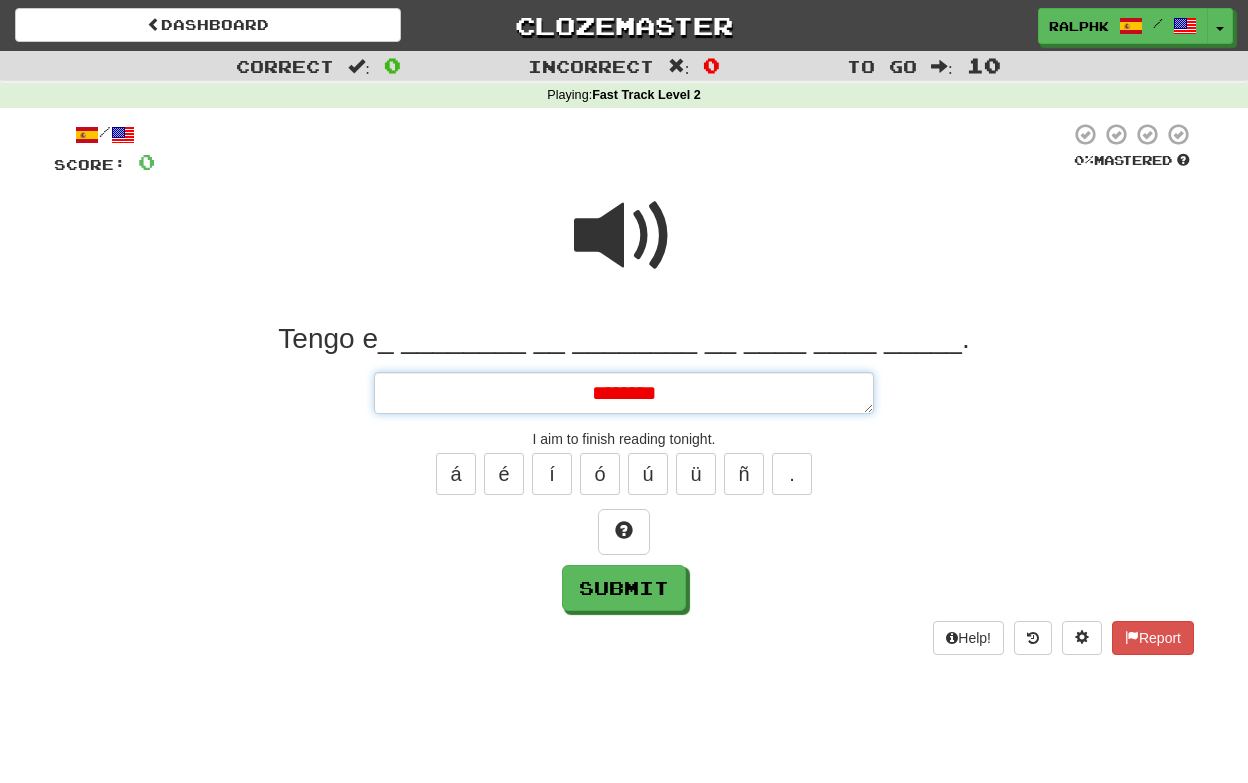 type on "*" 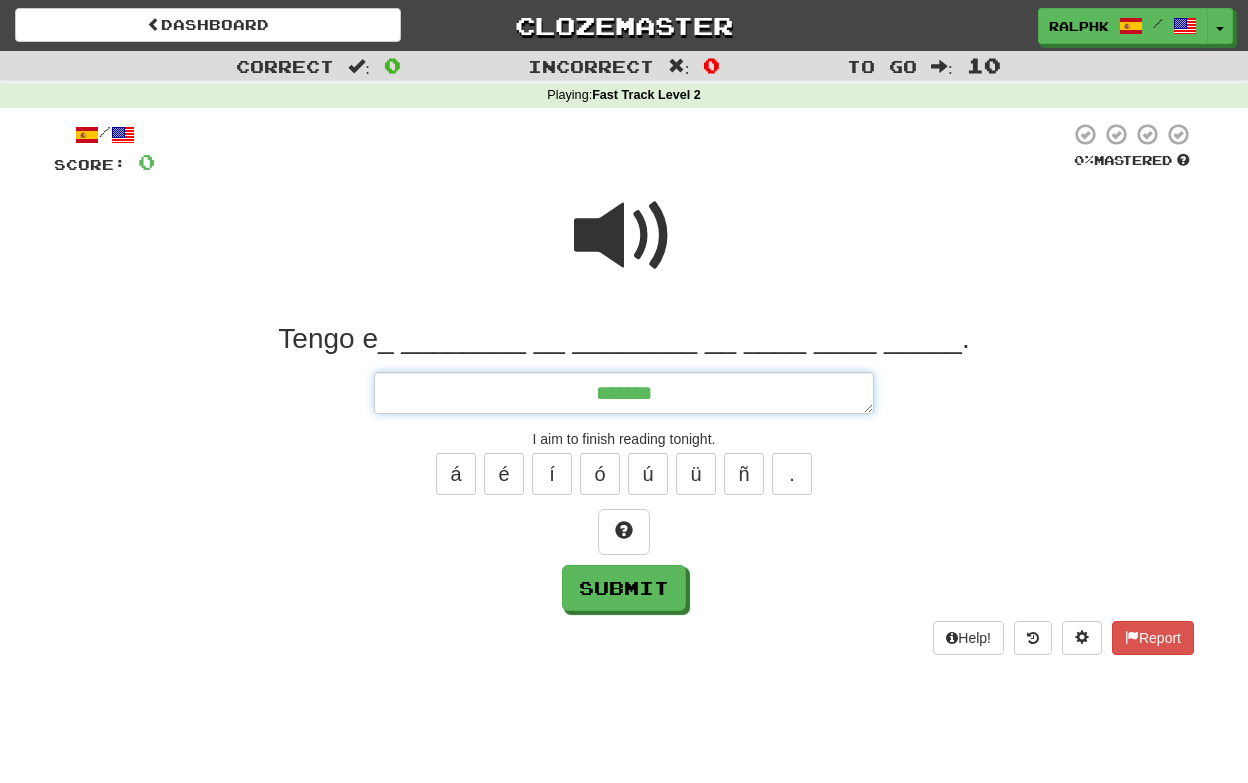 type on "*" 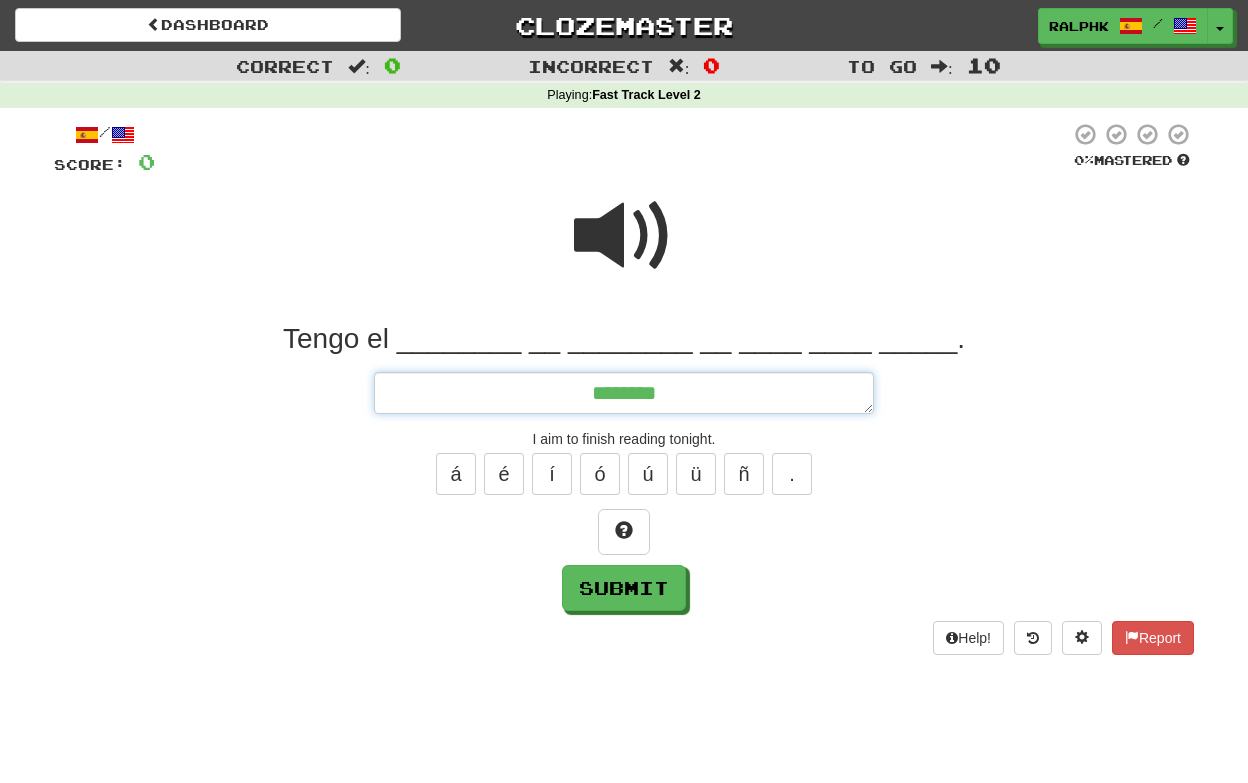 type on "*" 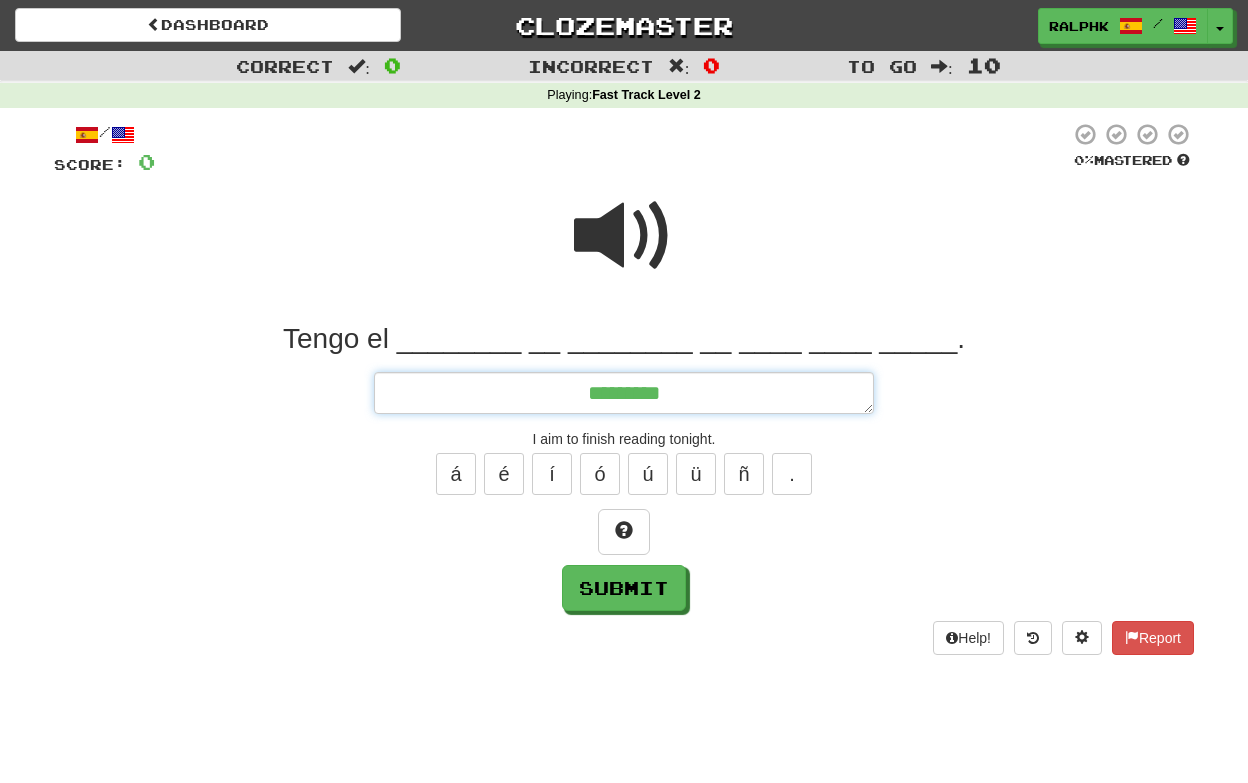 type on "*" 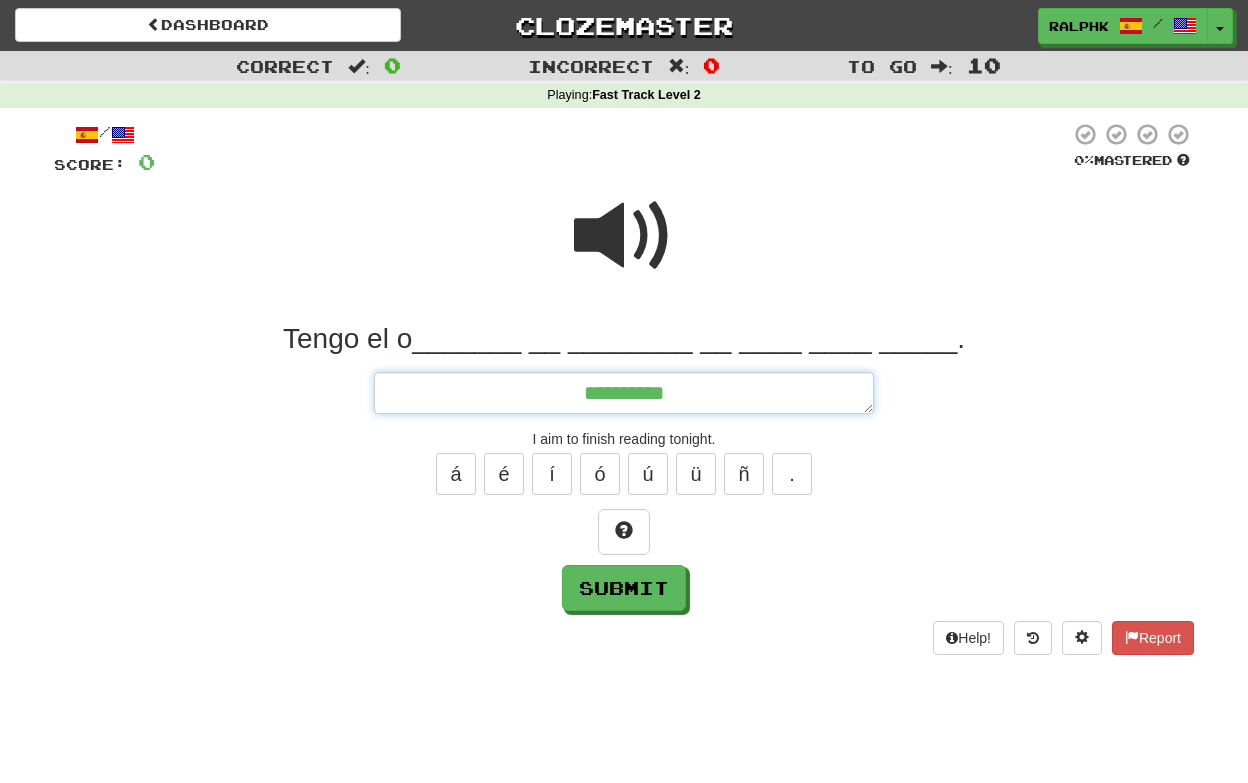 type on "*" 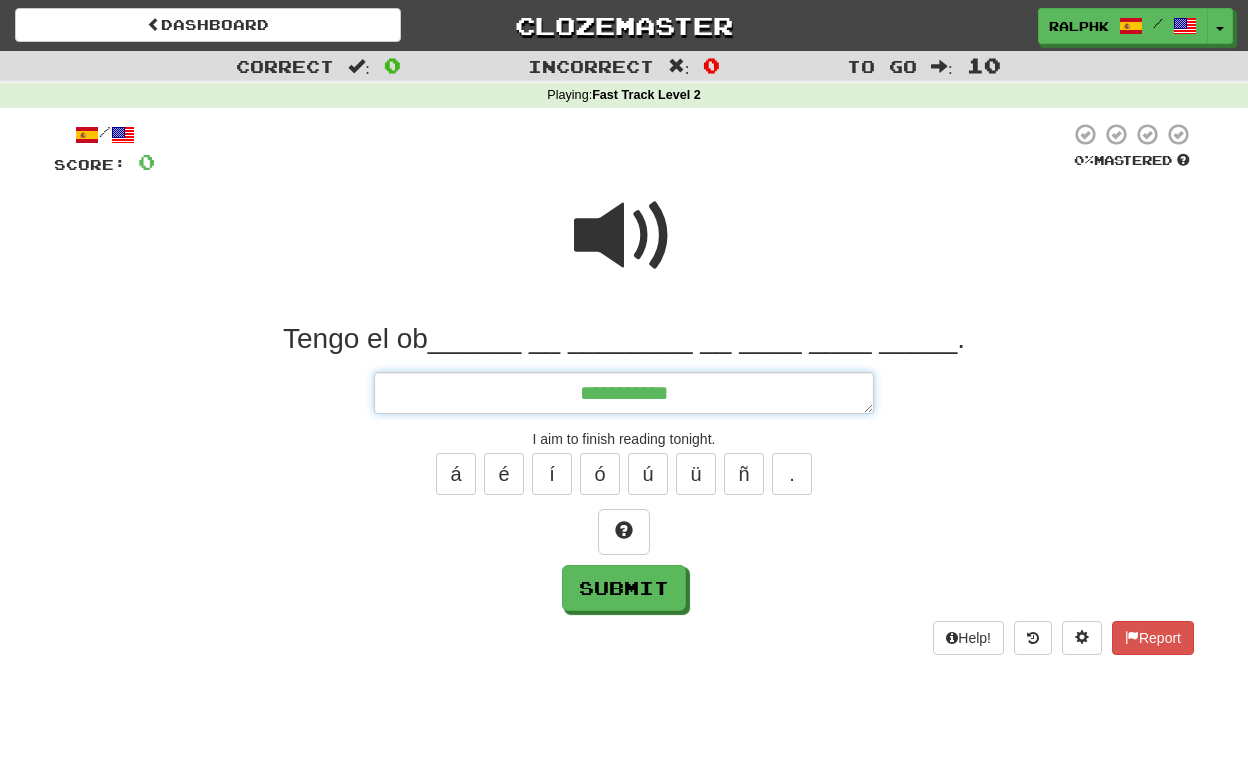 type on "*" 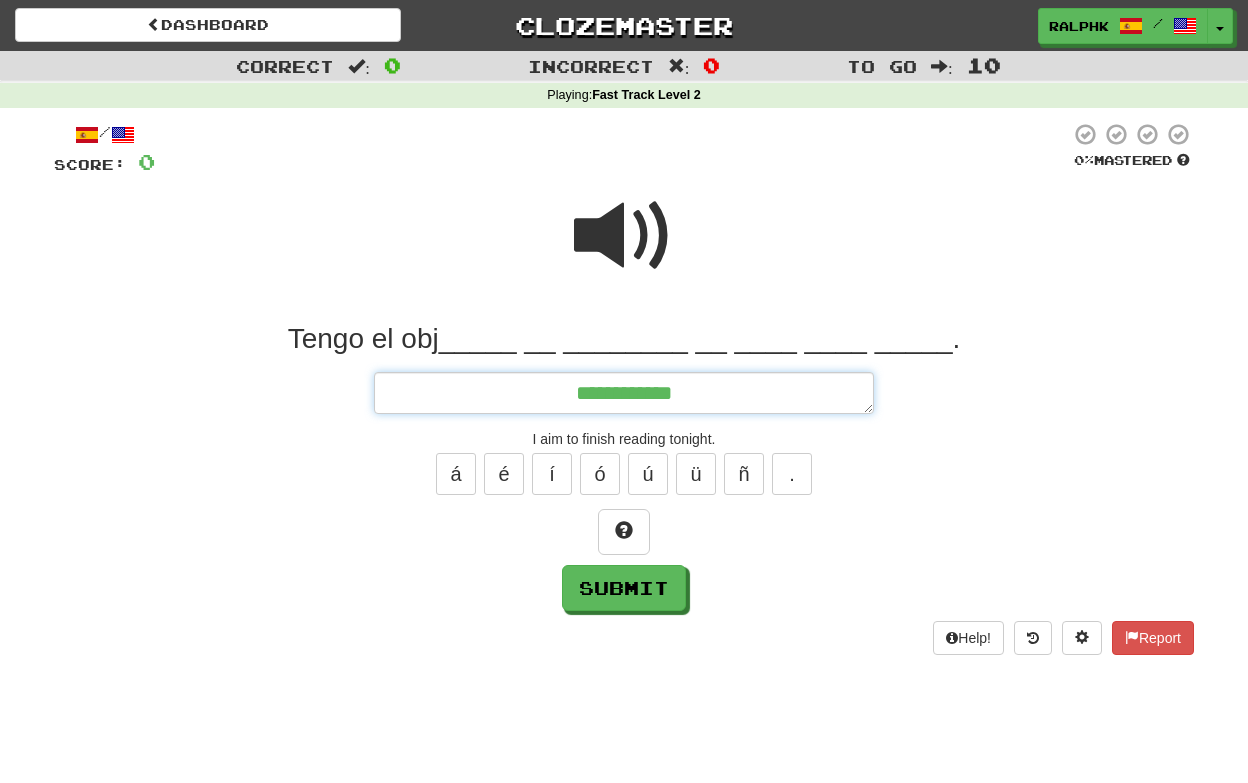 type on "*" 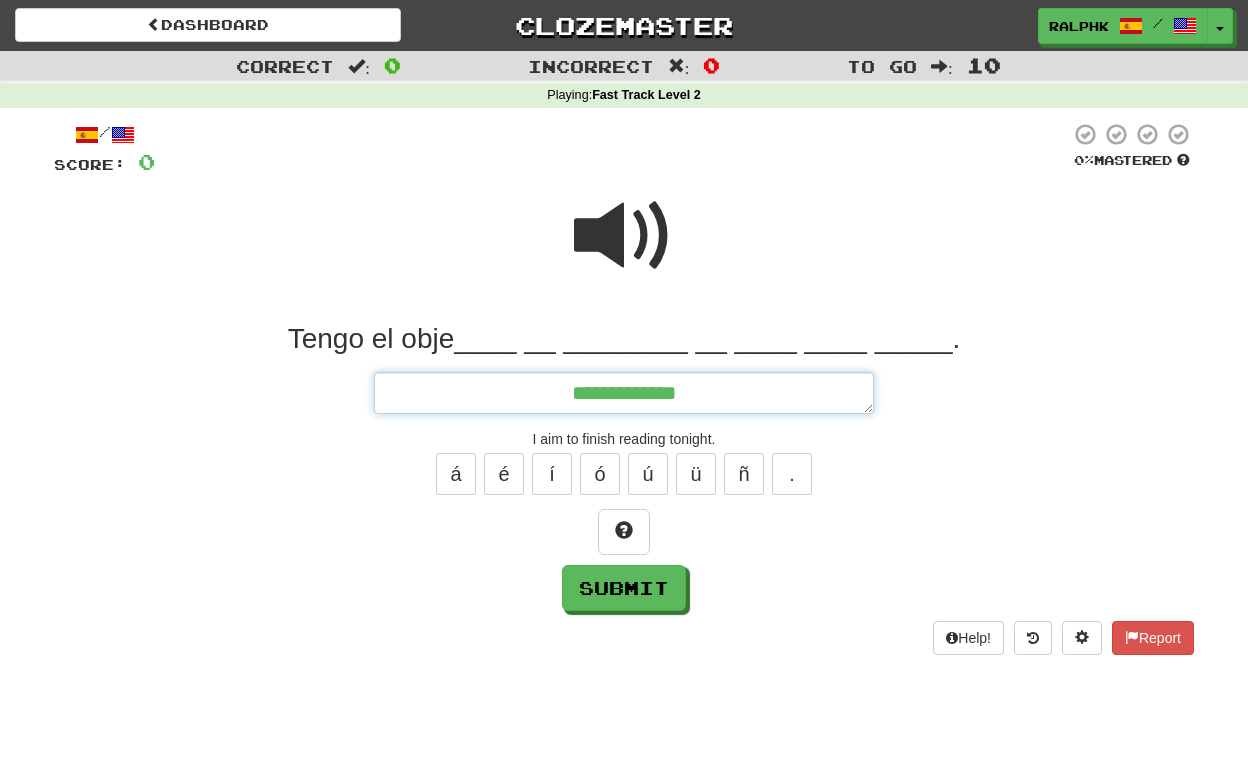 type on "*" 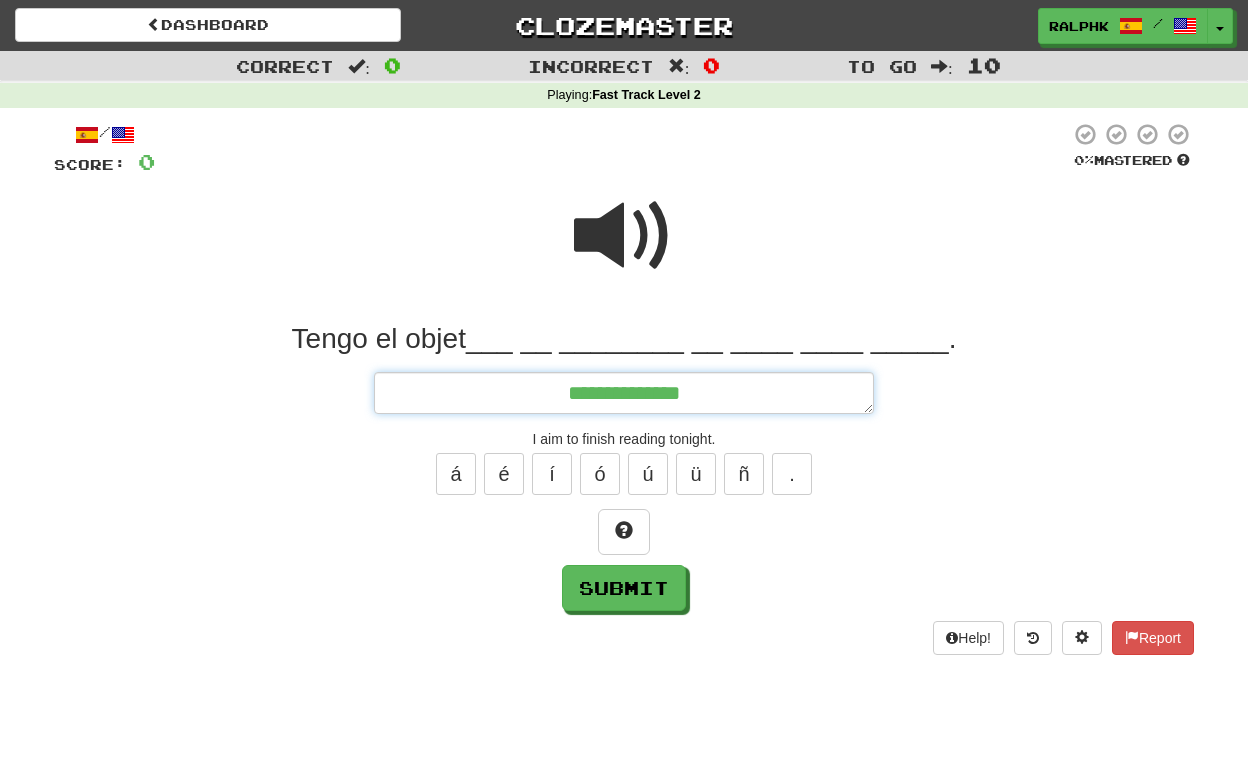 type on "*" 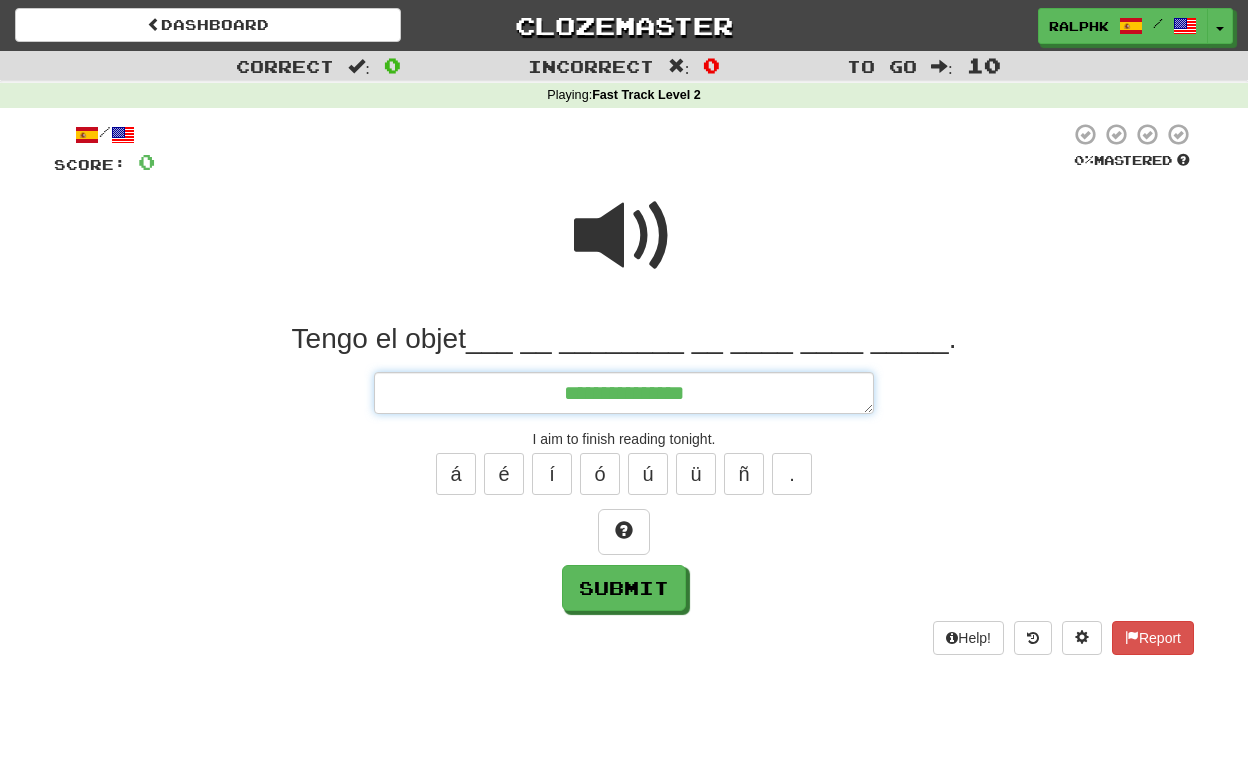 type on "*" 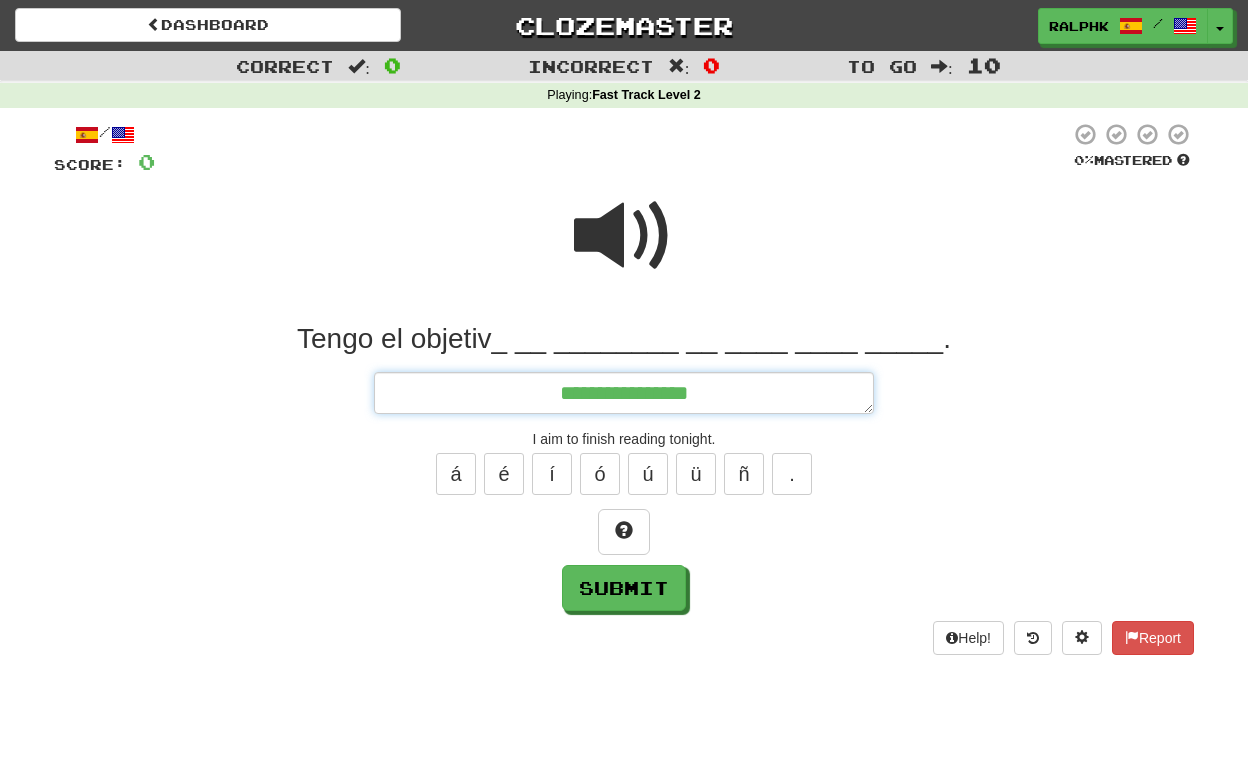type on "*" 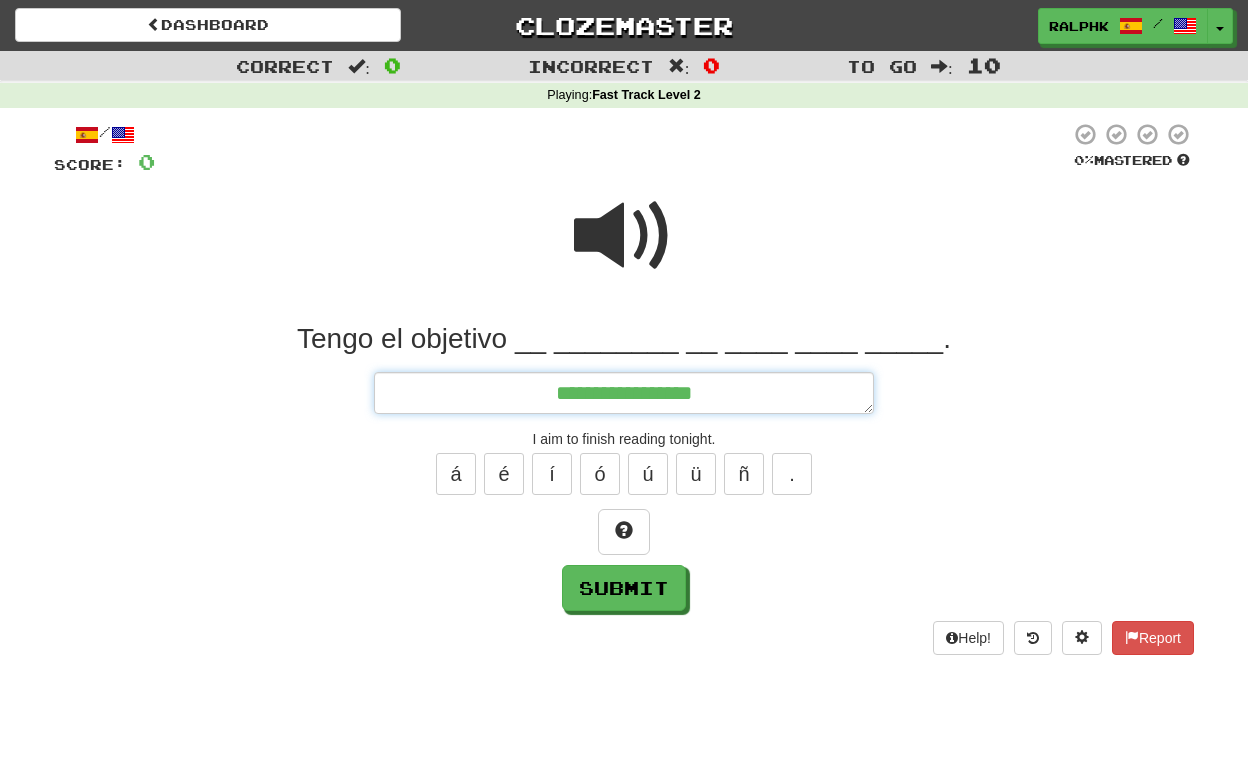 type on "*" 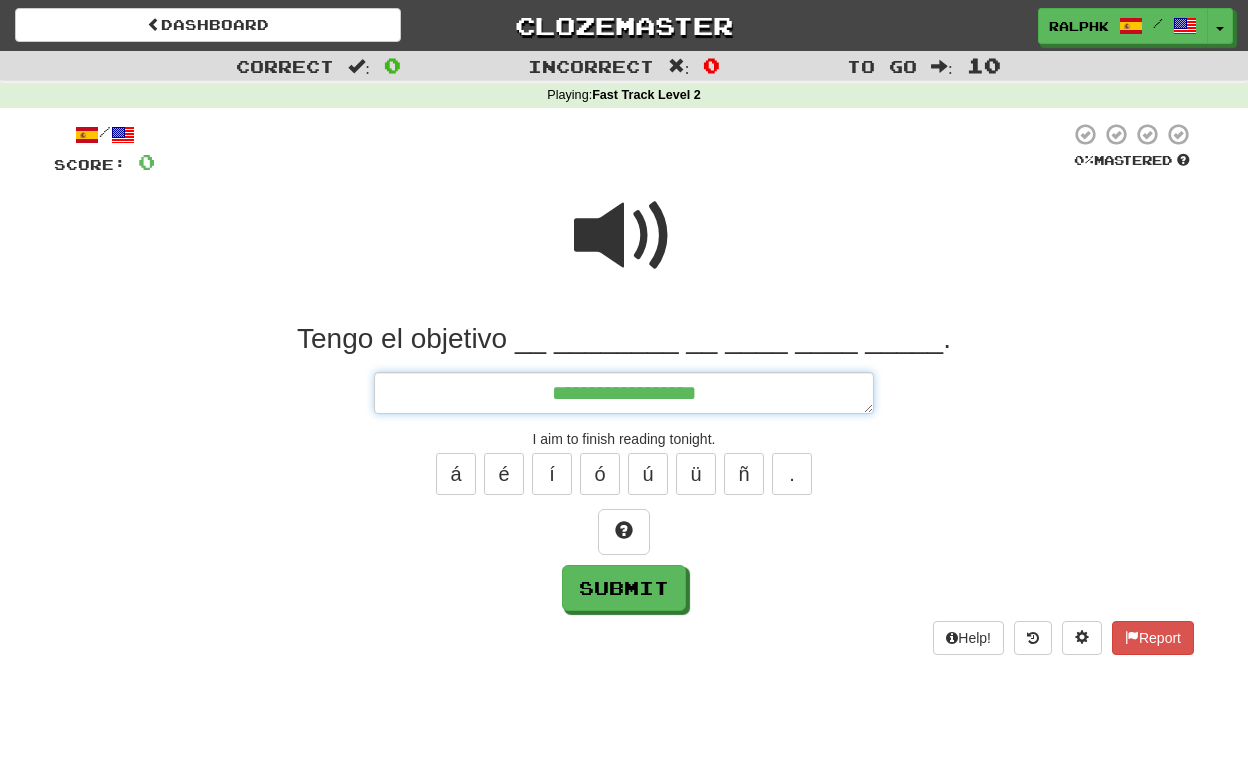 type on "*" 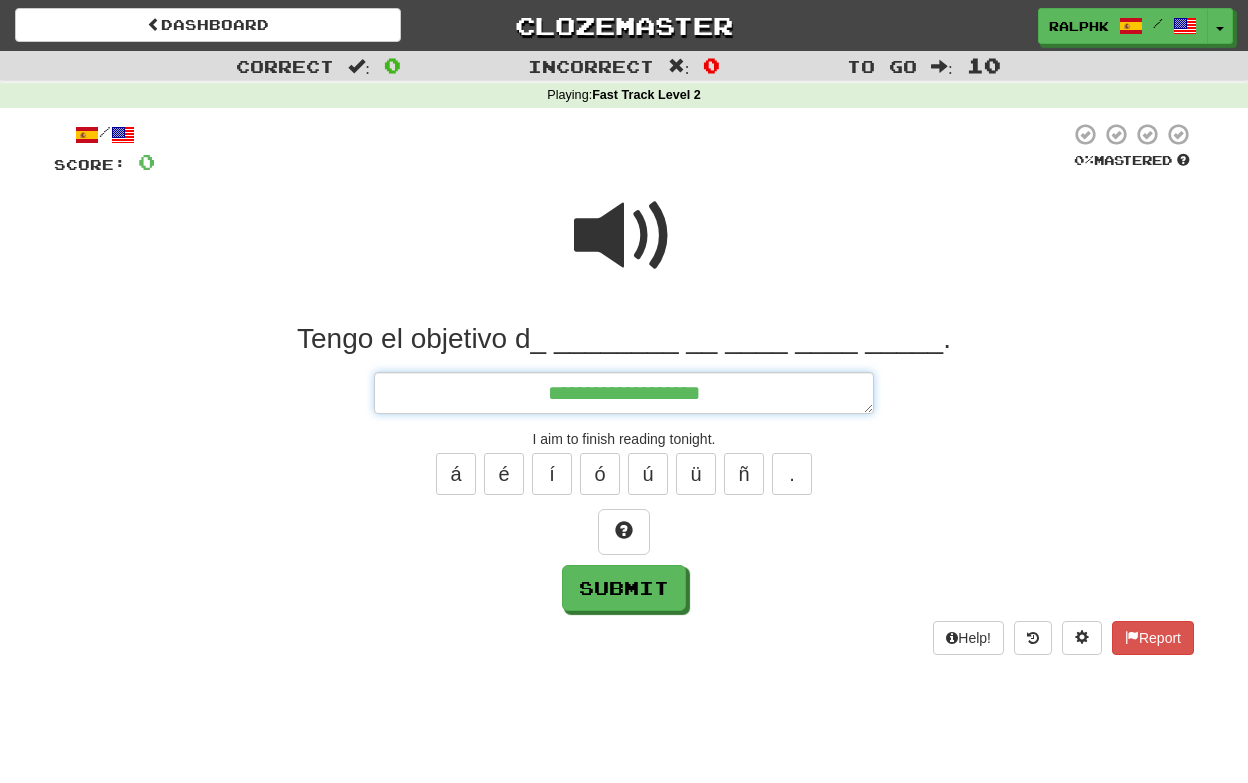 type on "*" 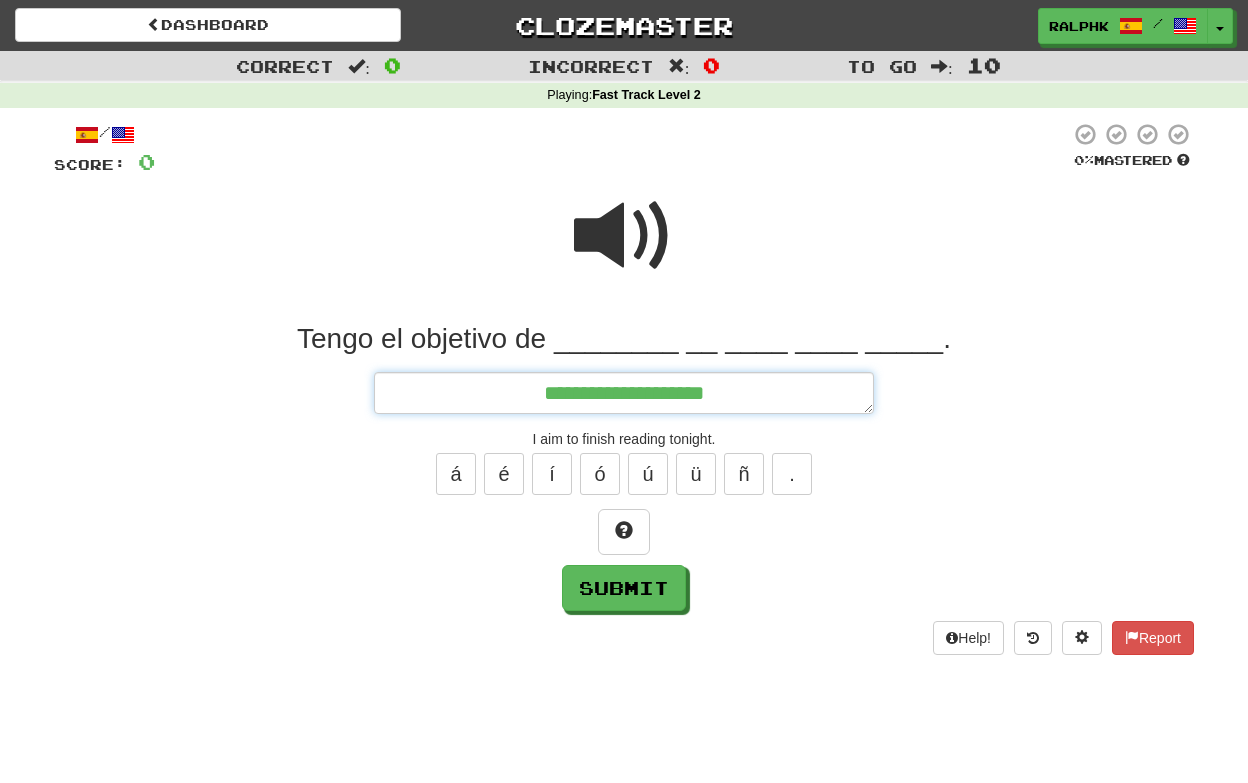 type on "*" 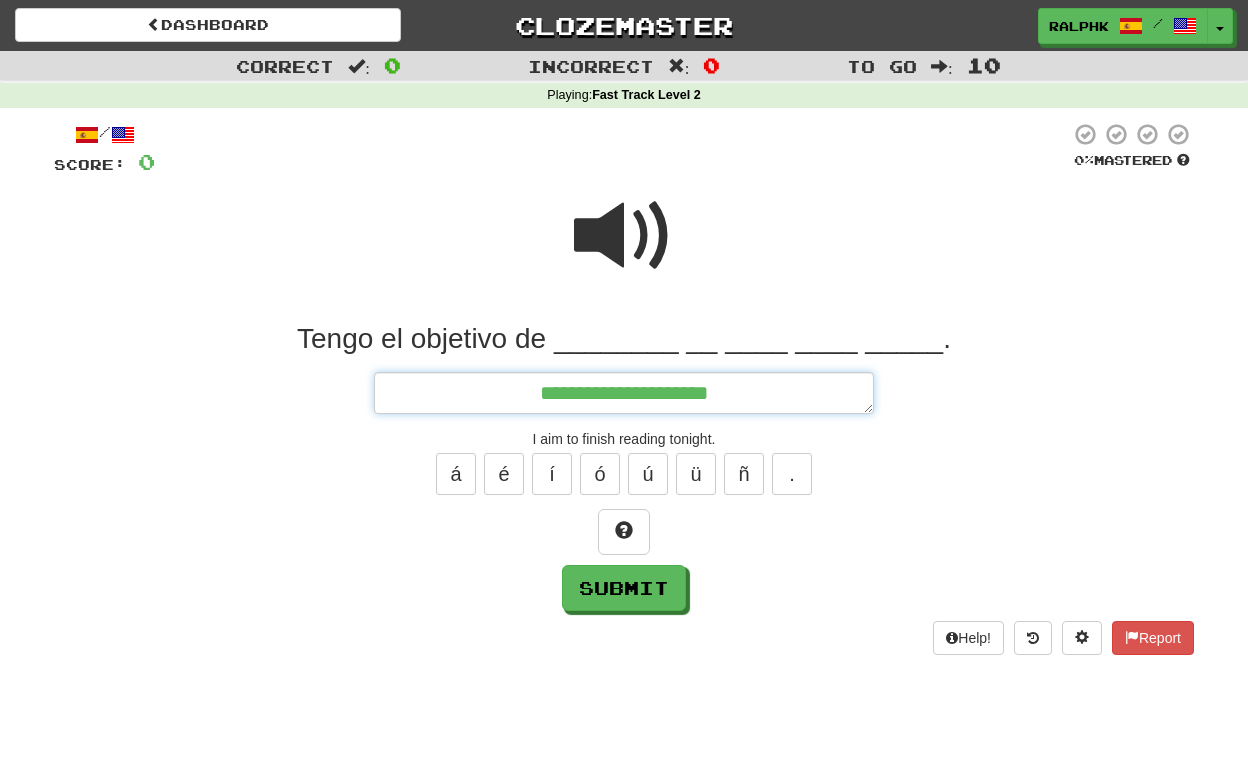 type on "**********" 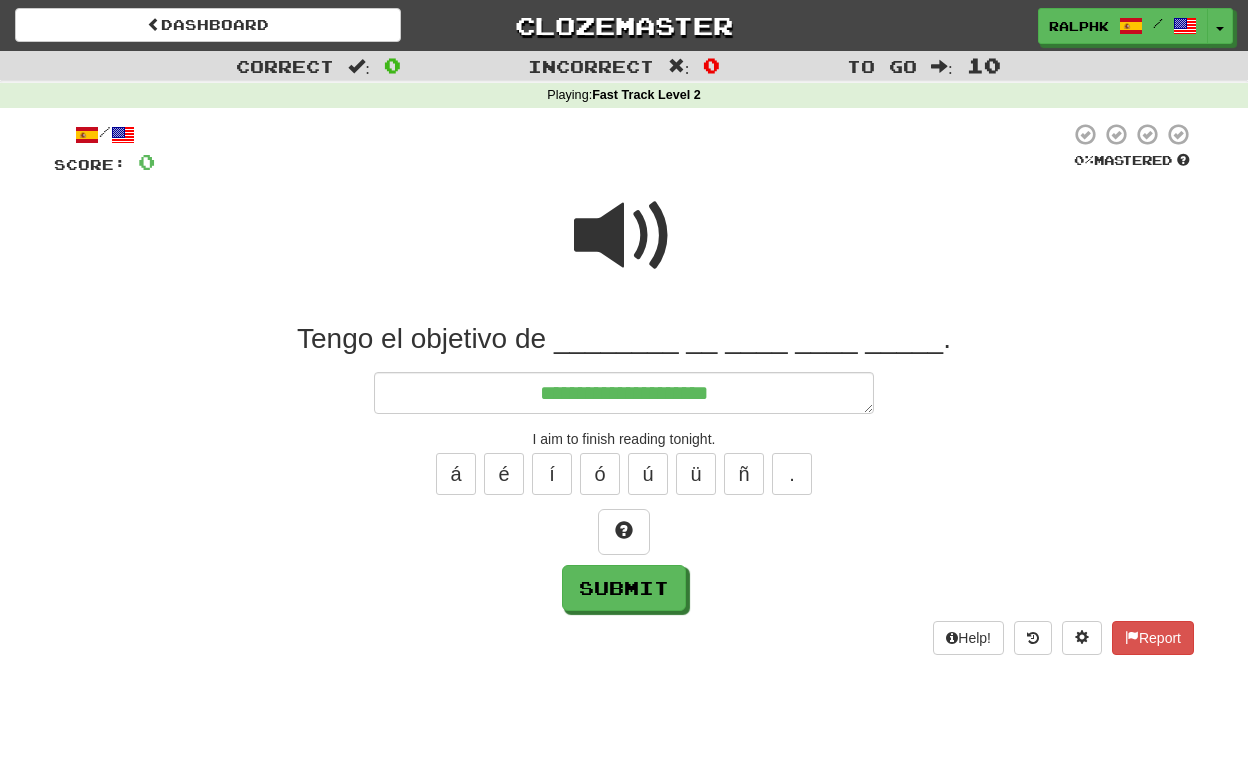 click at bounding box center (624, 236) 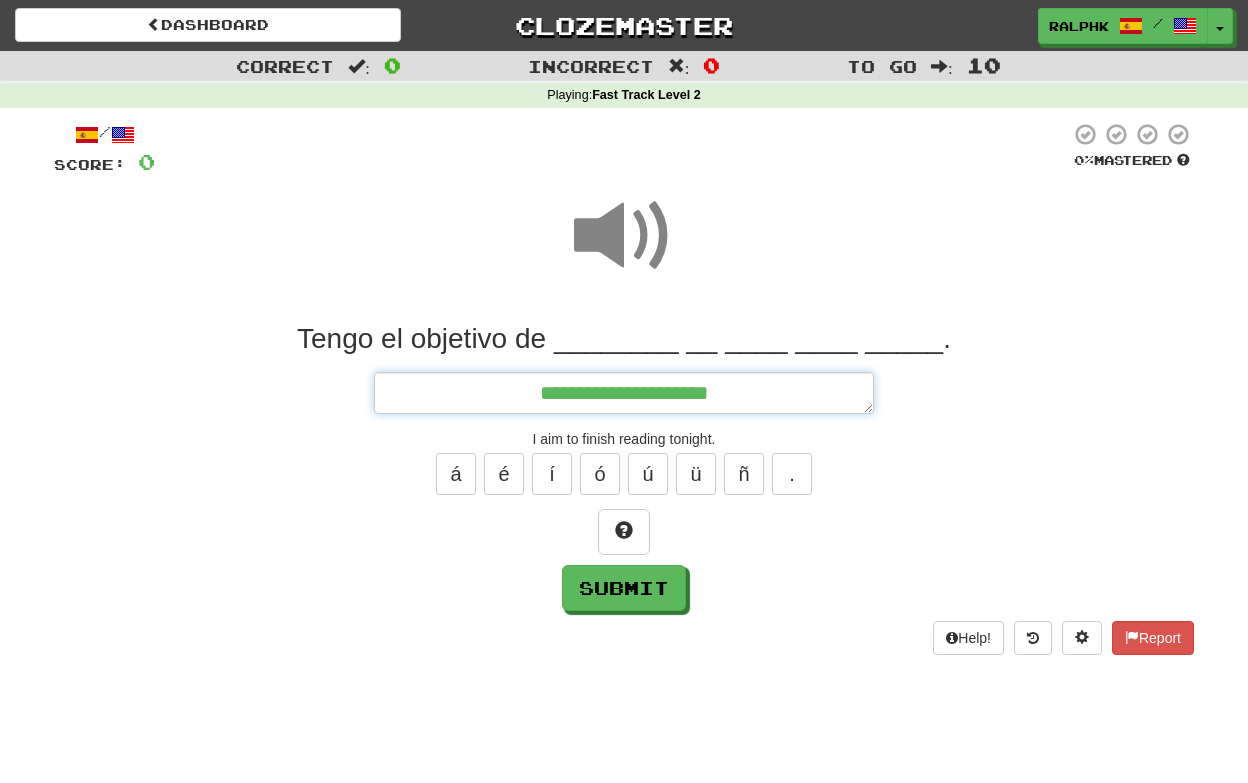 click on "**********" at bounding box center [624, 393] 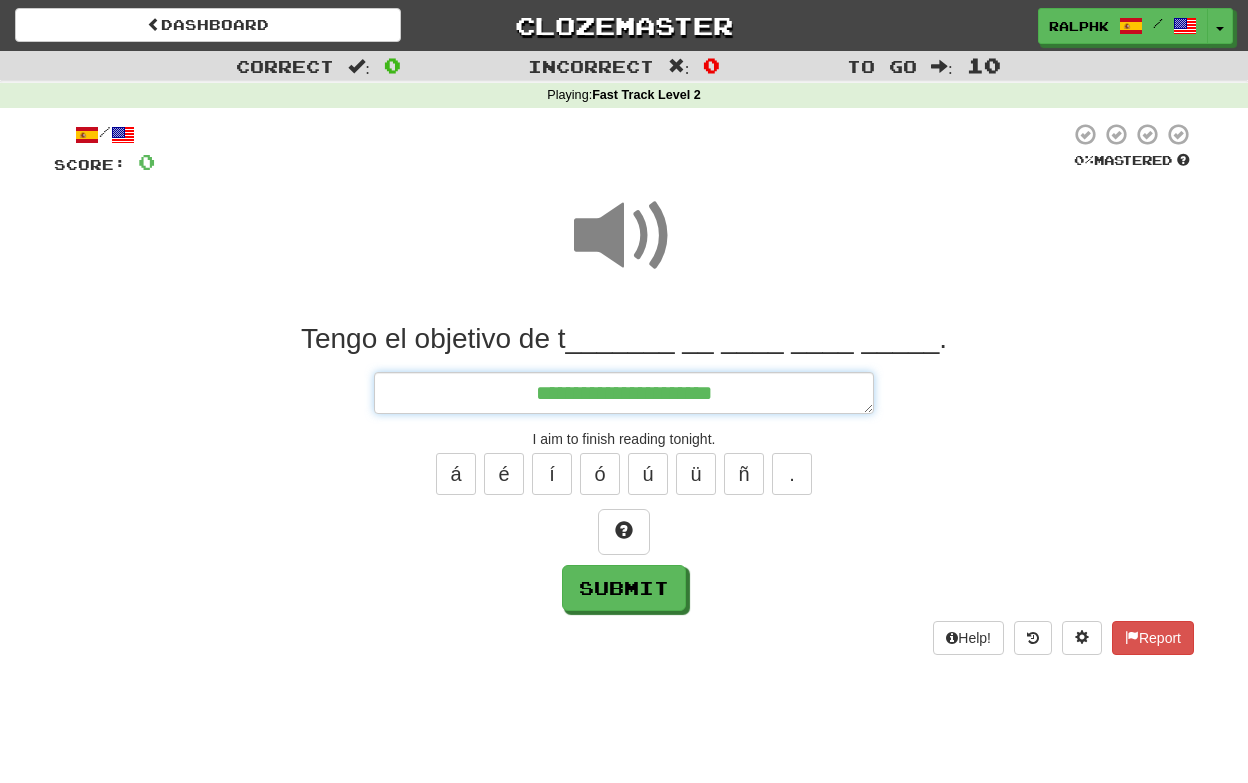 type on "*" 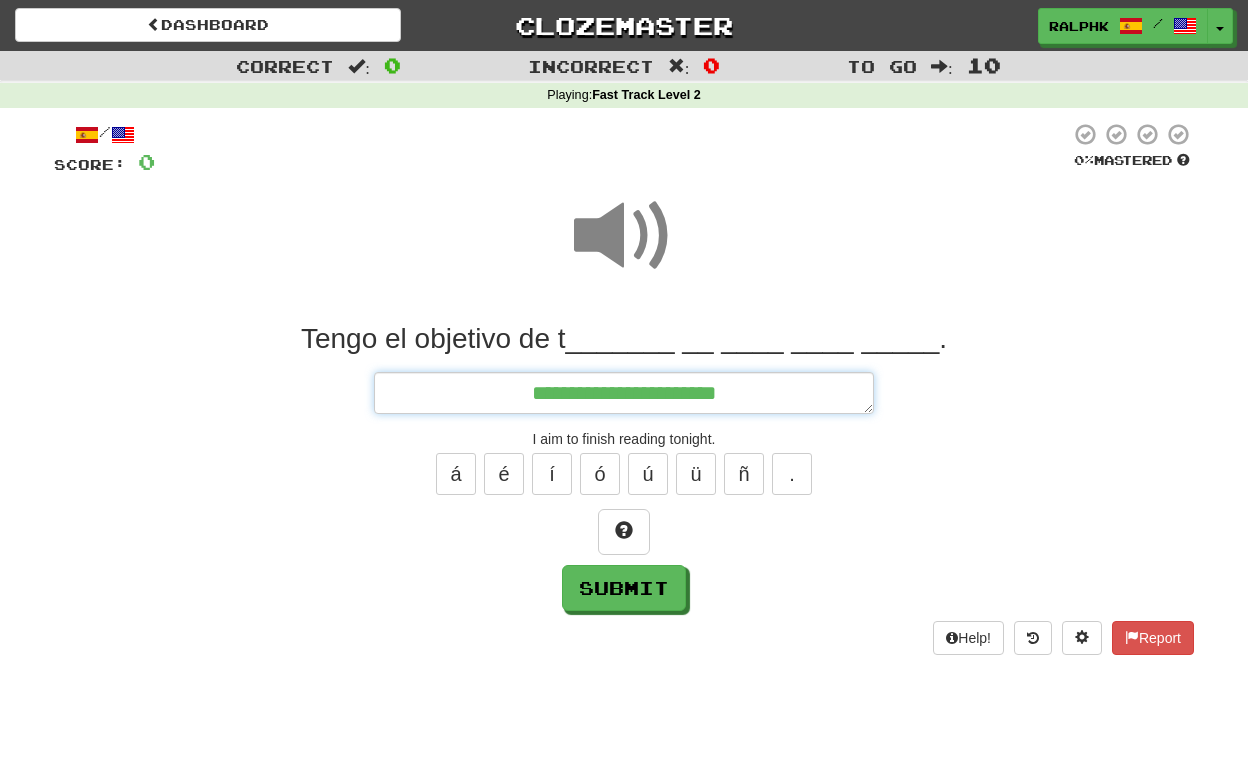 type on "*" 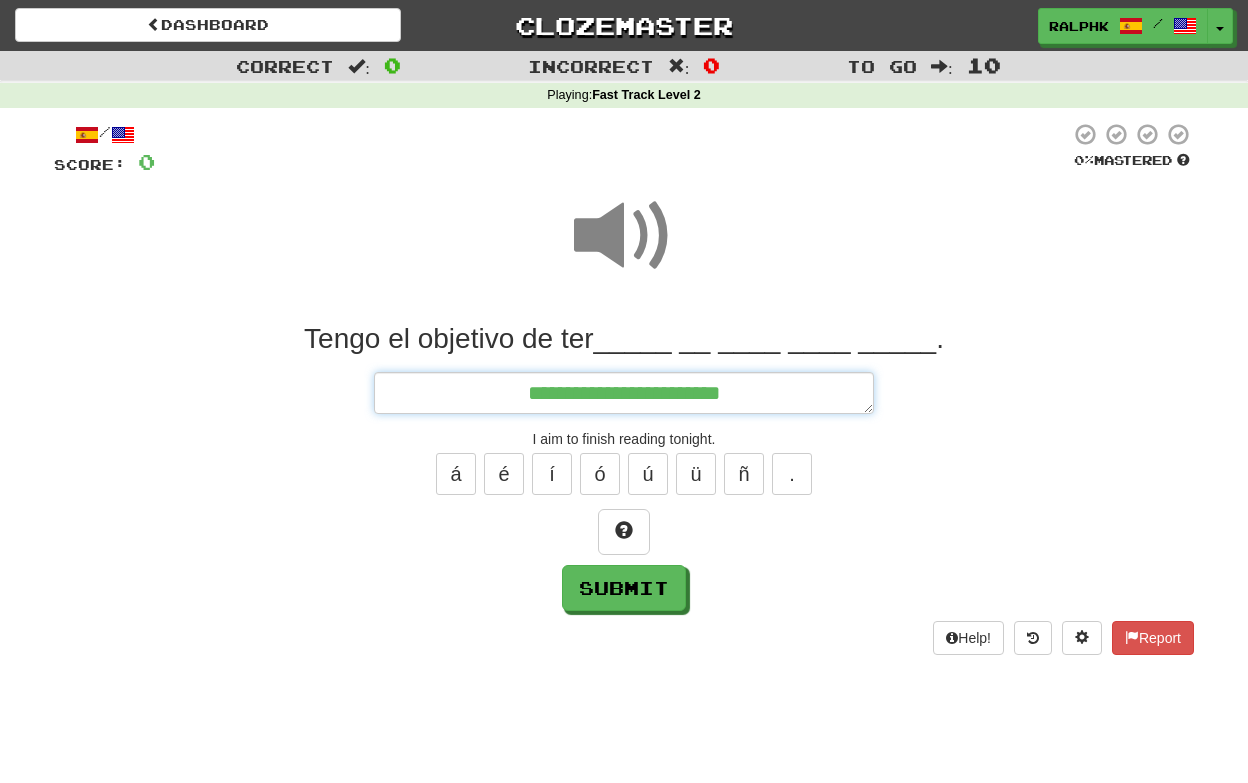 type on "*" 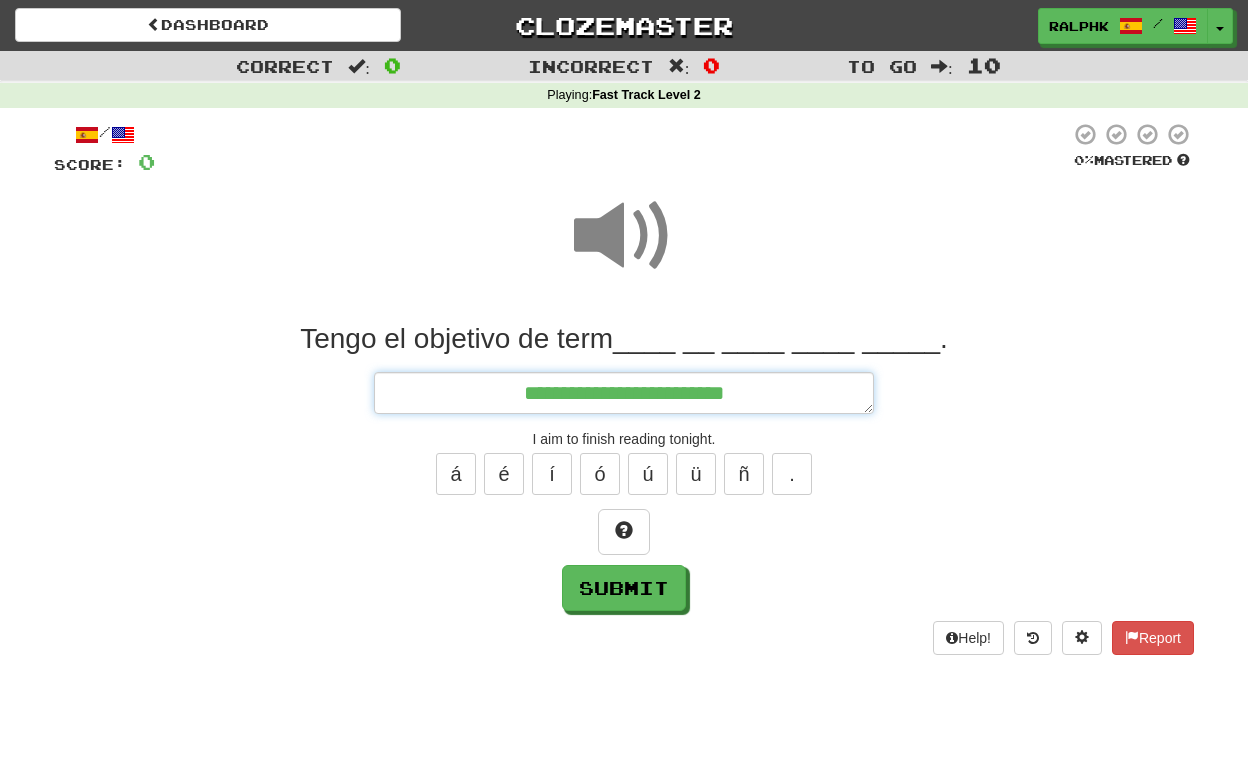 type on "*" 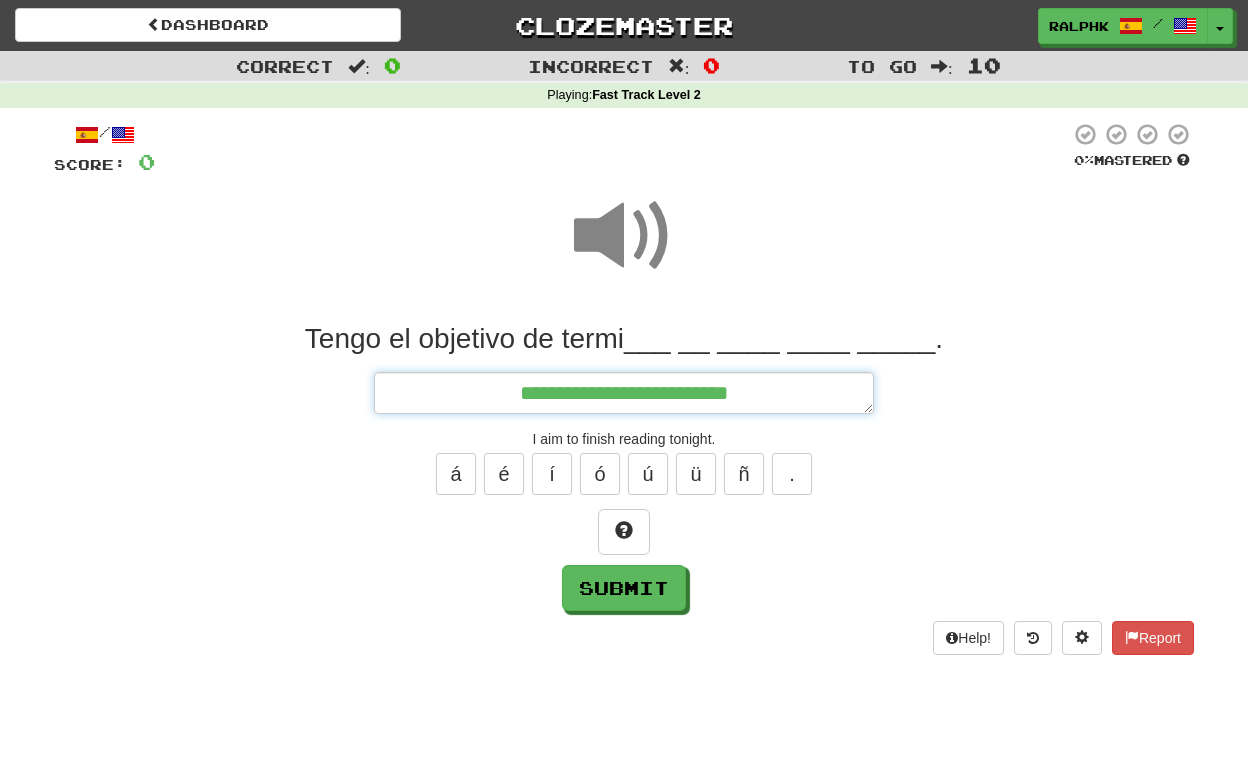 type on "*" 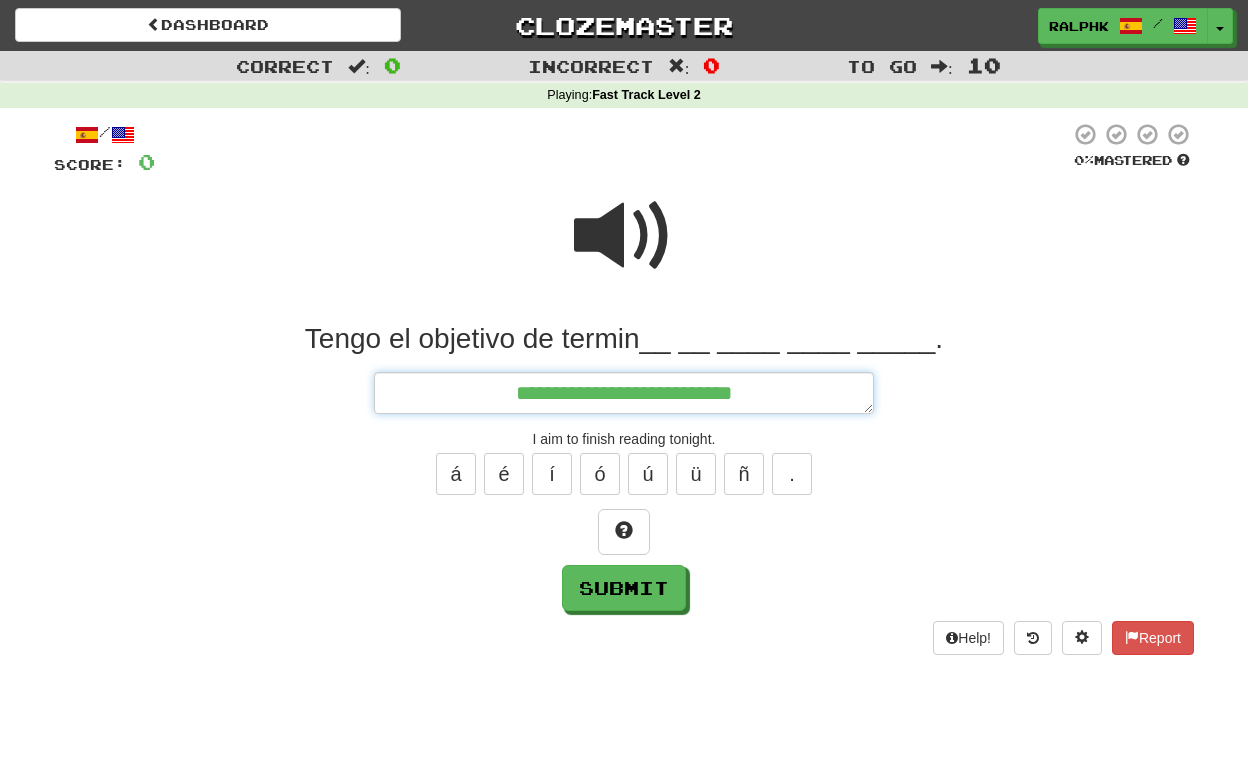 type on "*" 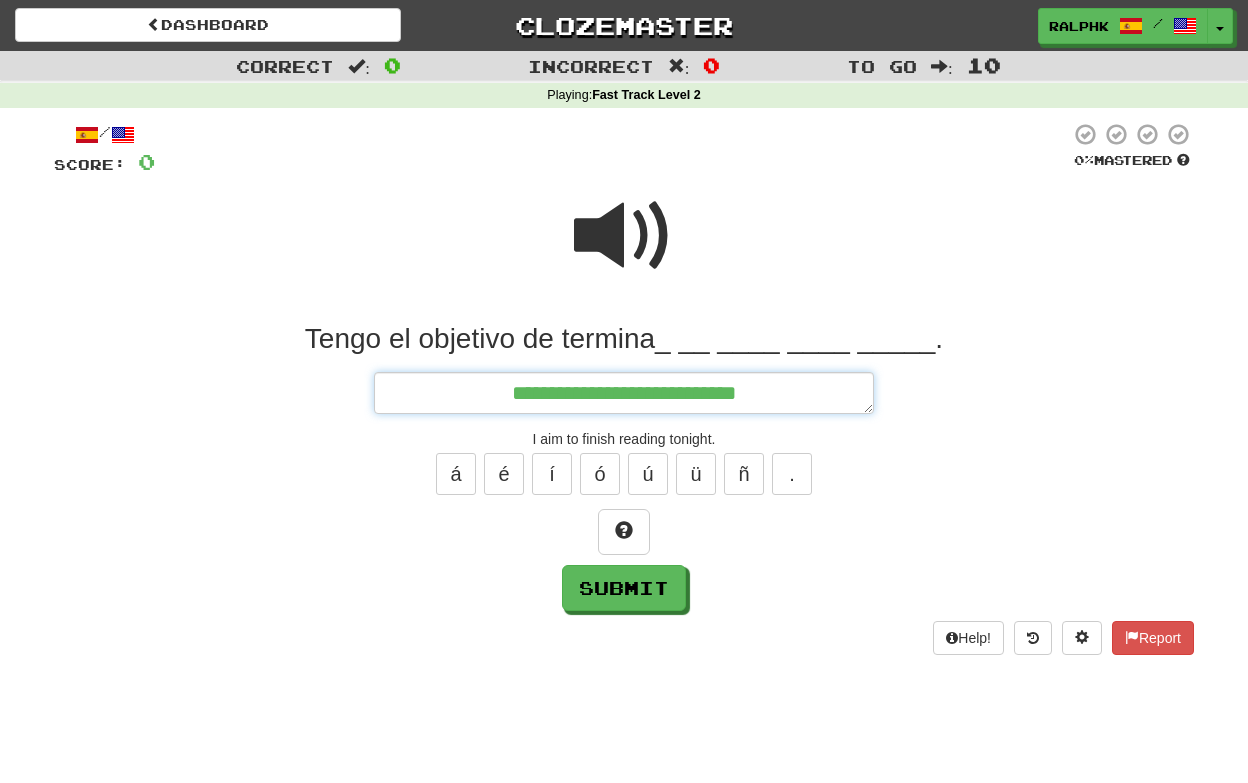type on "*" 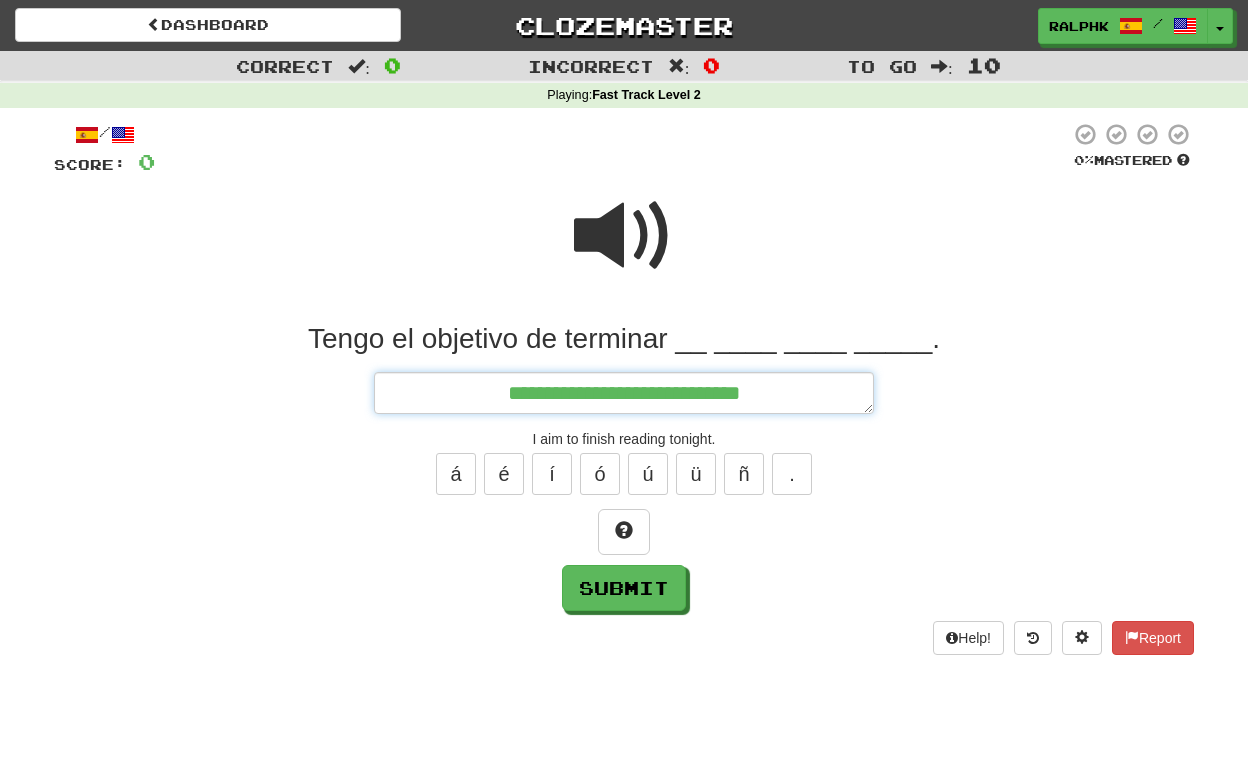 type on "*" 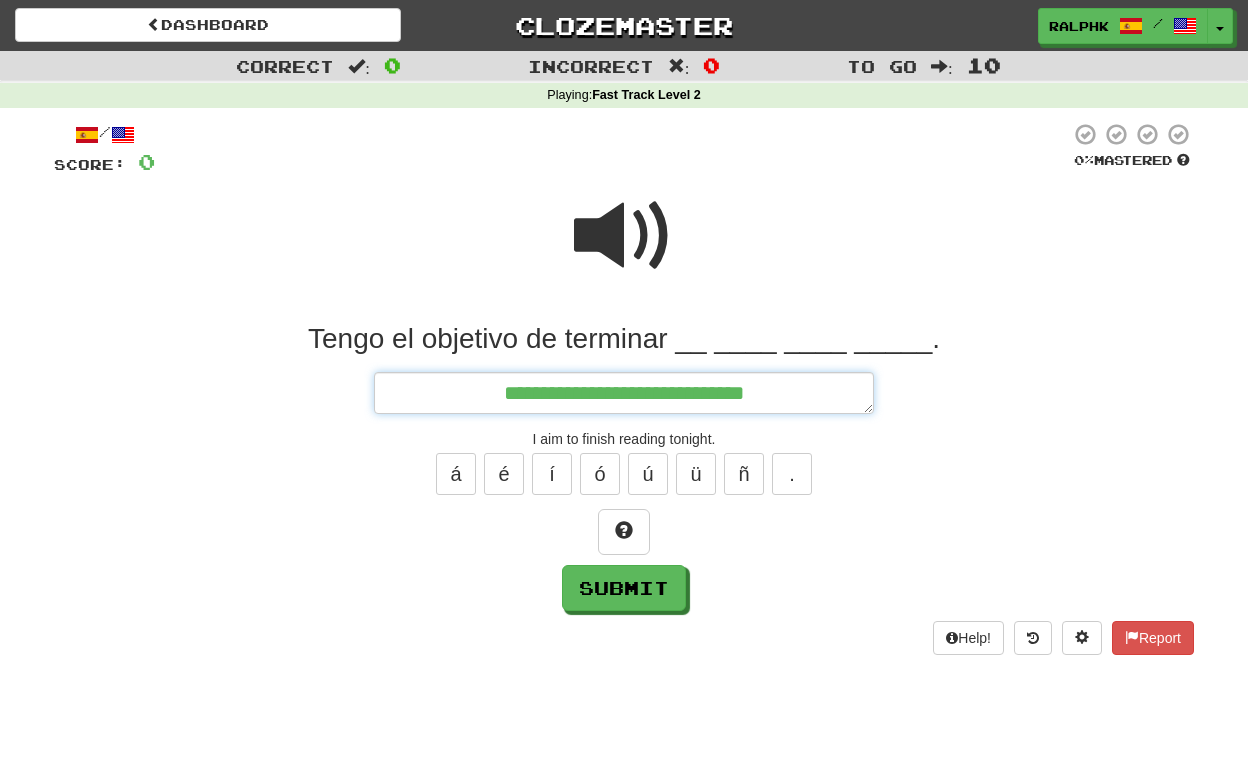 type on "*" 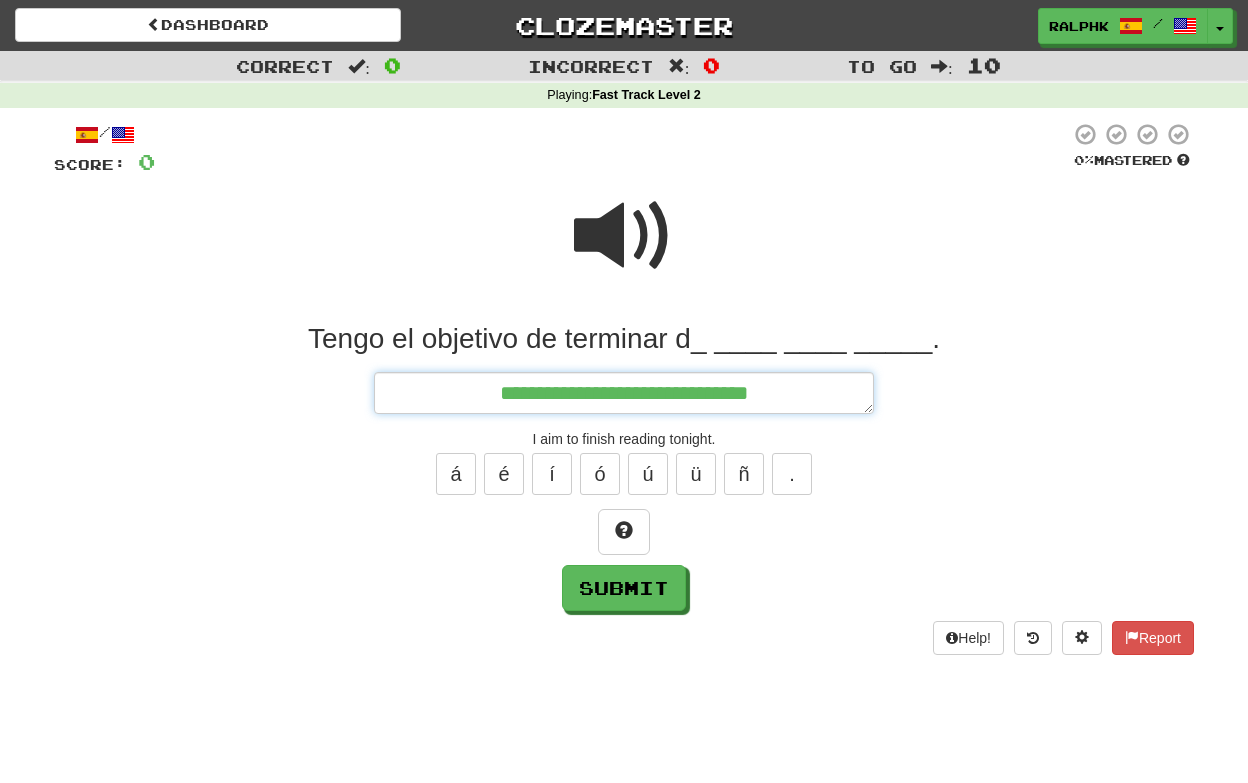 type on "*" 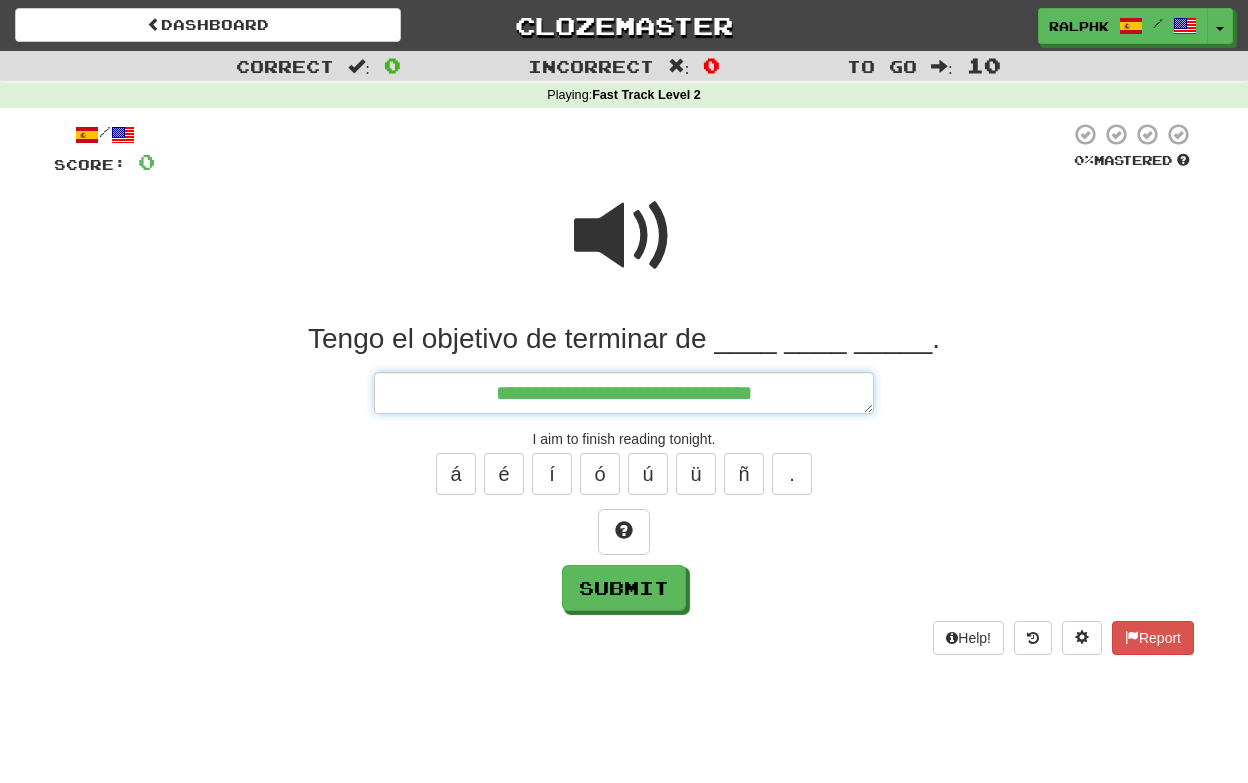 type on "*" 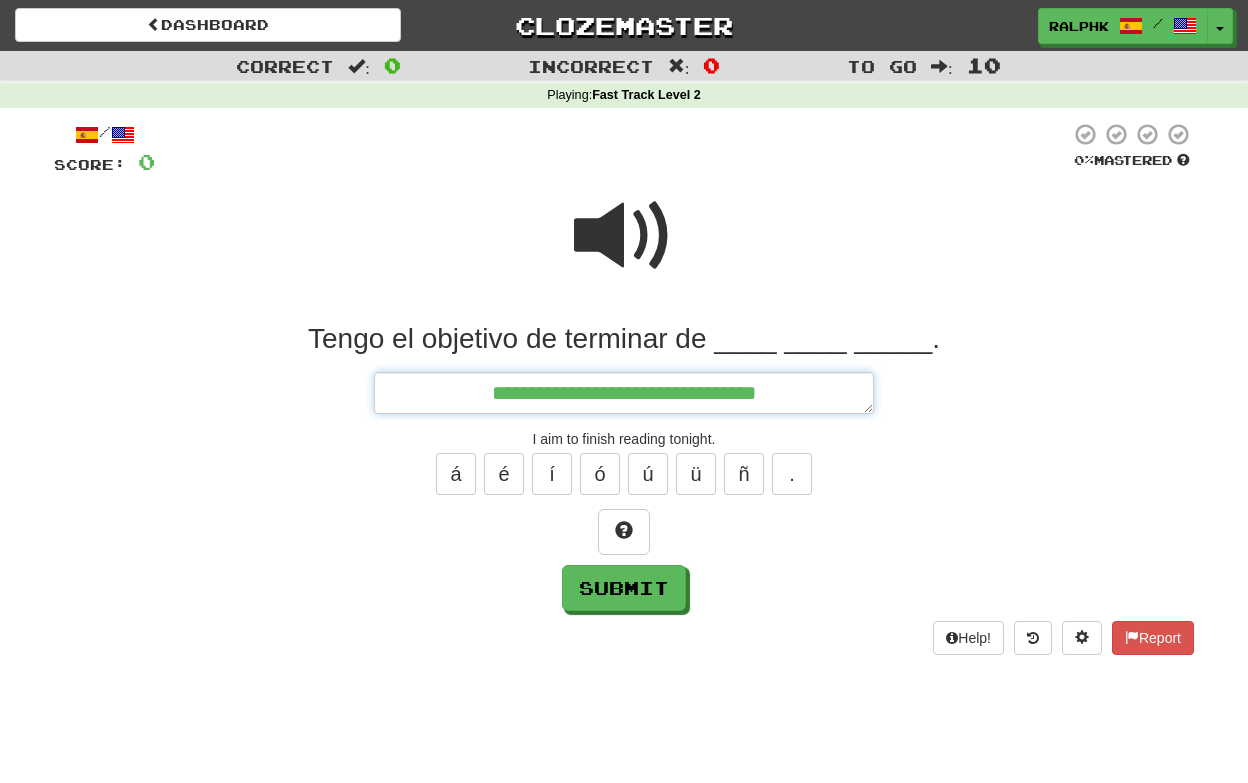 type on "*" 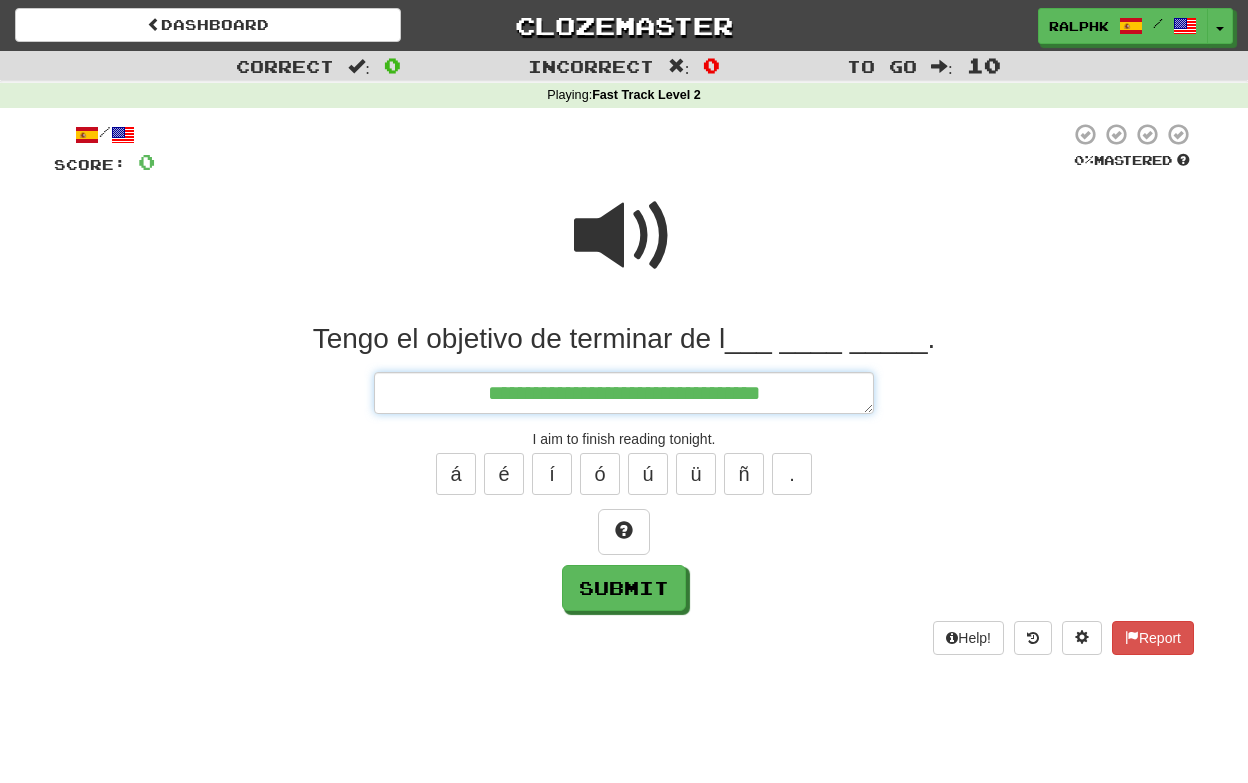 type on "*" 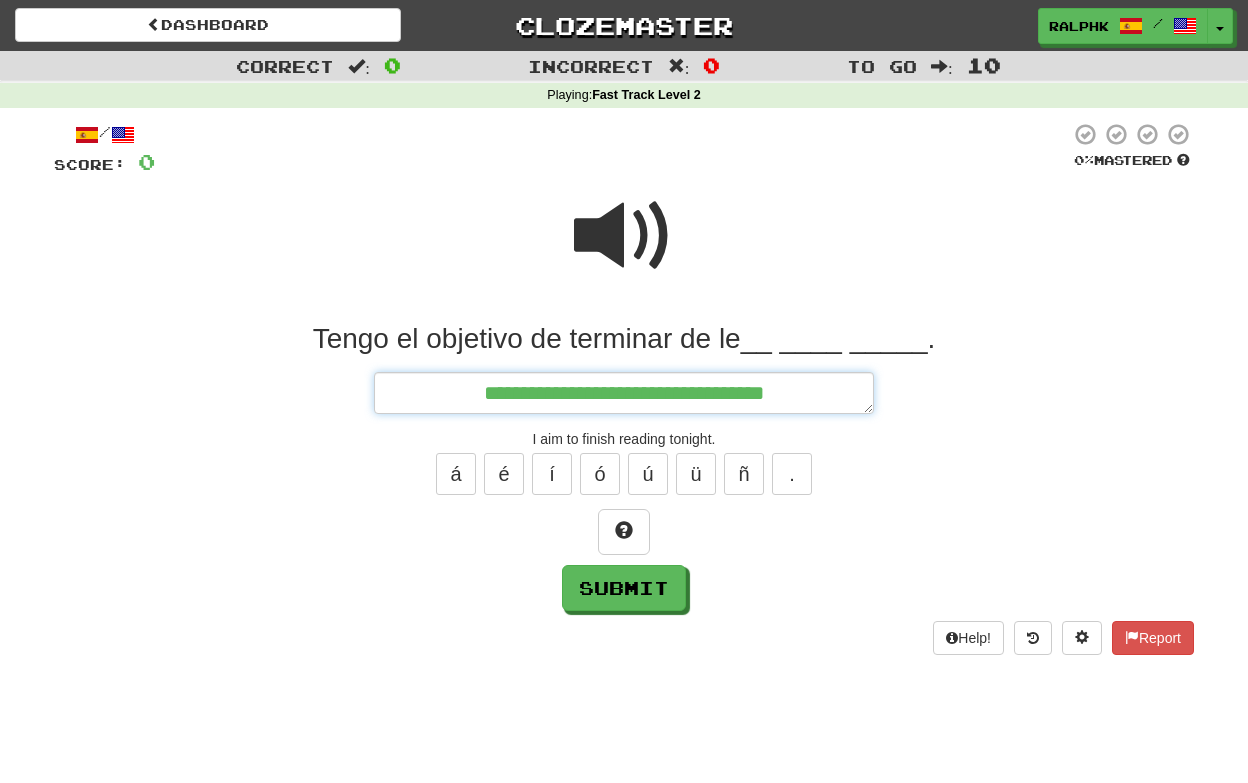 type on "*" 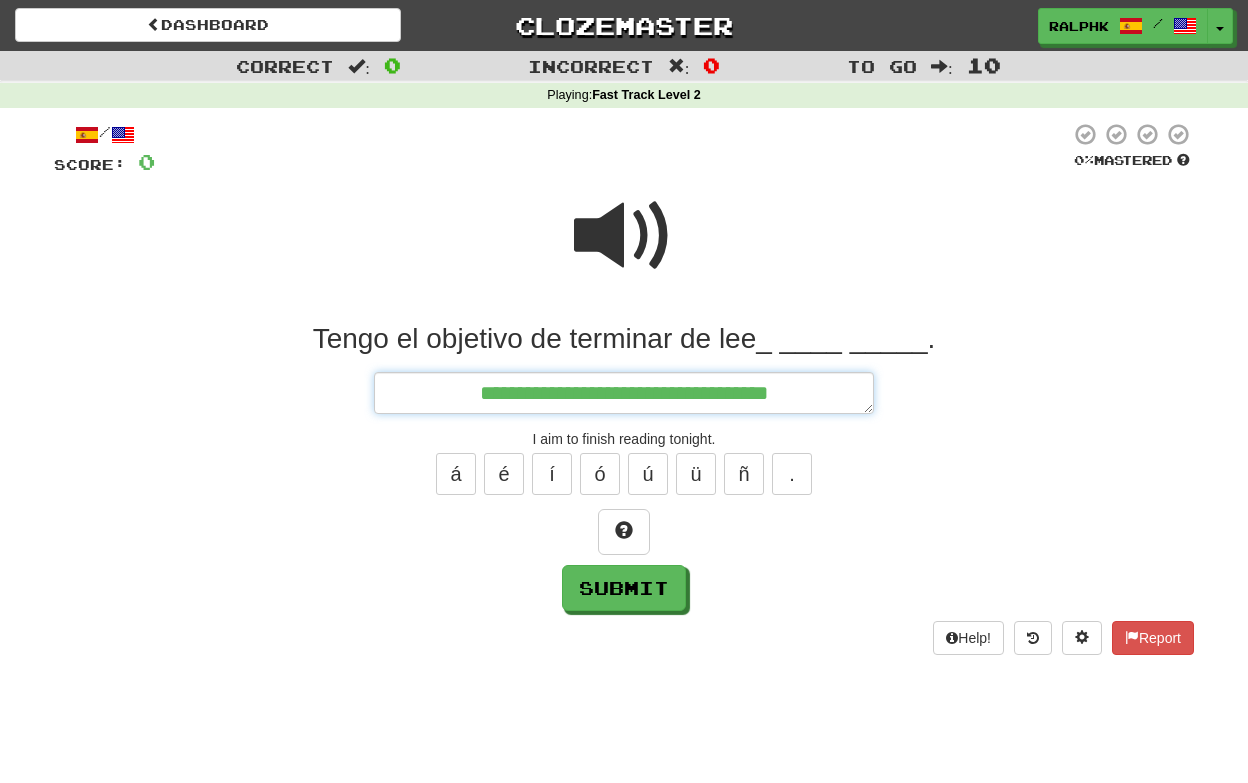type on "*" 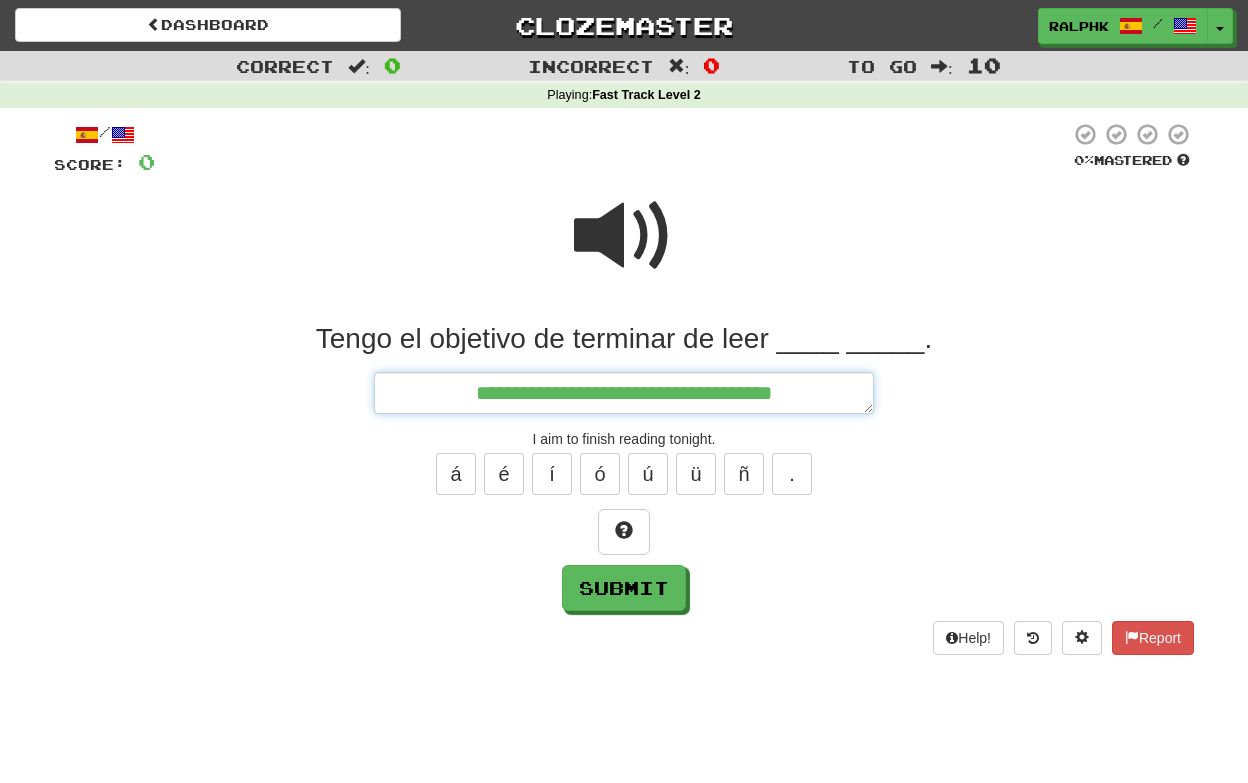 type on "*" 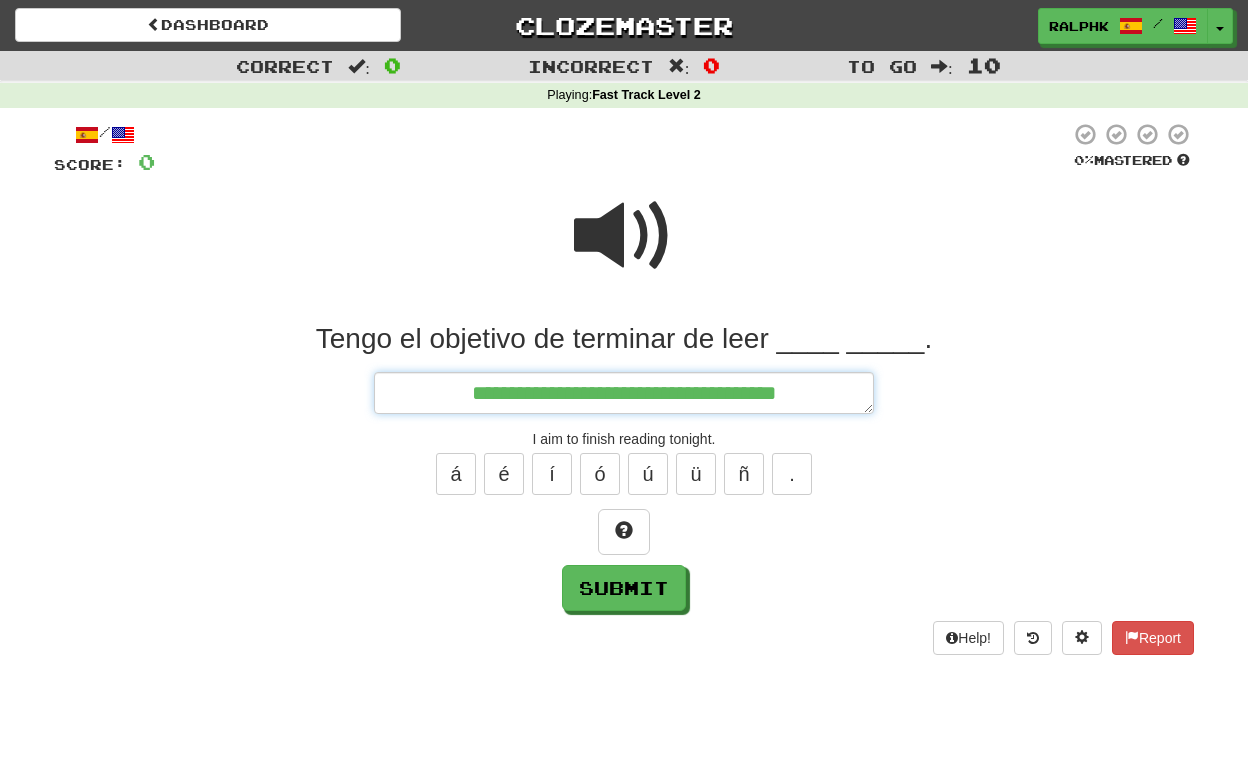 type on "*" 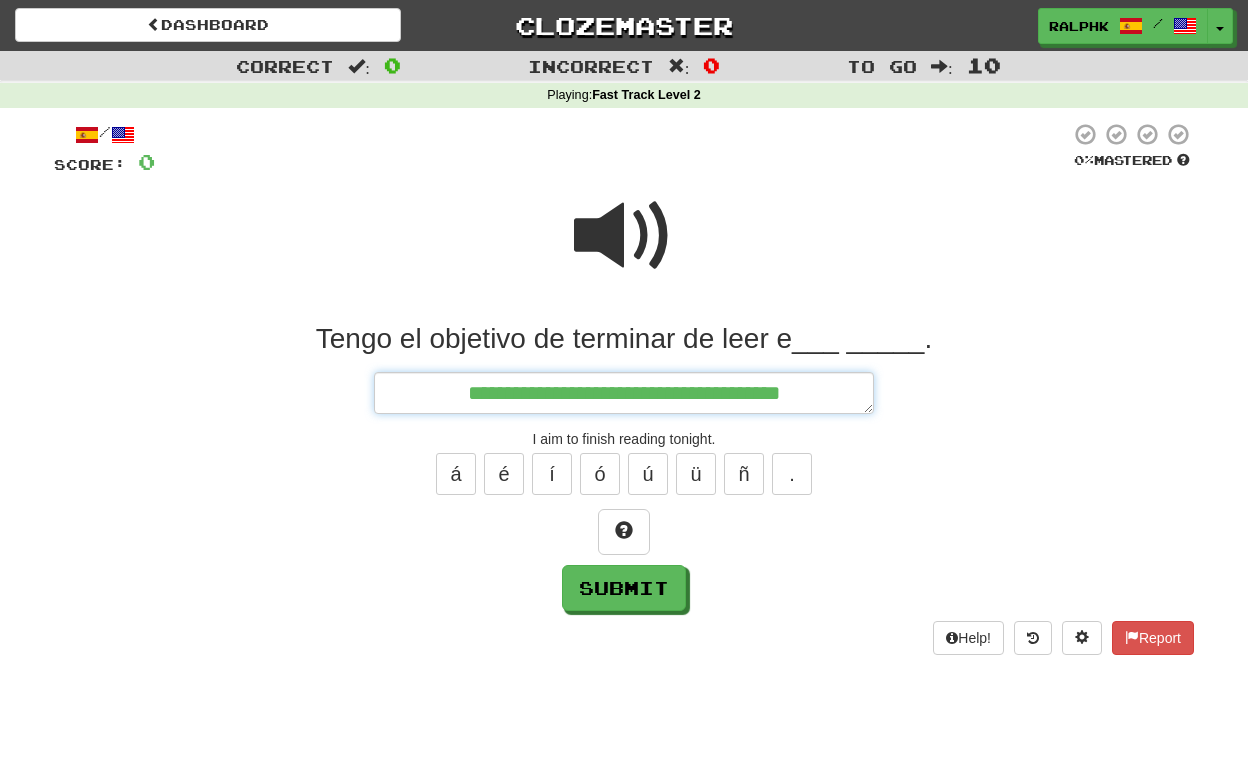 type on "*" 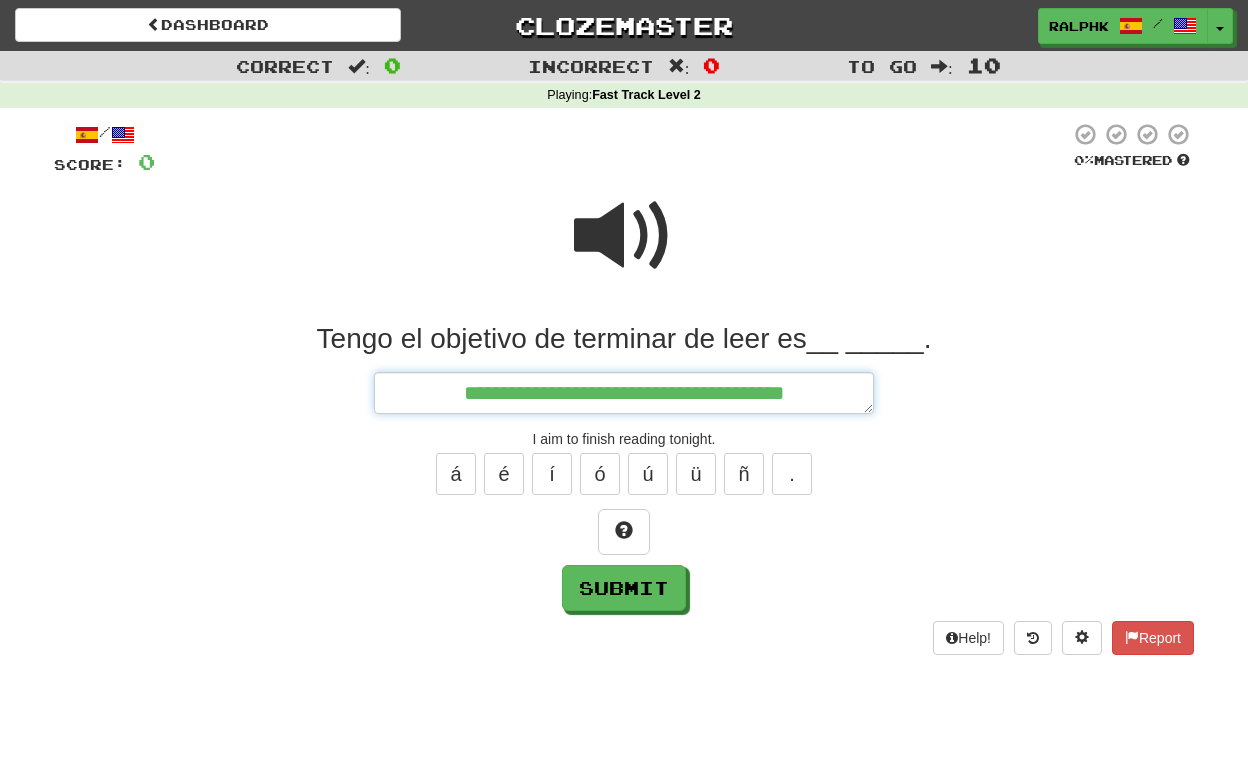 type on "*" 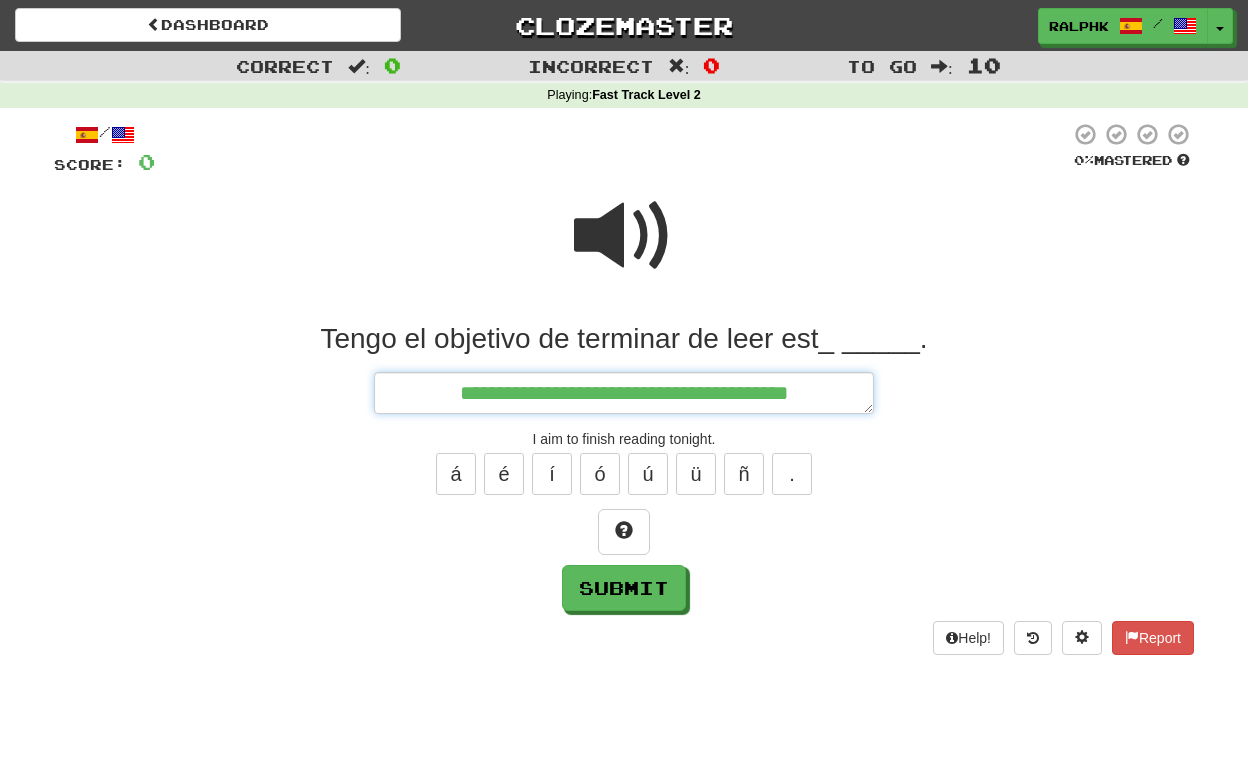 type on "*" 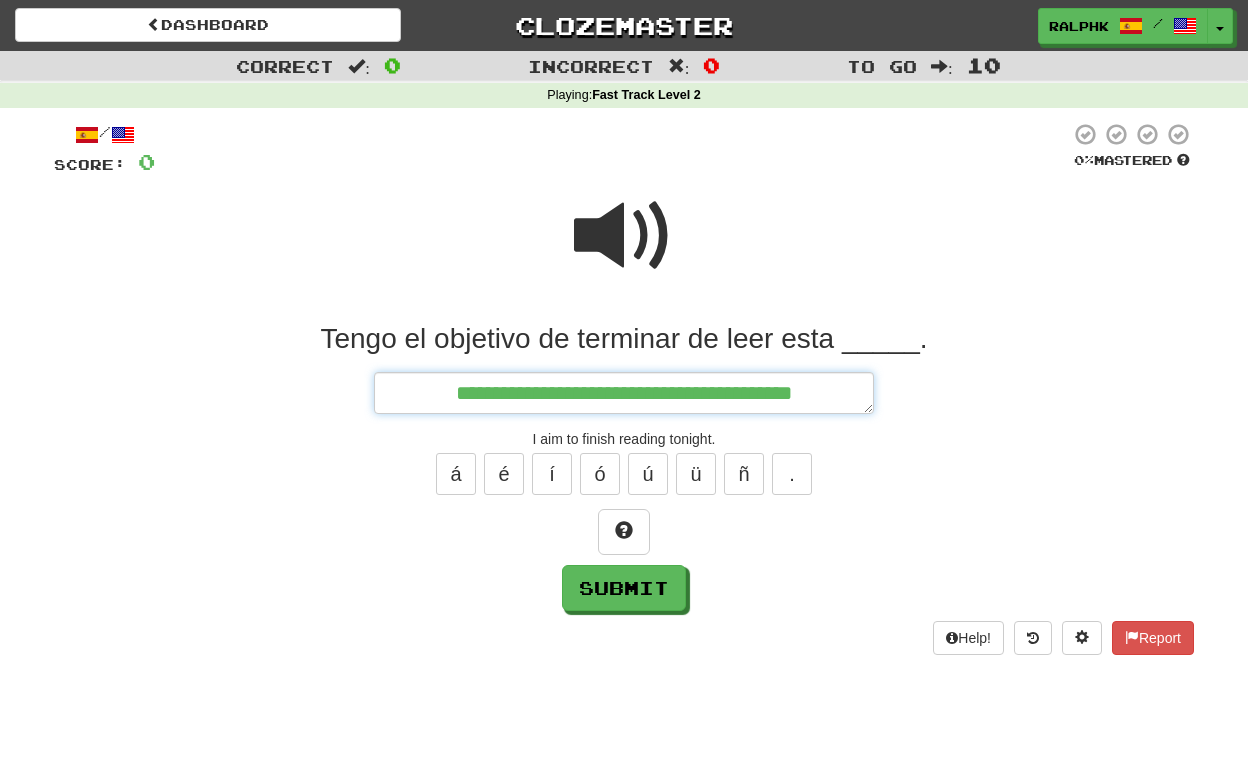 type on "*" 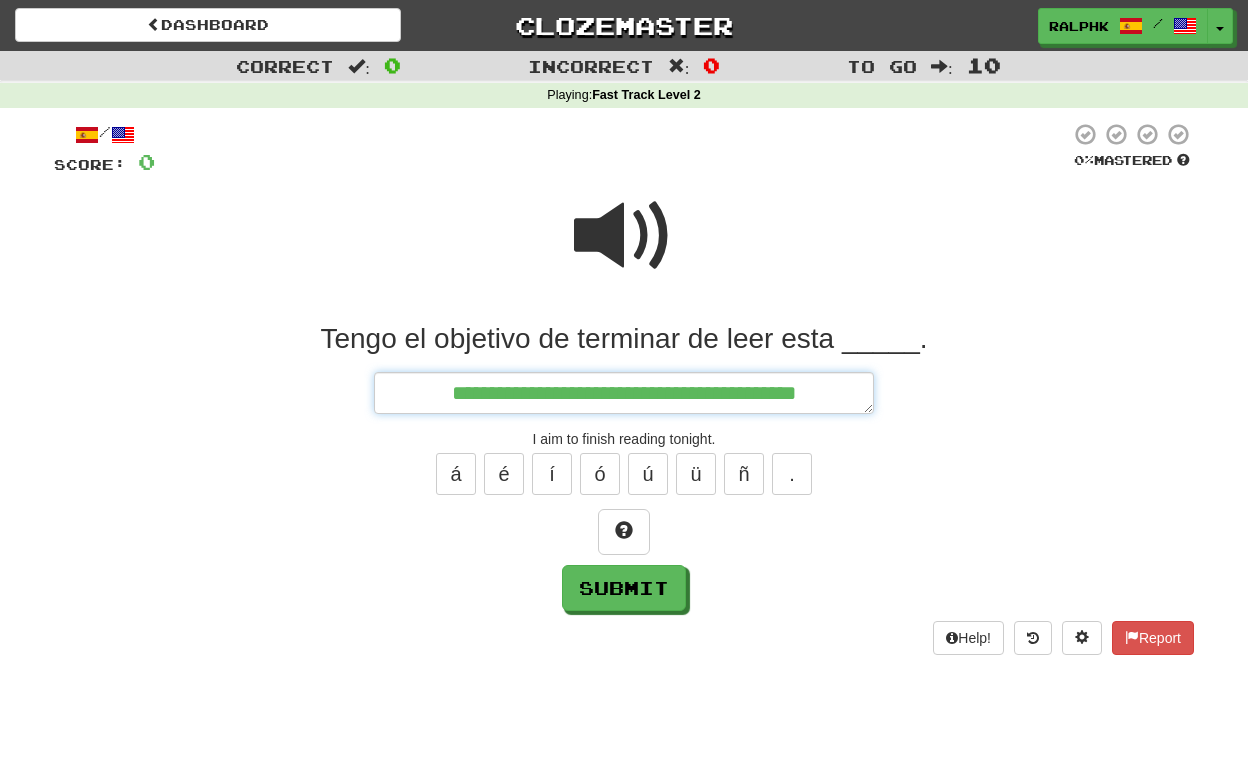 type on "*" 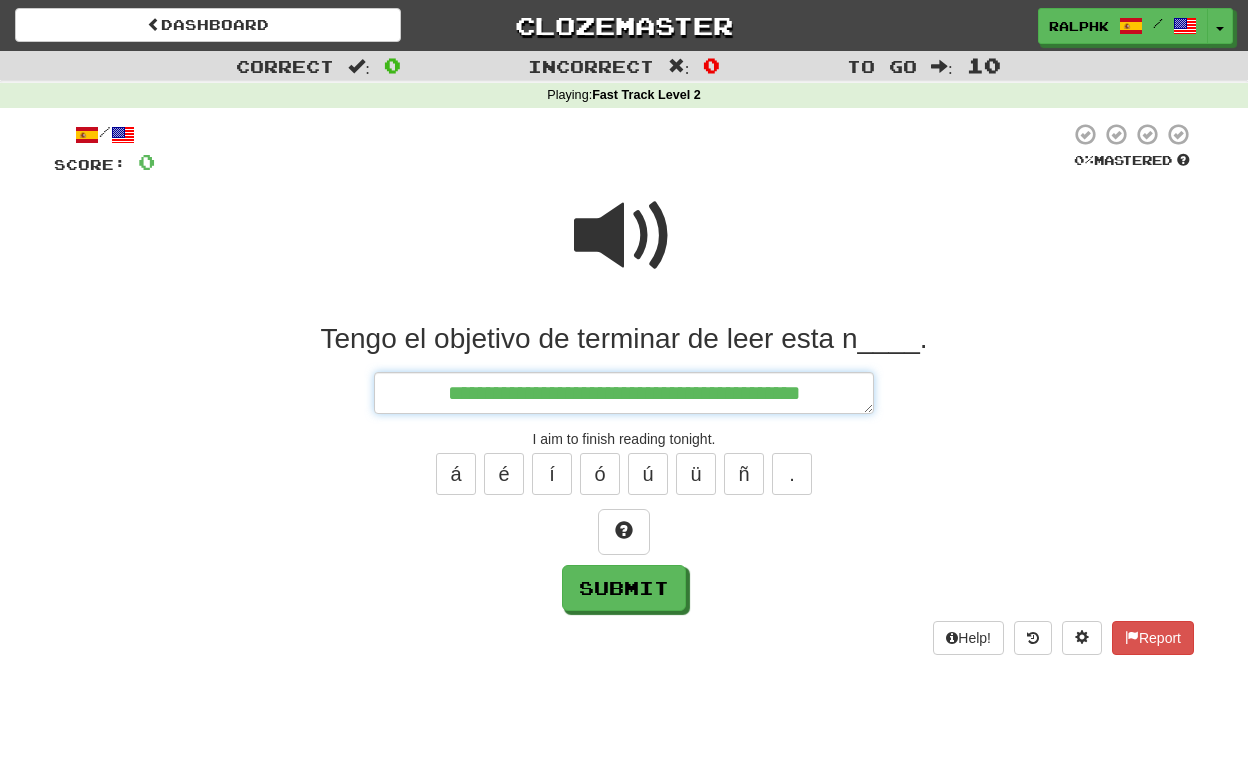 type on "*" 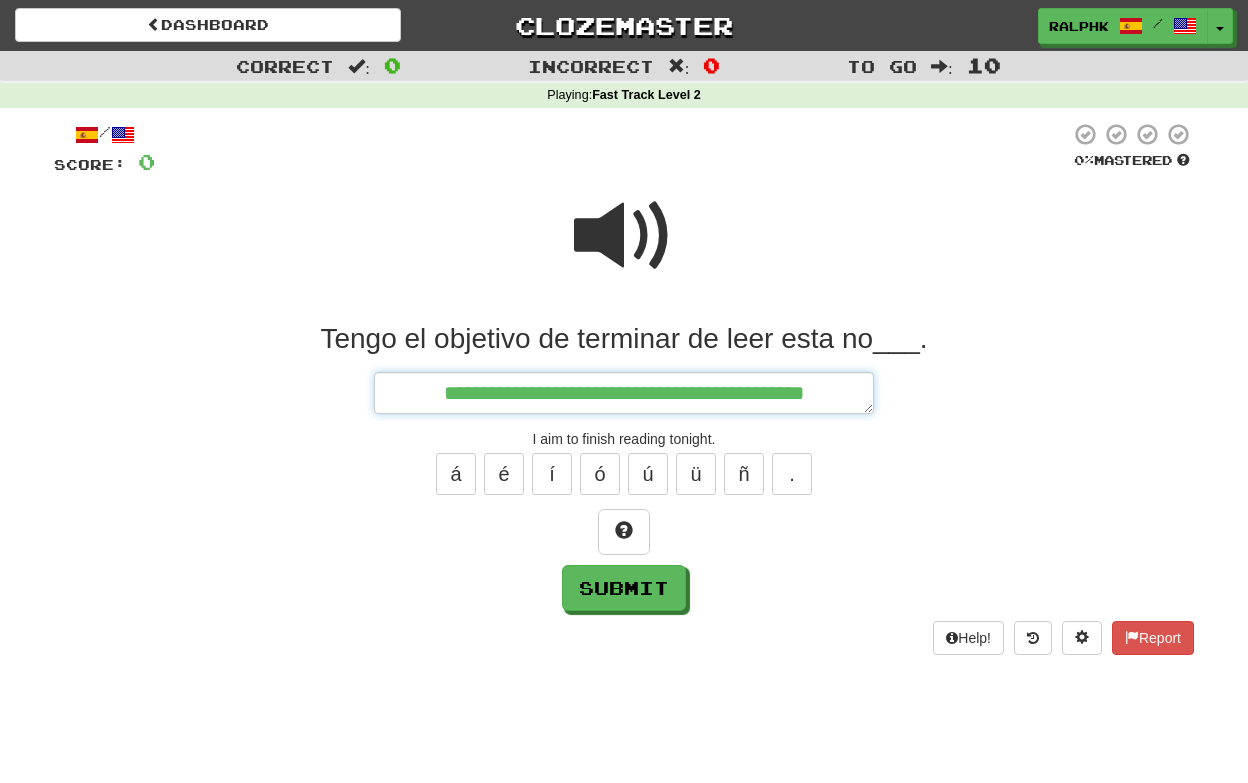 type on "*" 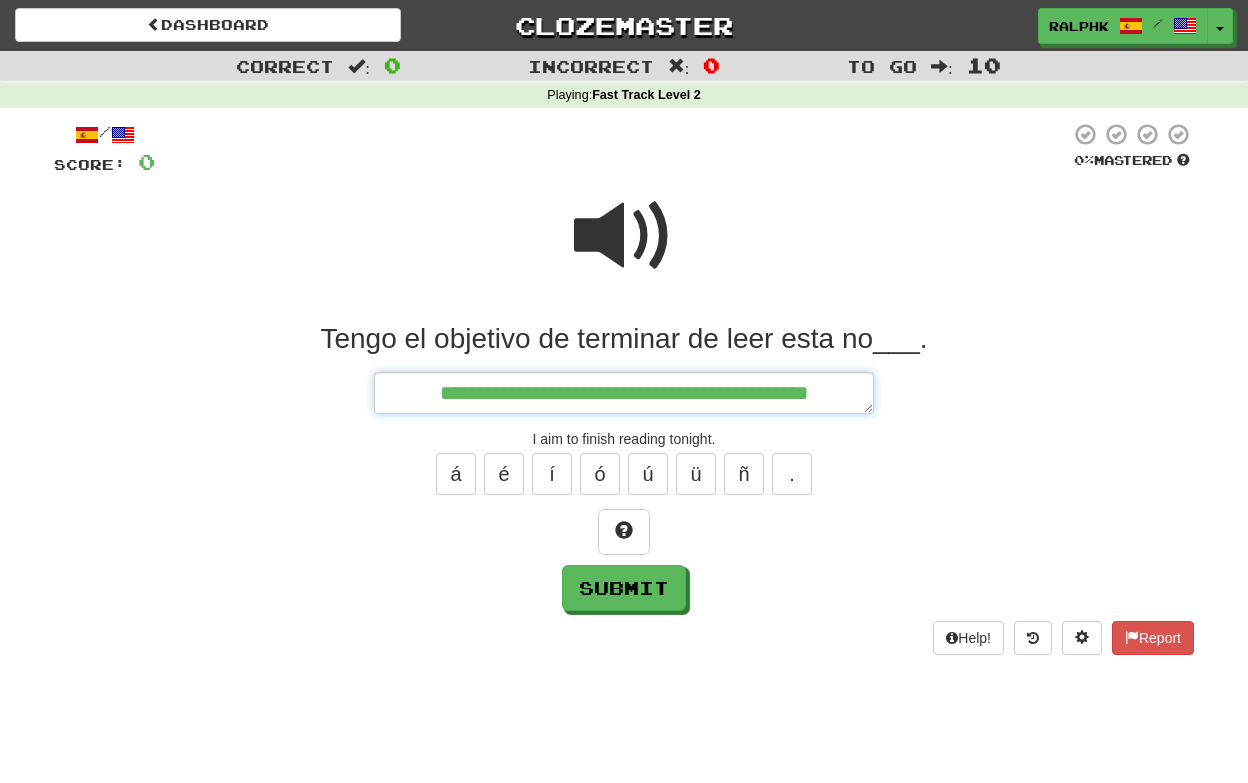 type on "*" 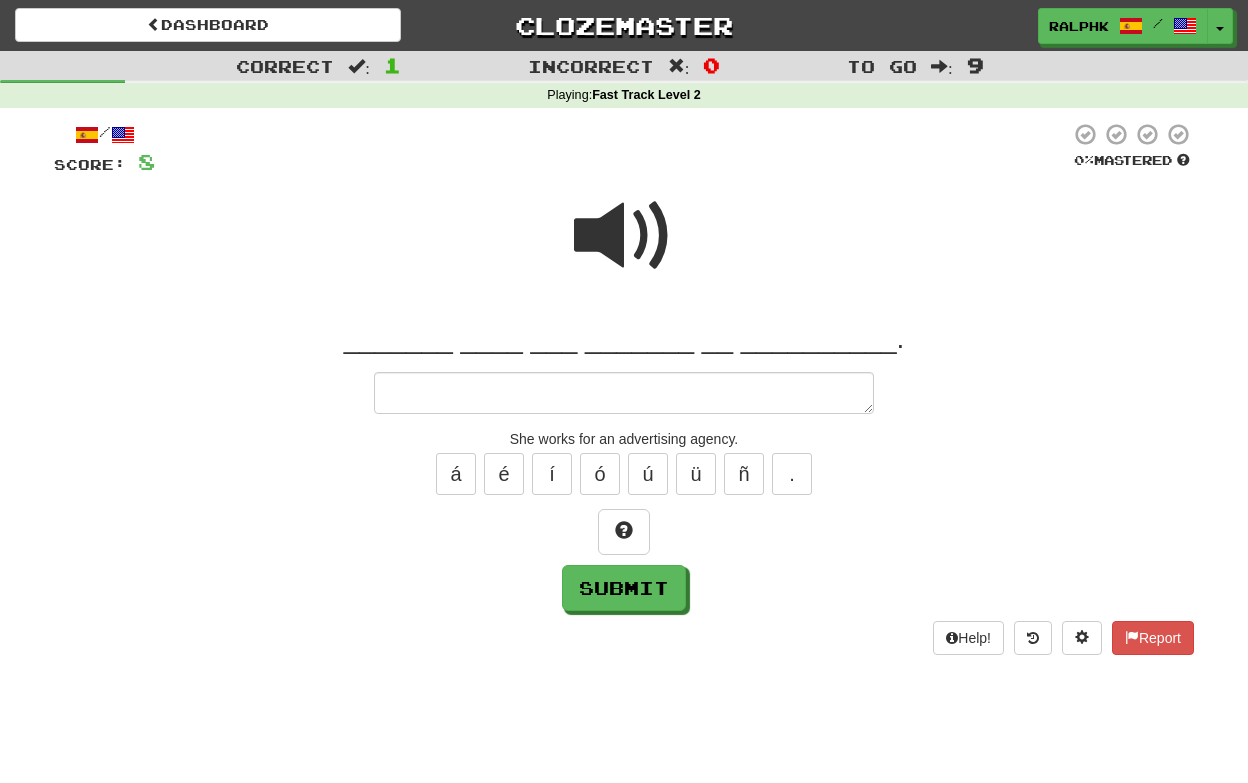 type on "*" 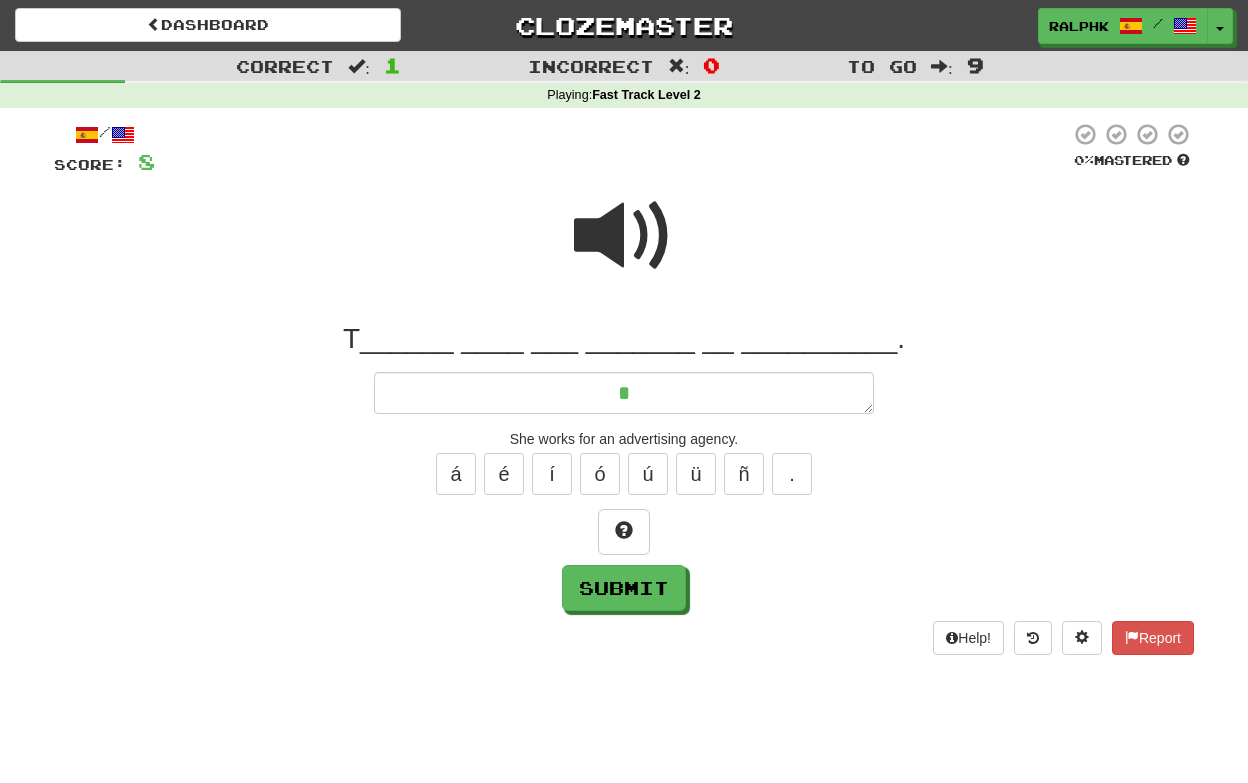 type on "*" 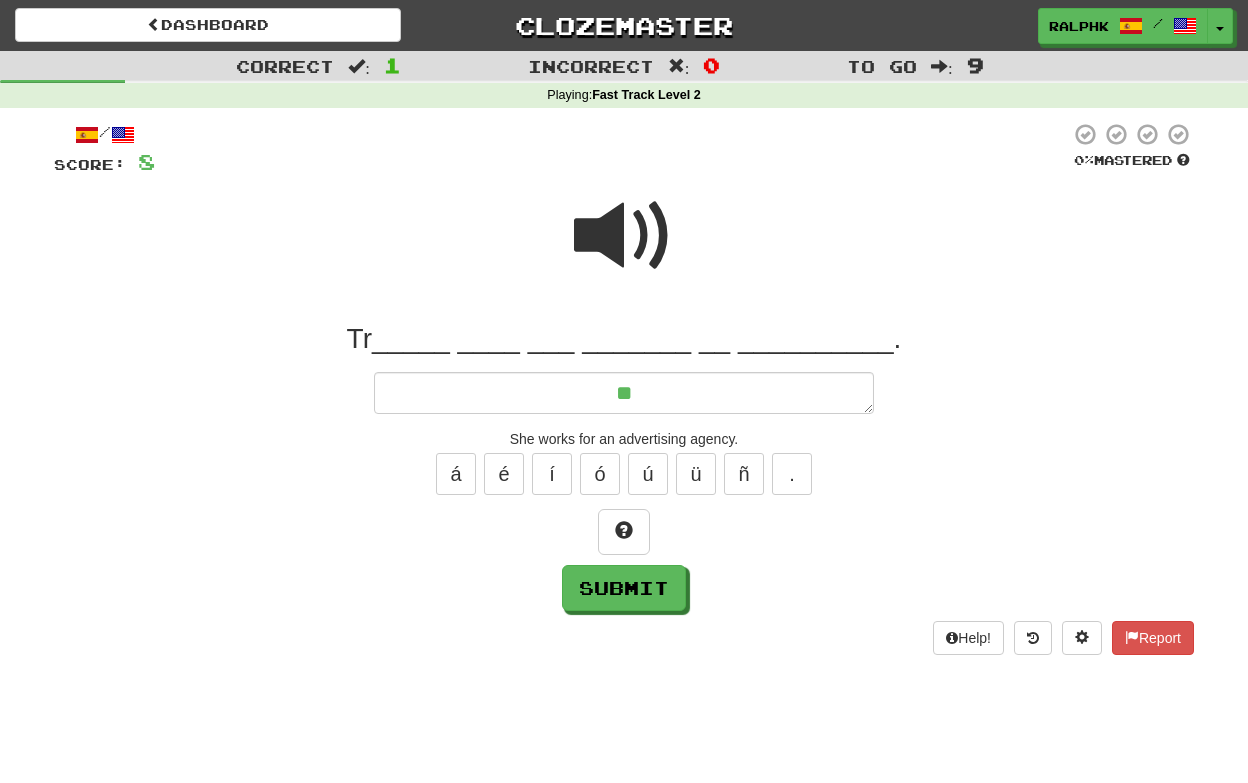type on "*" 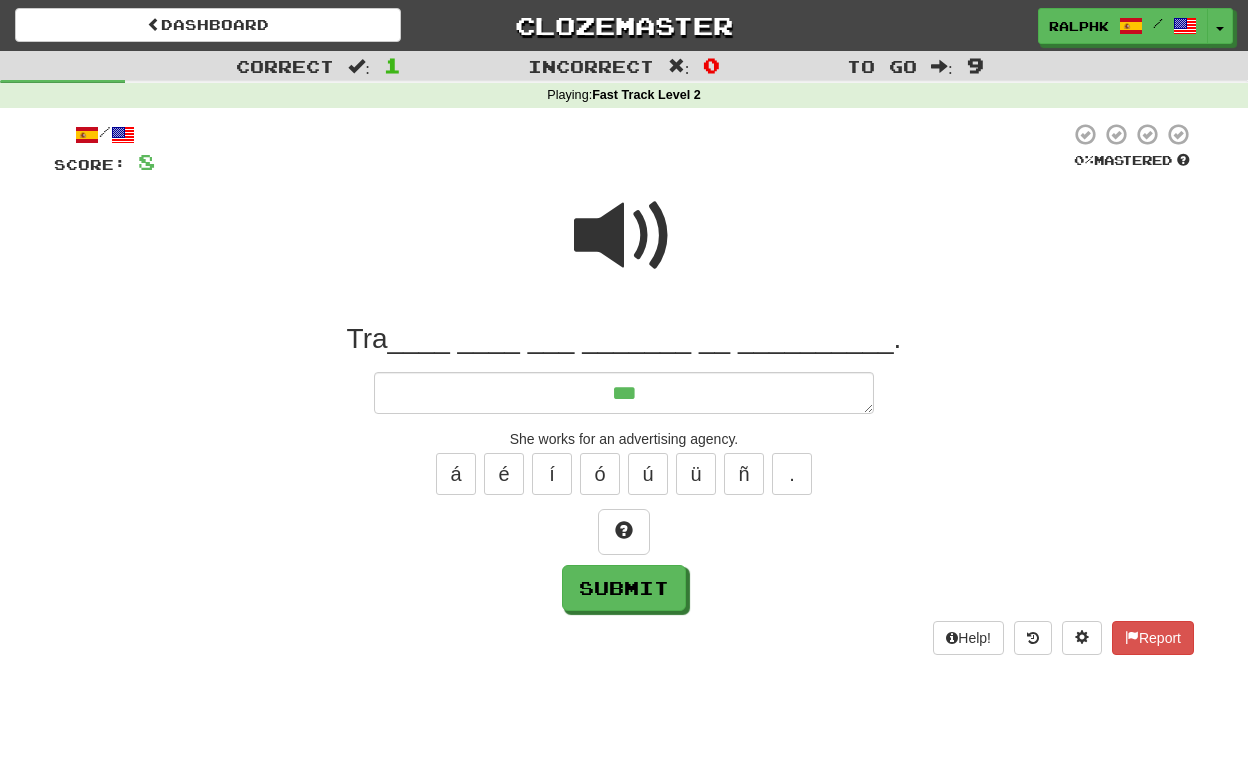 type on "*" 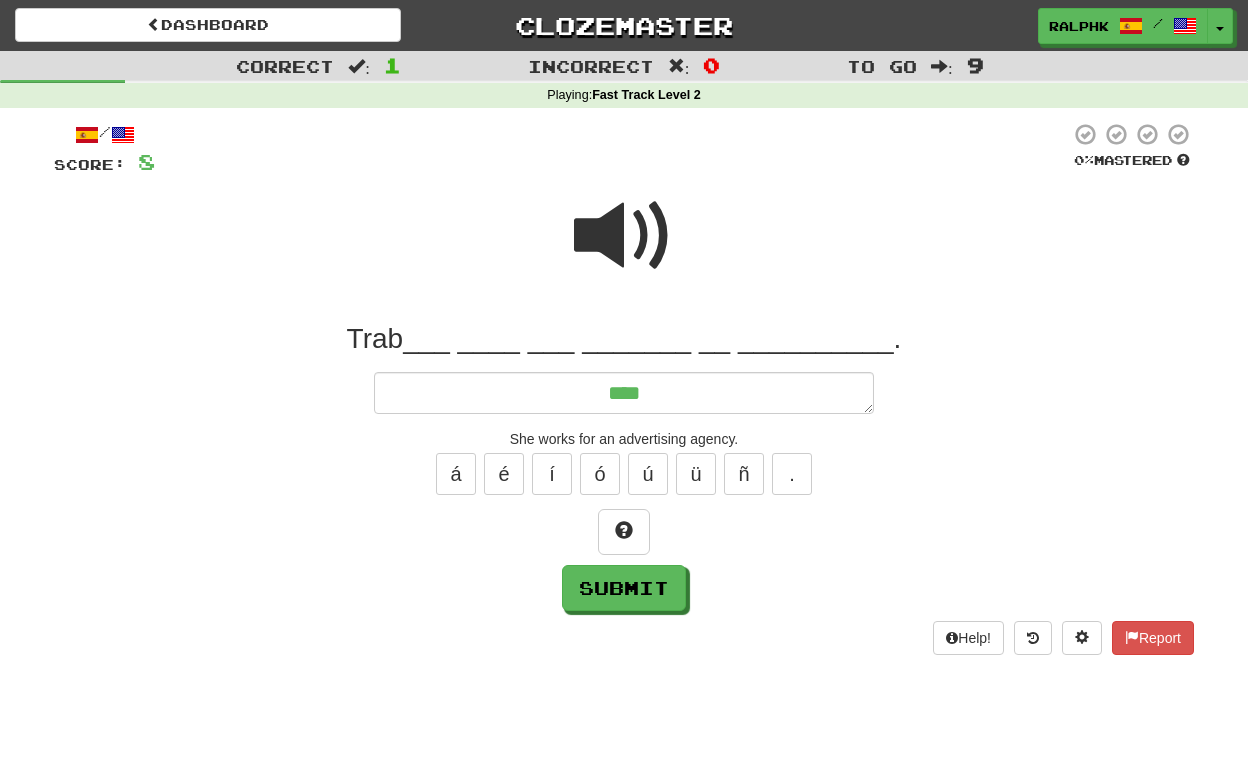 type on "*" 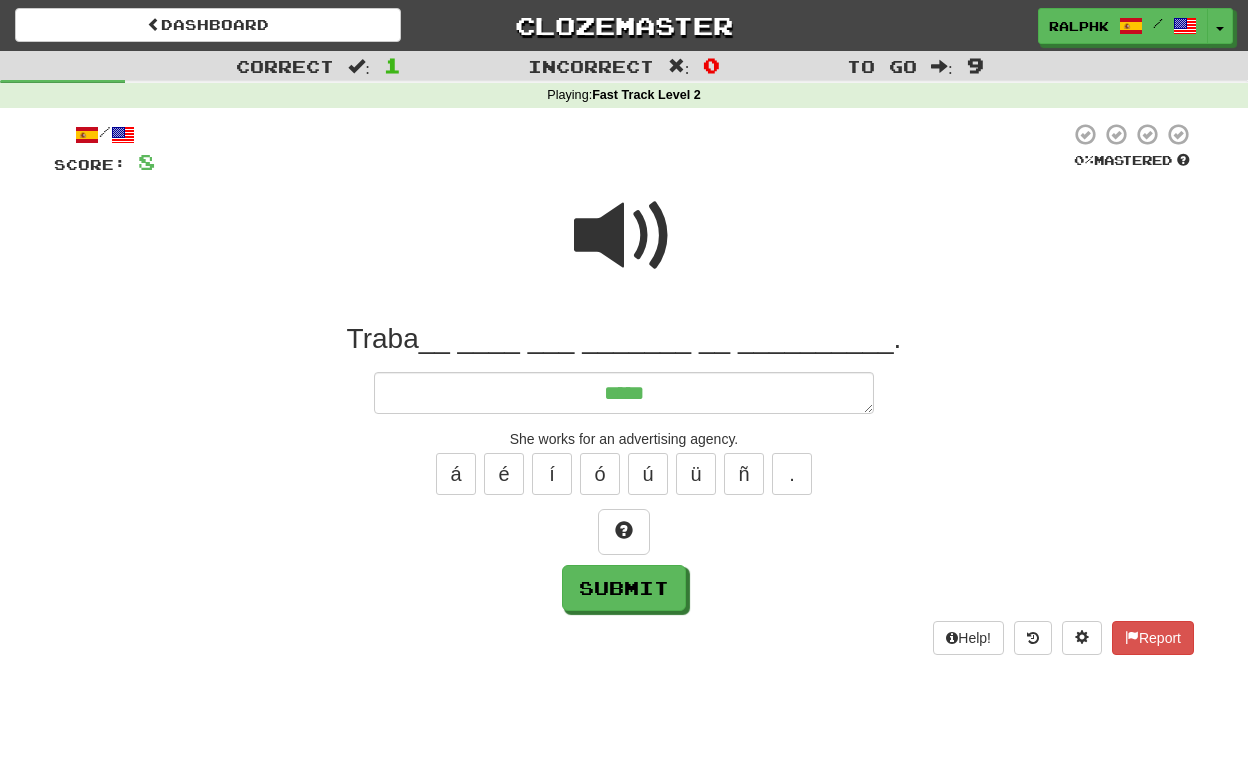 type on "*" 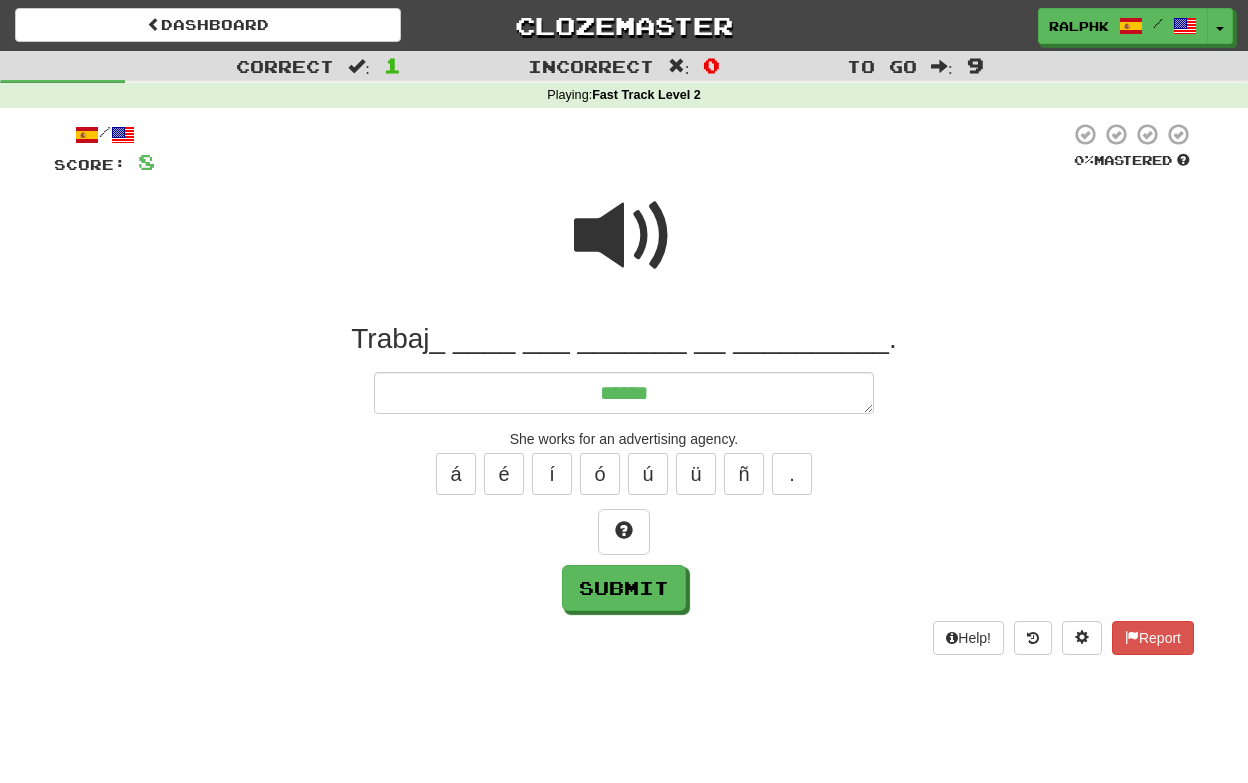 type on "*" 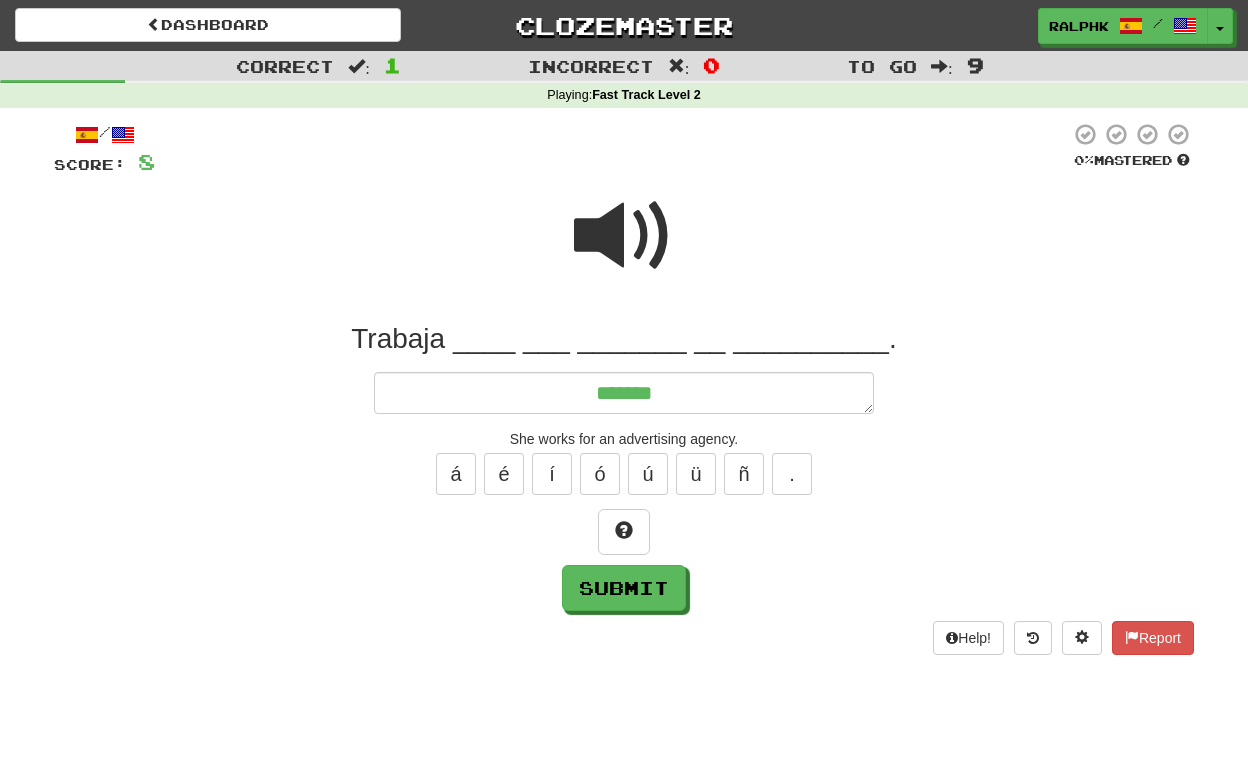 type on "*" 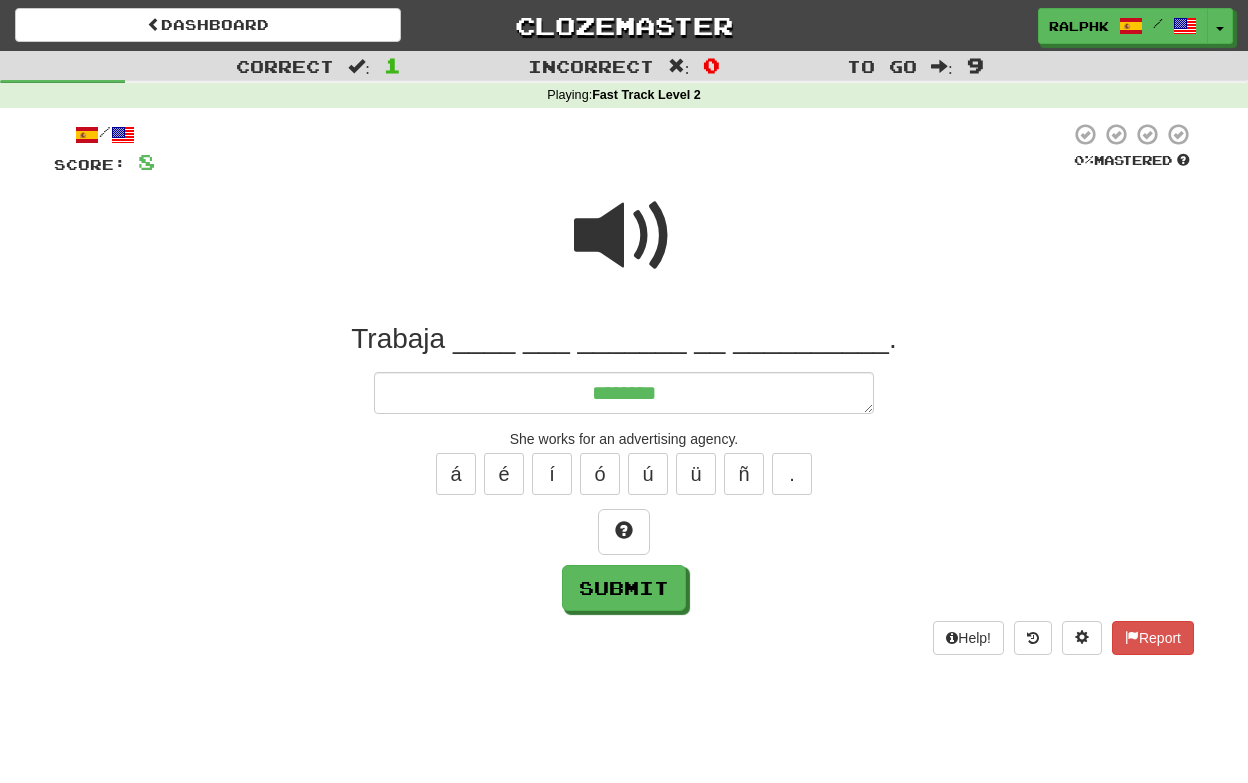 type on "*" 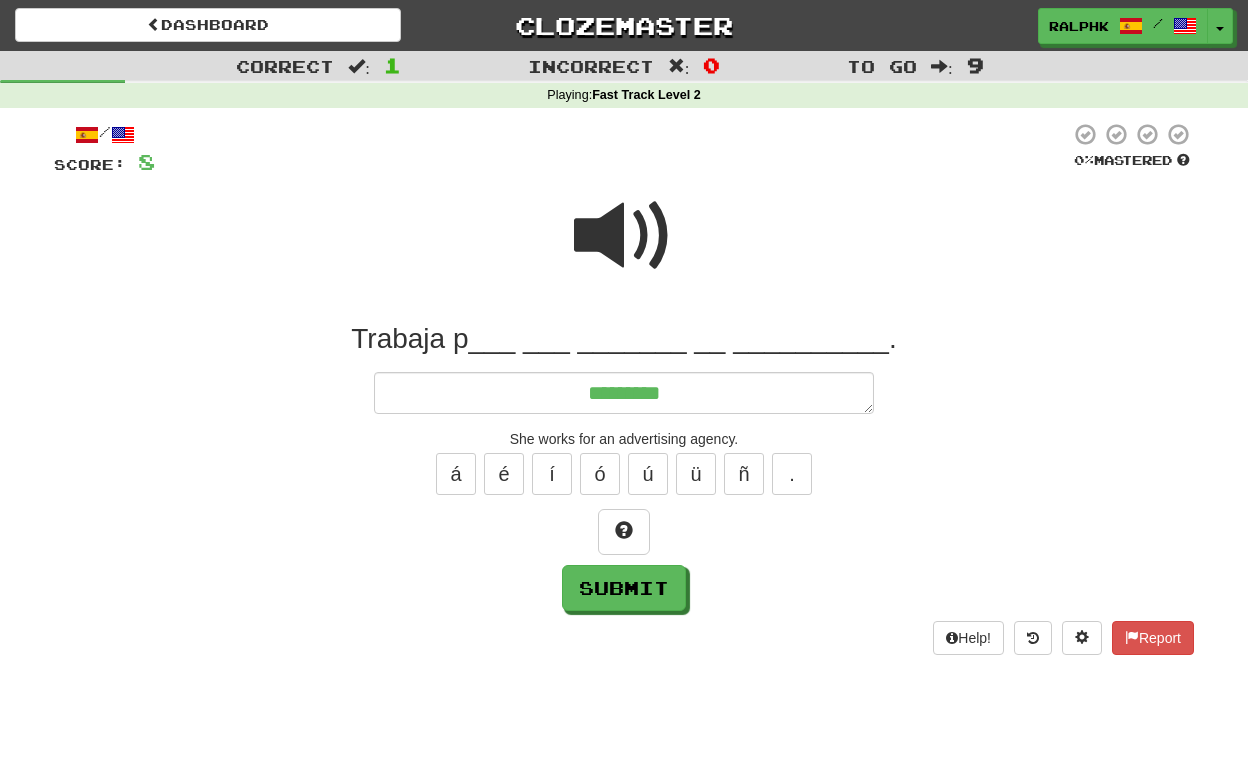 type on "*" 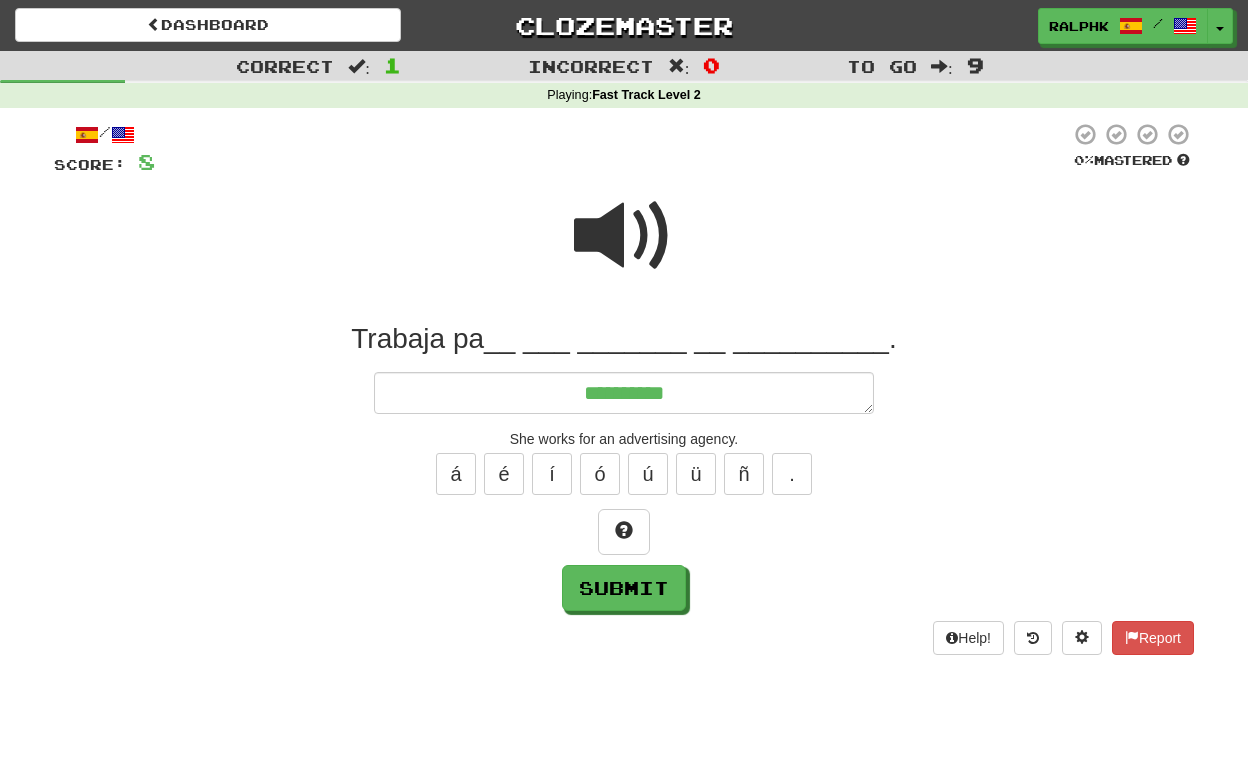 type on "*" 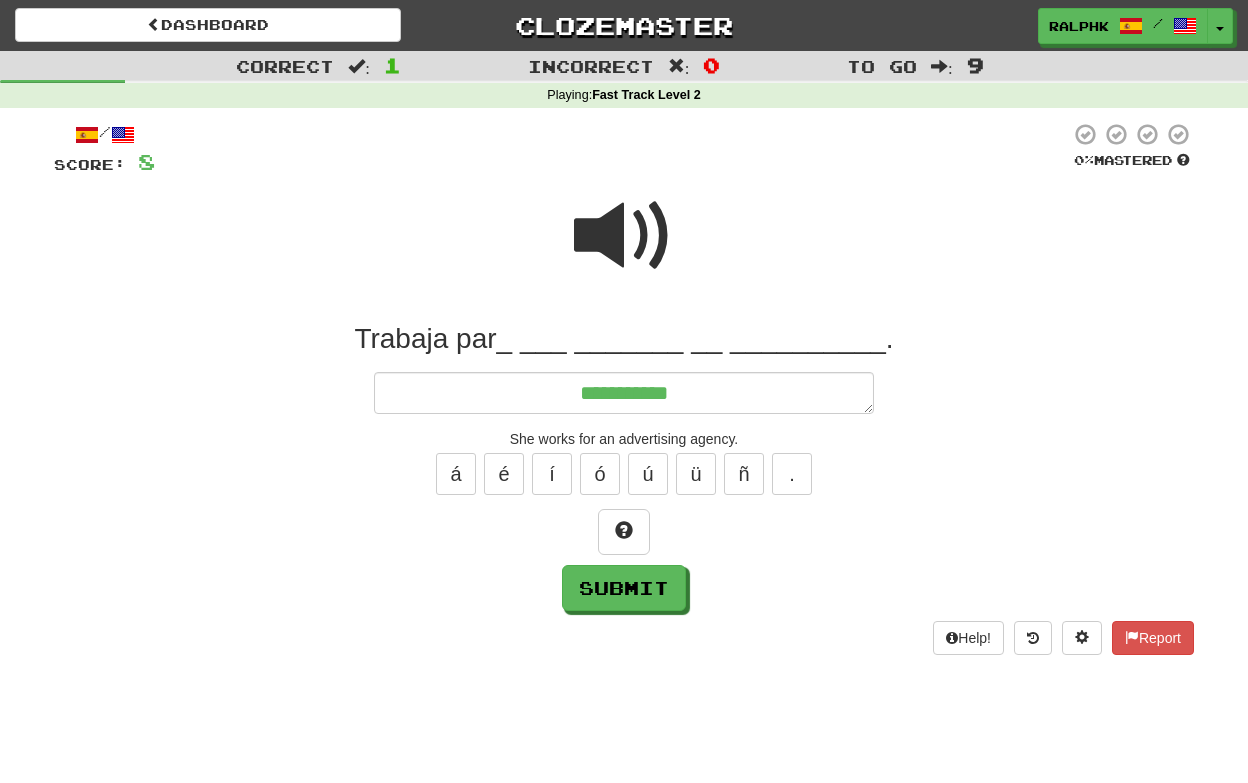 type on "*" 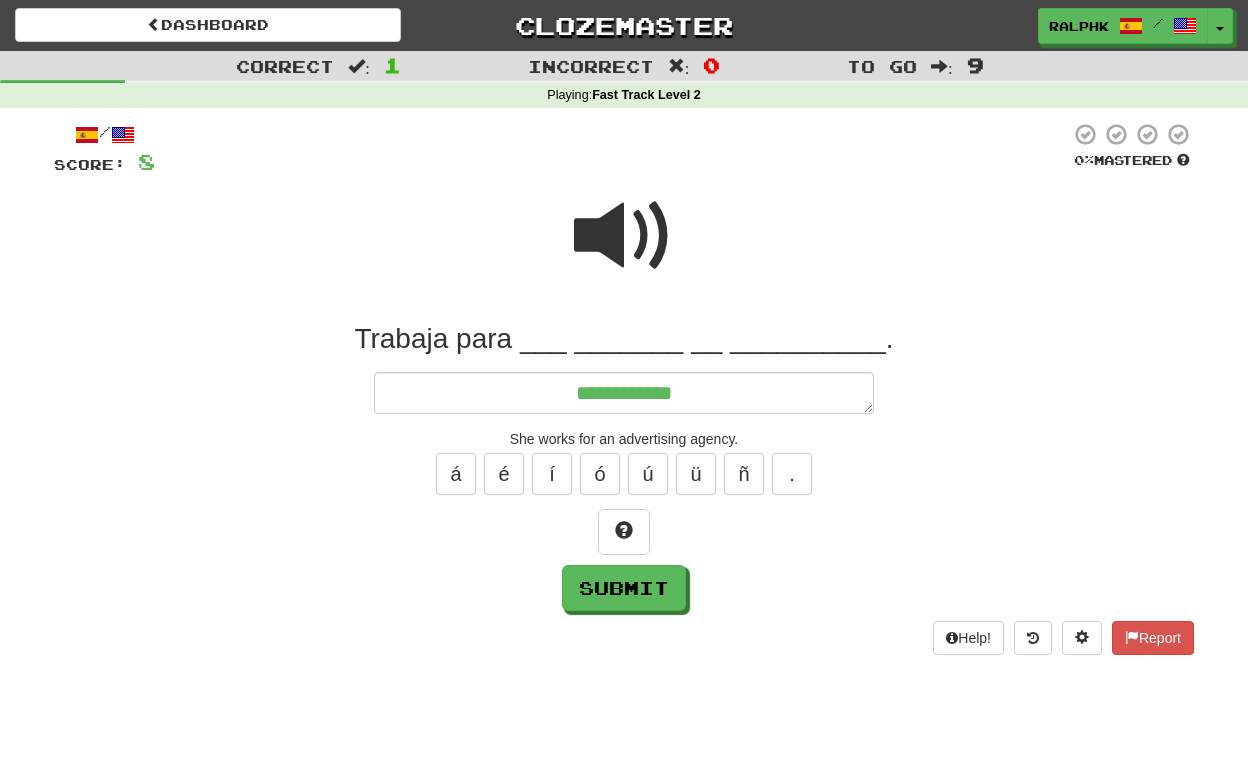 type on "*" 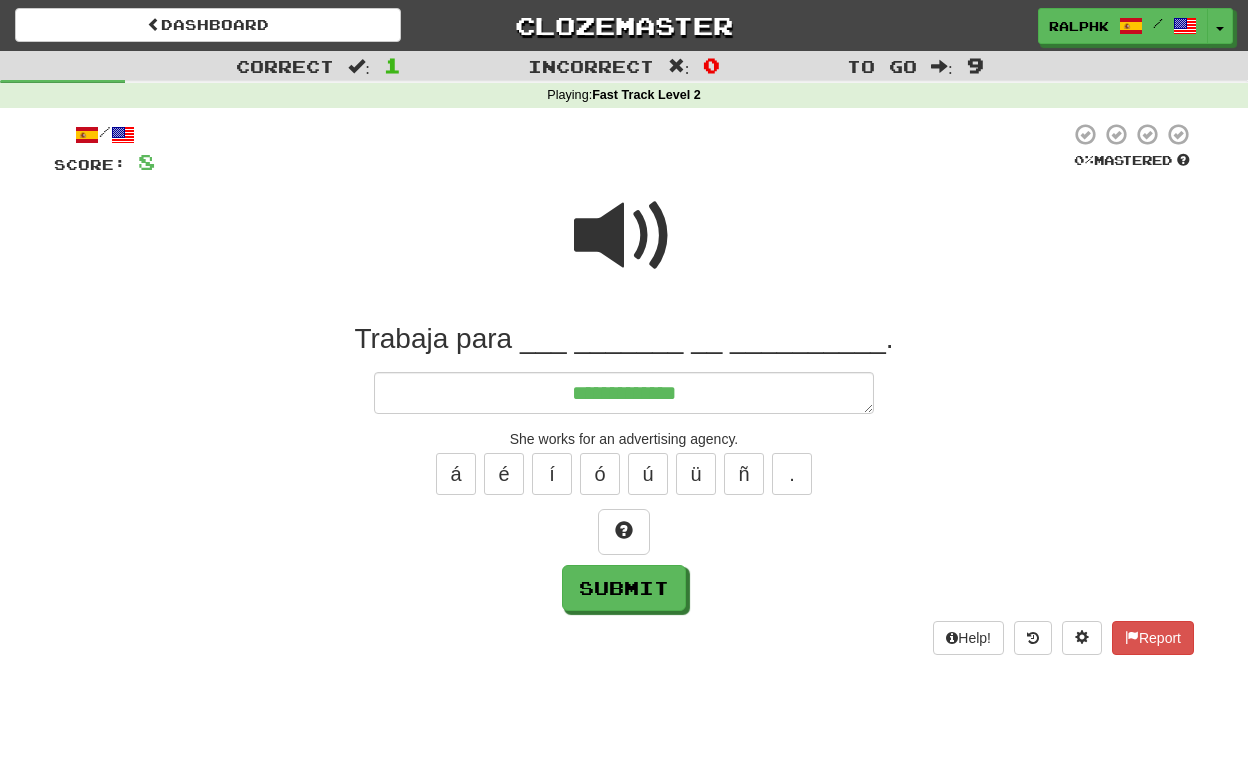 type on "*" 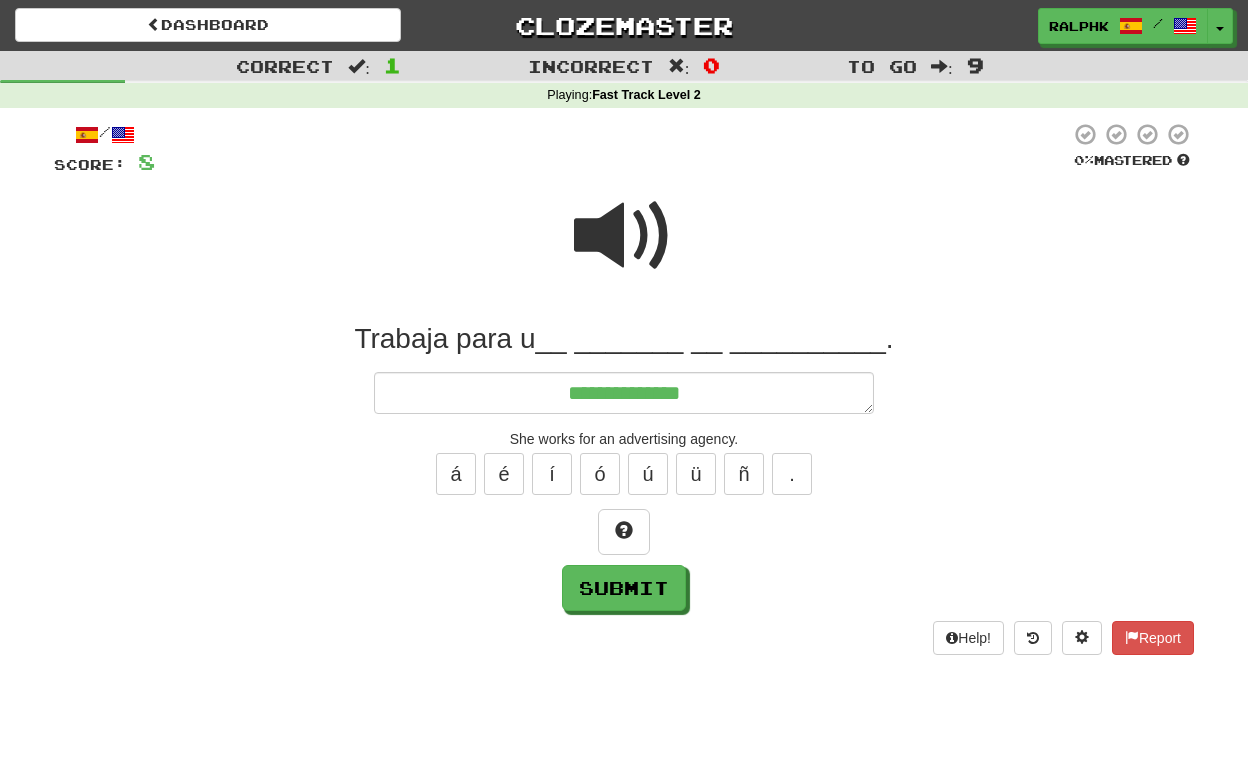 type on "*" 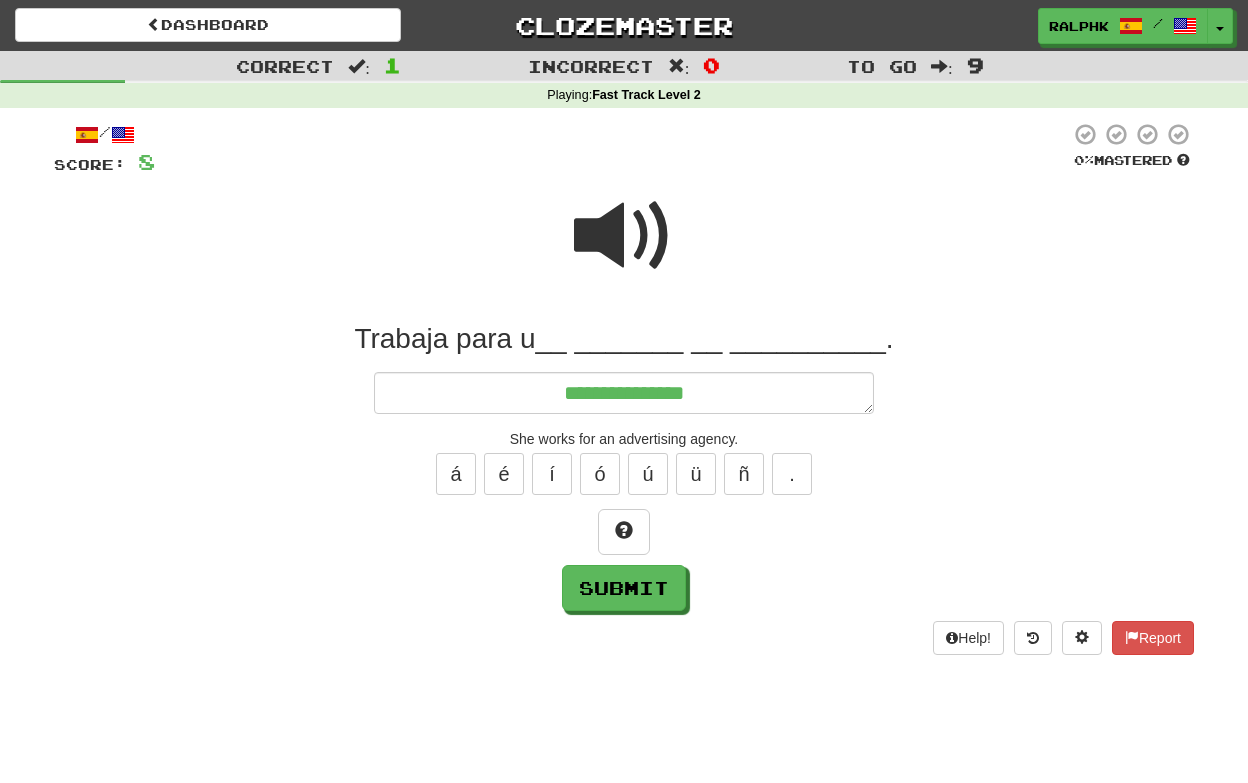 type on "*" 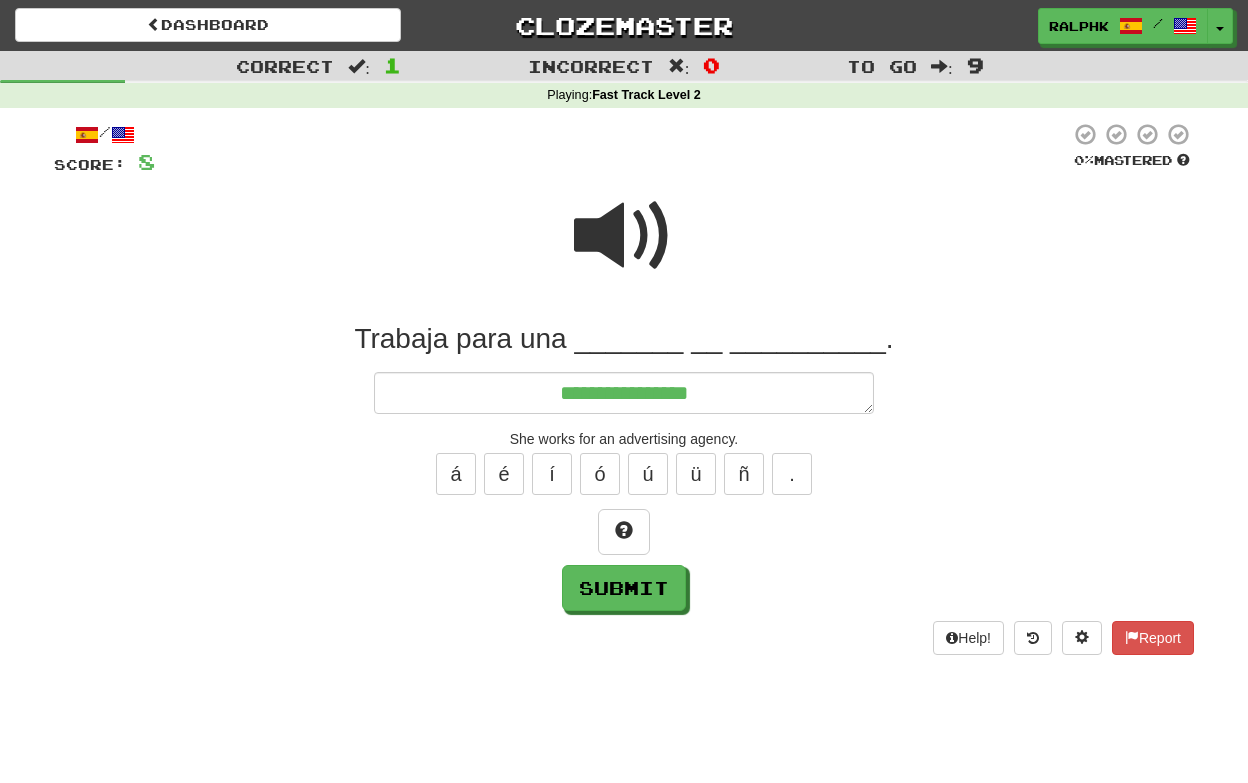 type on "*" 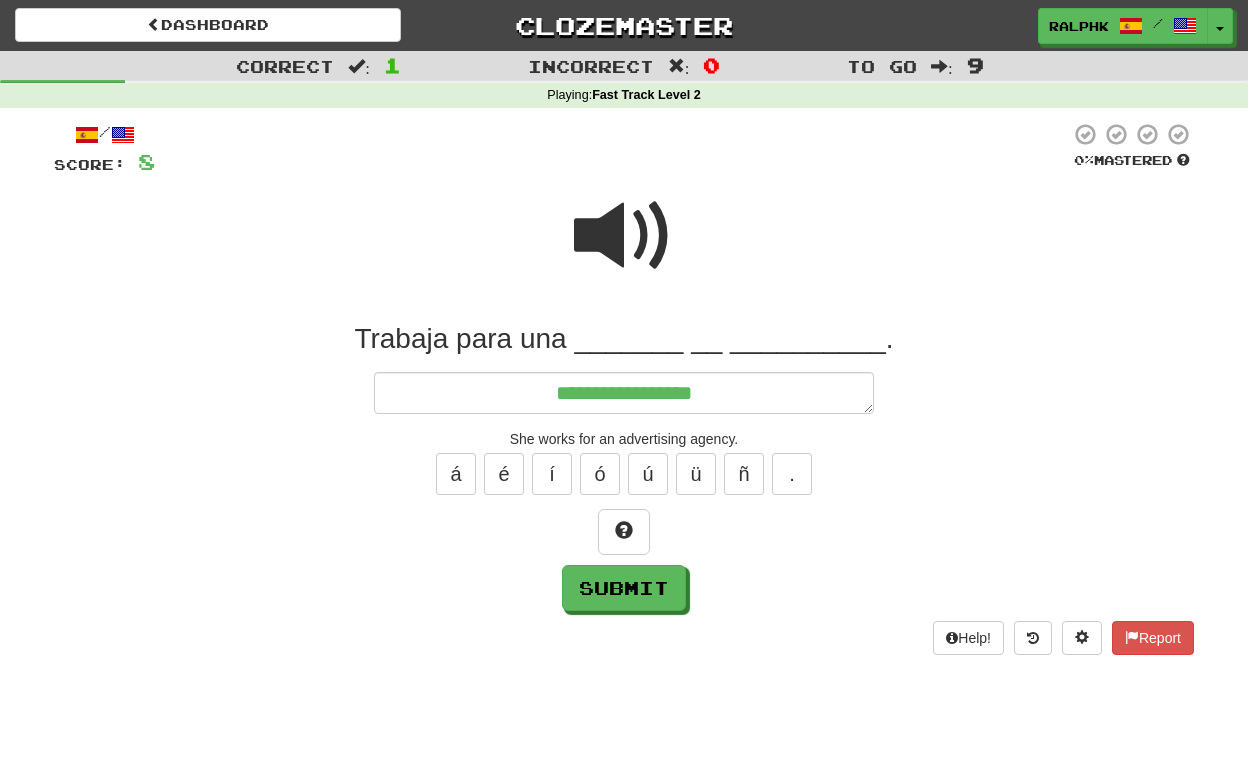 type on "*" 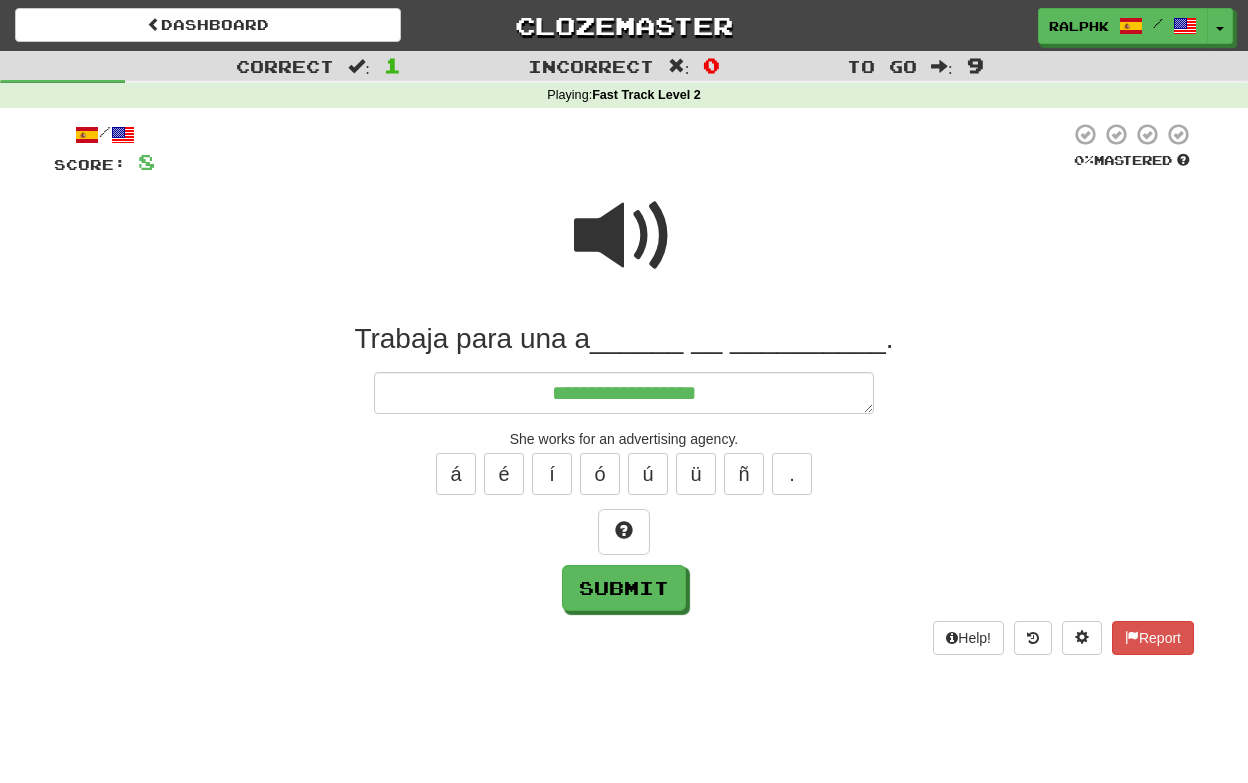 type on "*" 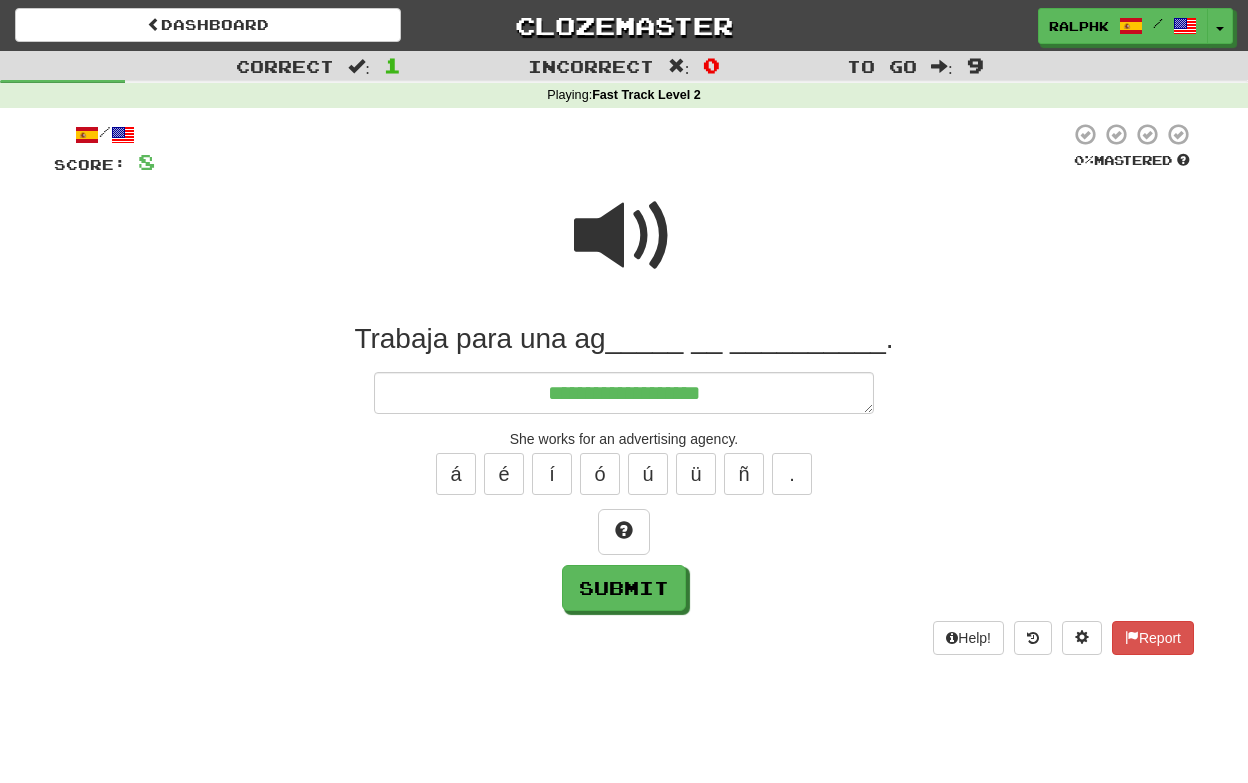 type on "*" 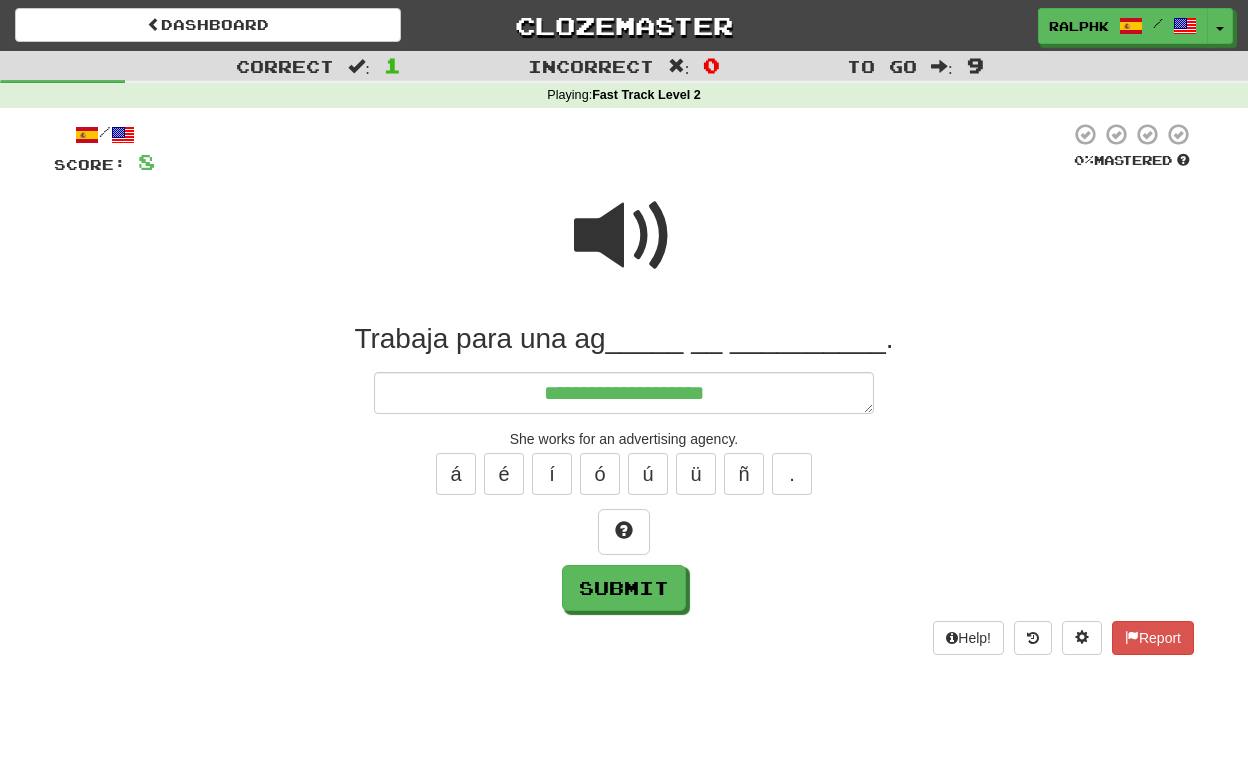 type on "*" 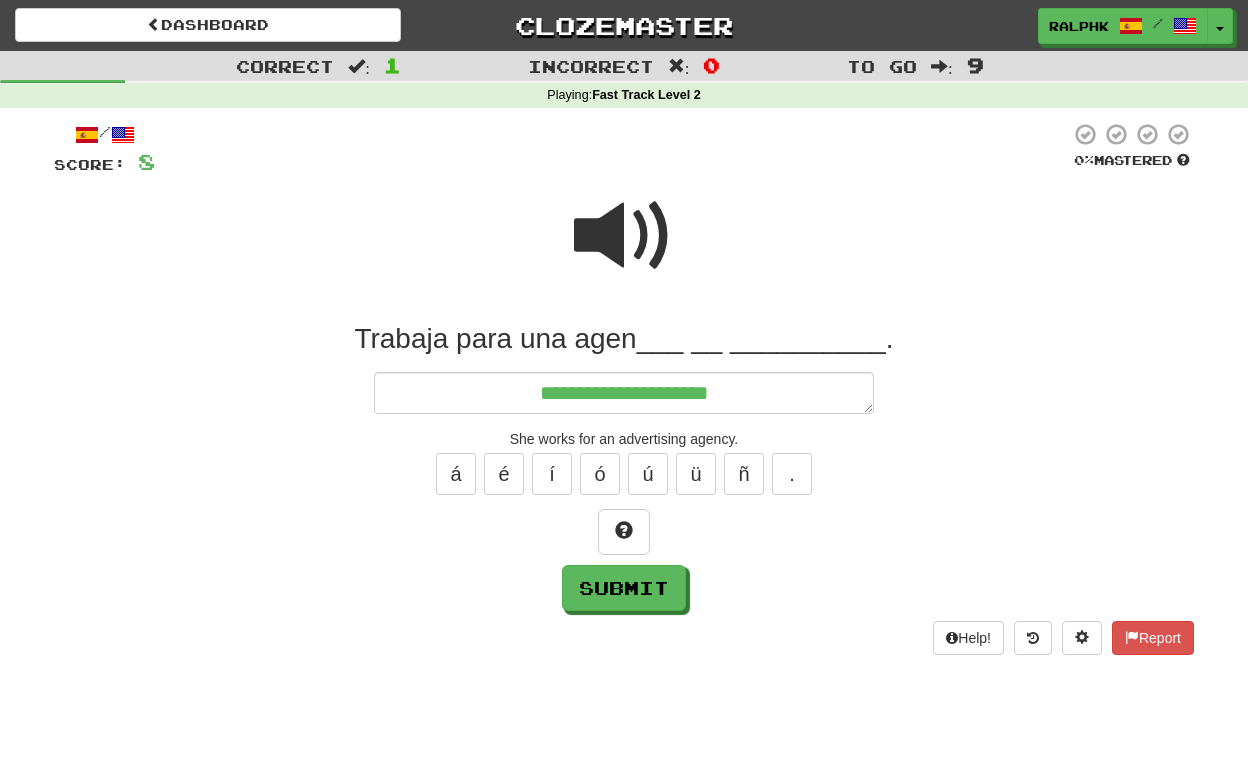 type on "*" 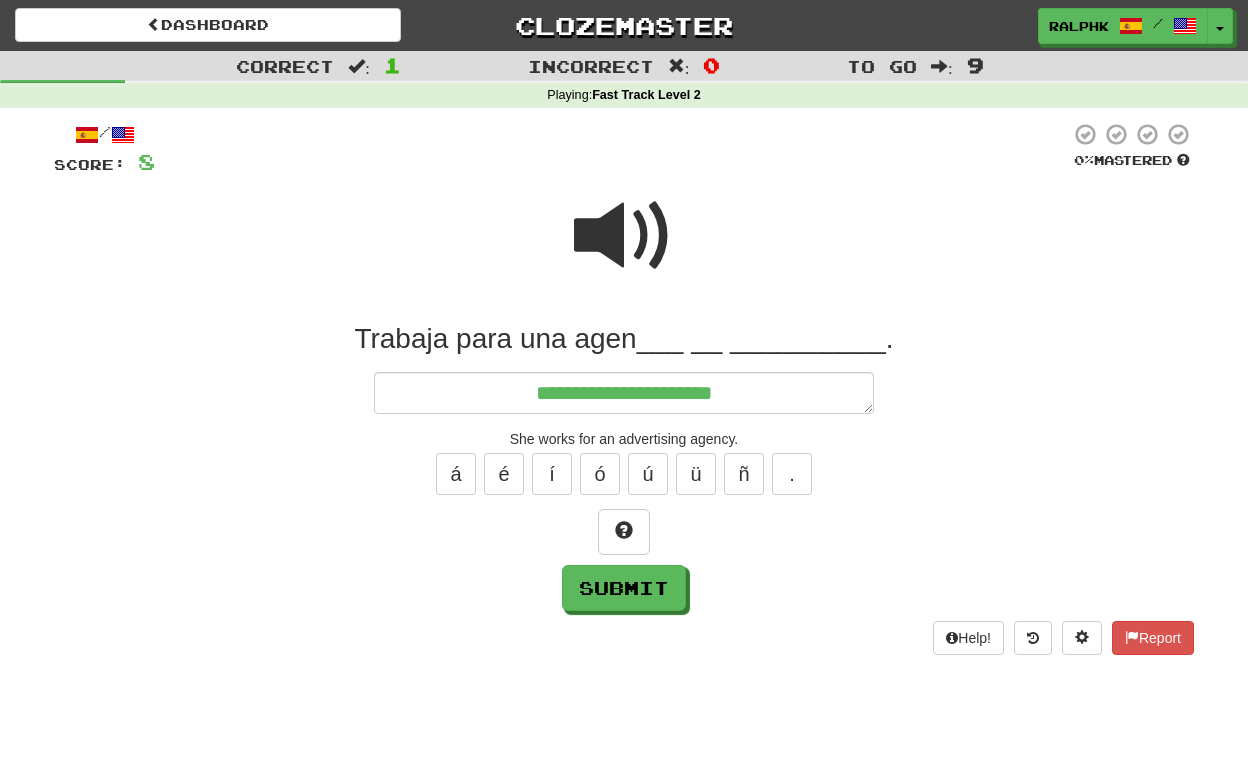 type on "*" 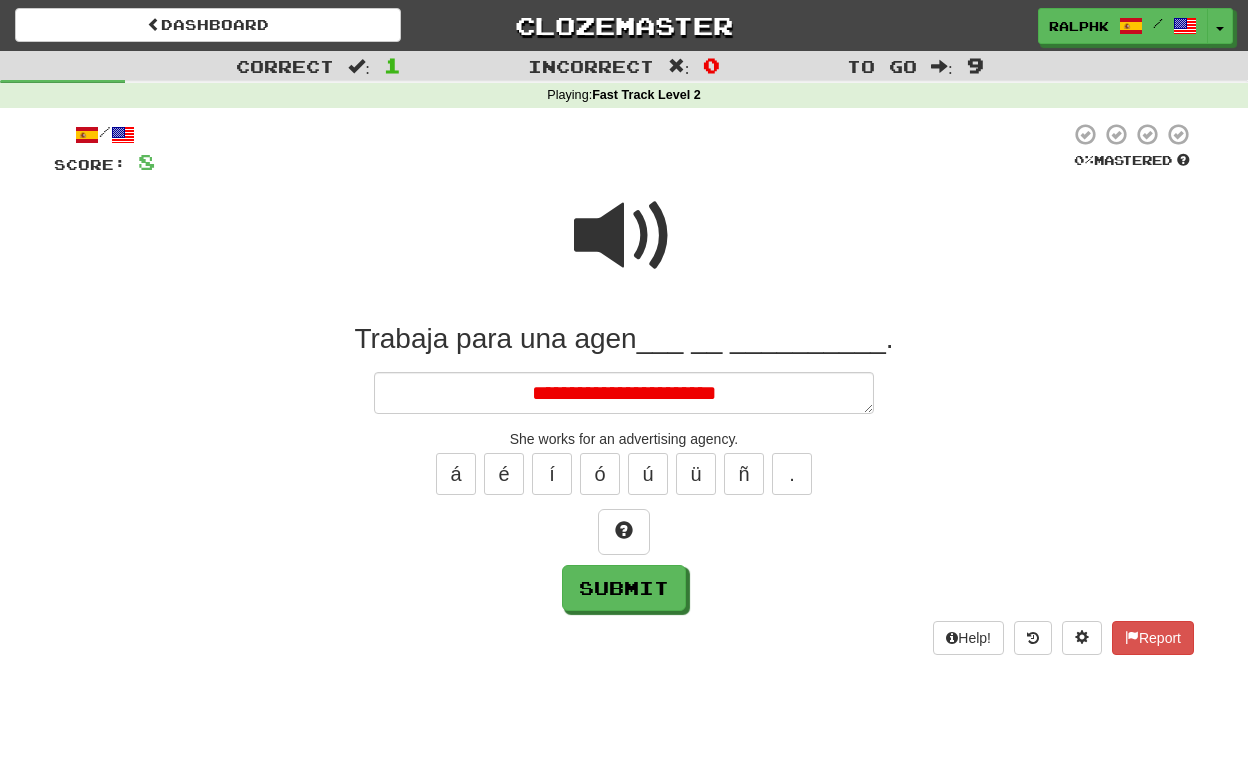 type on "*" 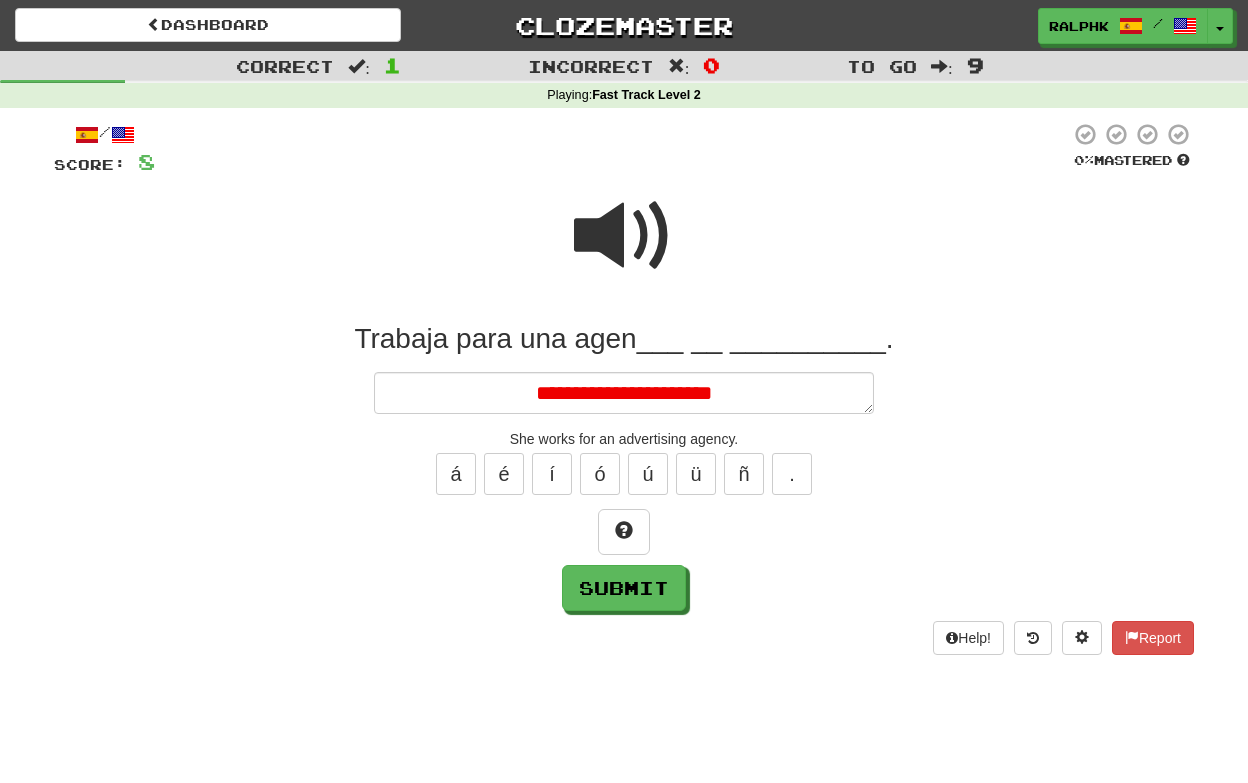 type on "*" 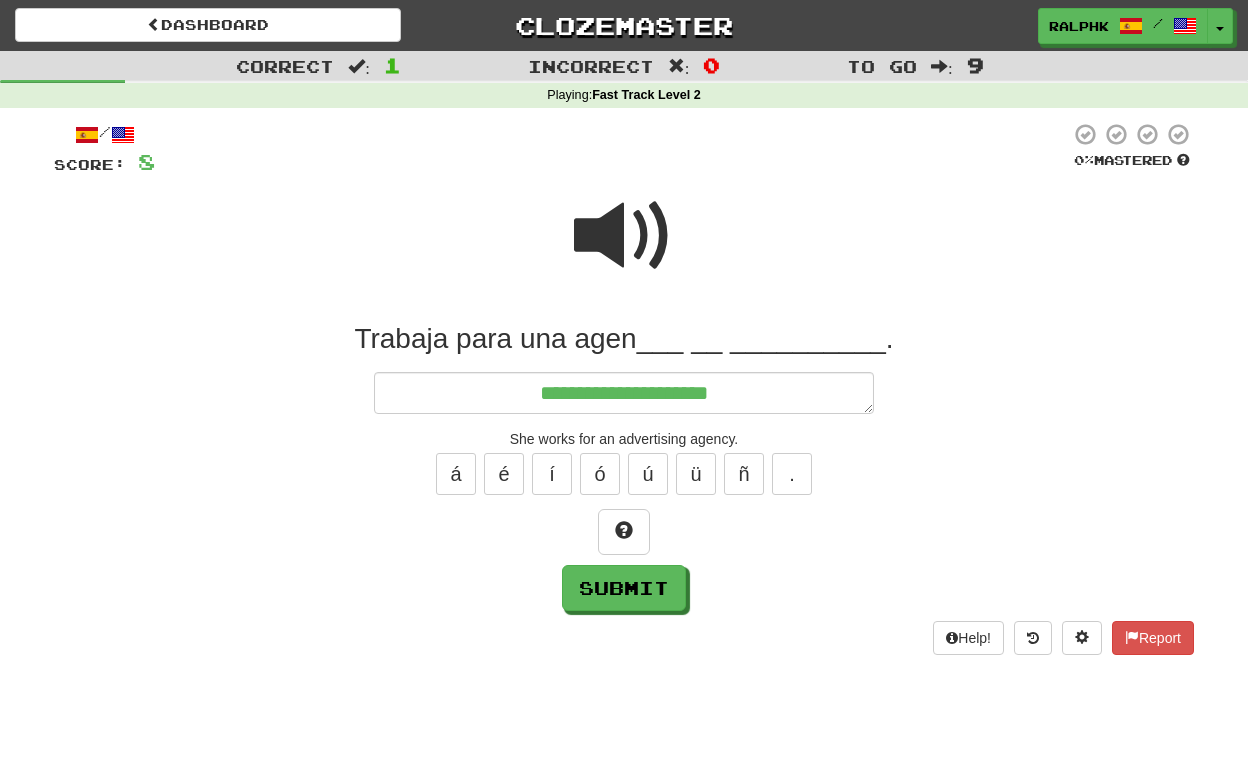 type on "*" 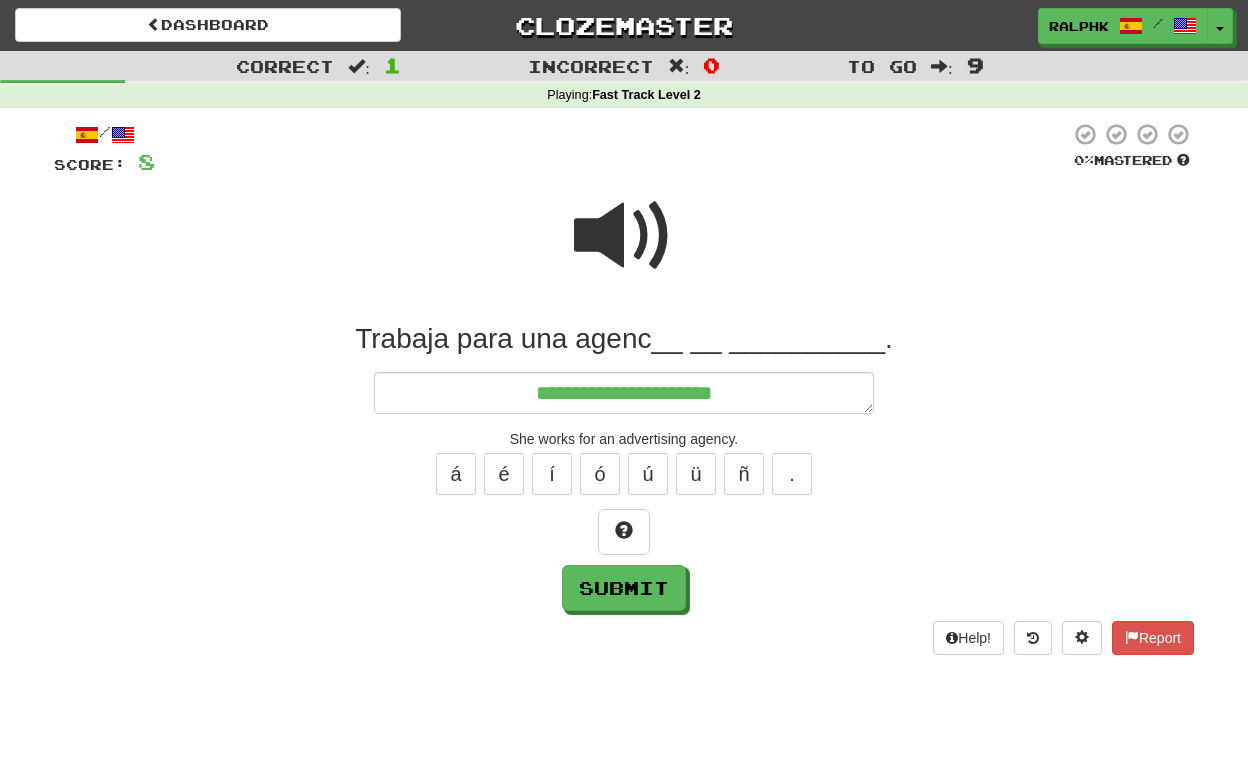 type on "*" 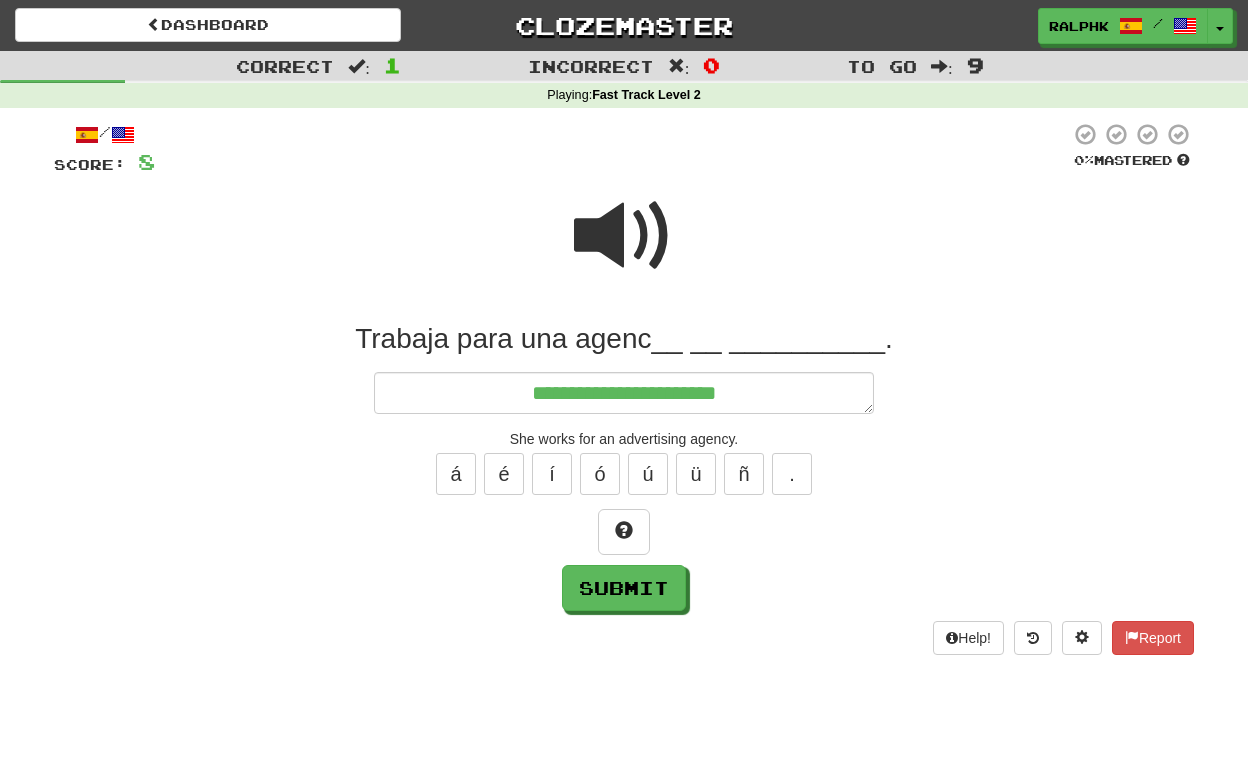 type on "*" 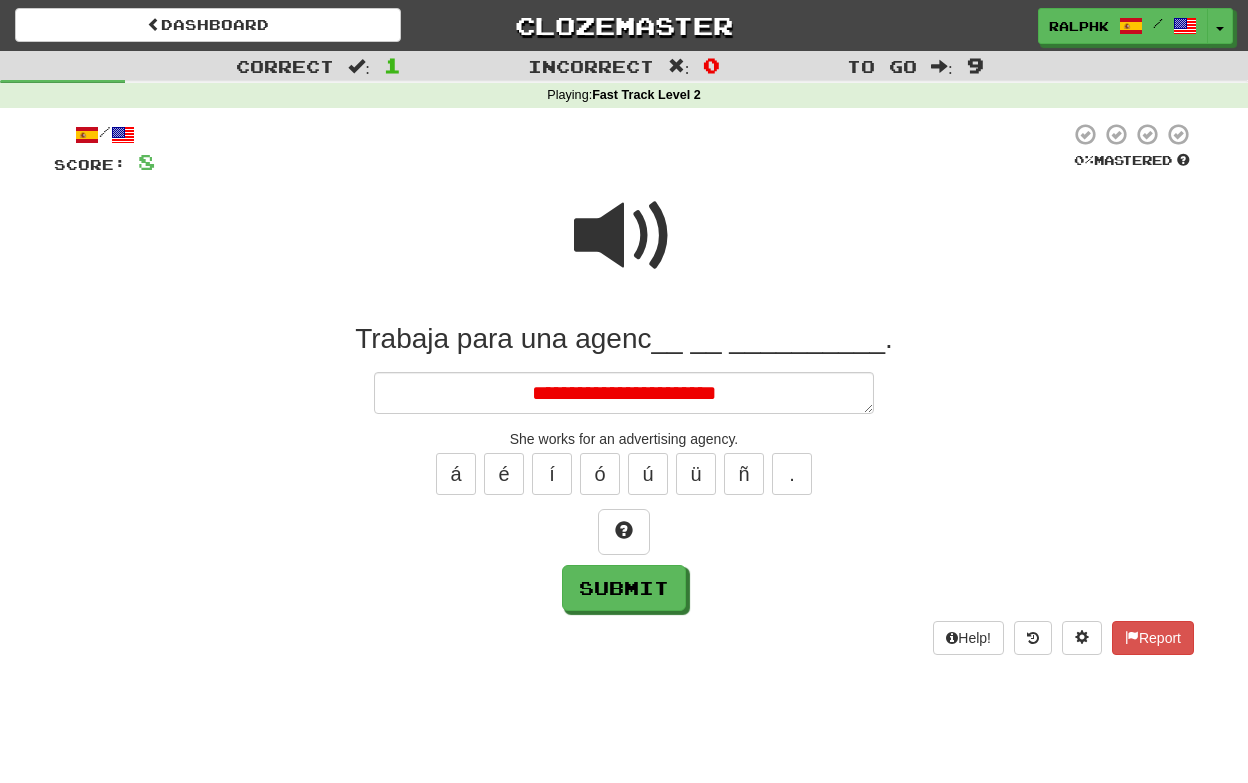 type on "*" 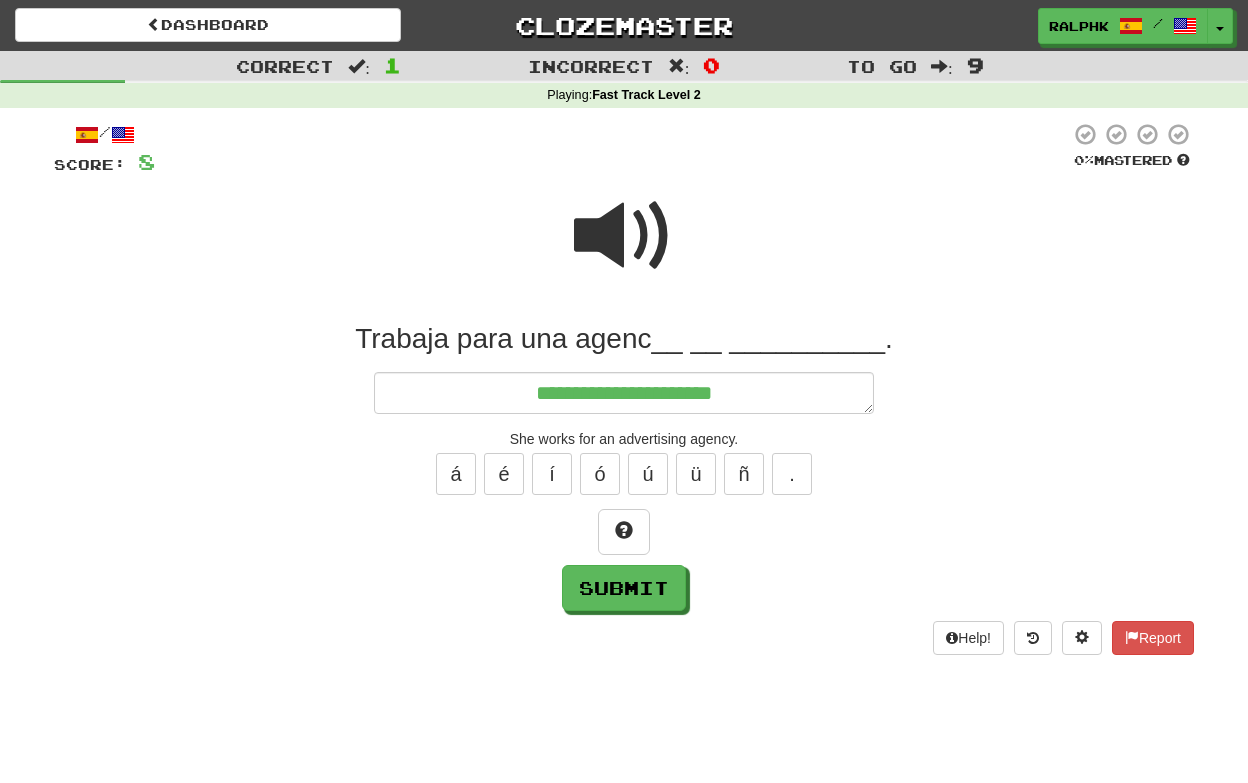 type on "*" 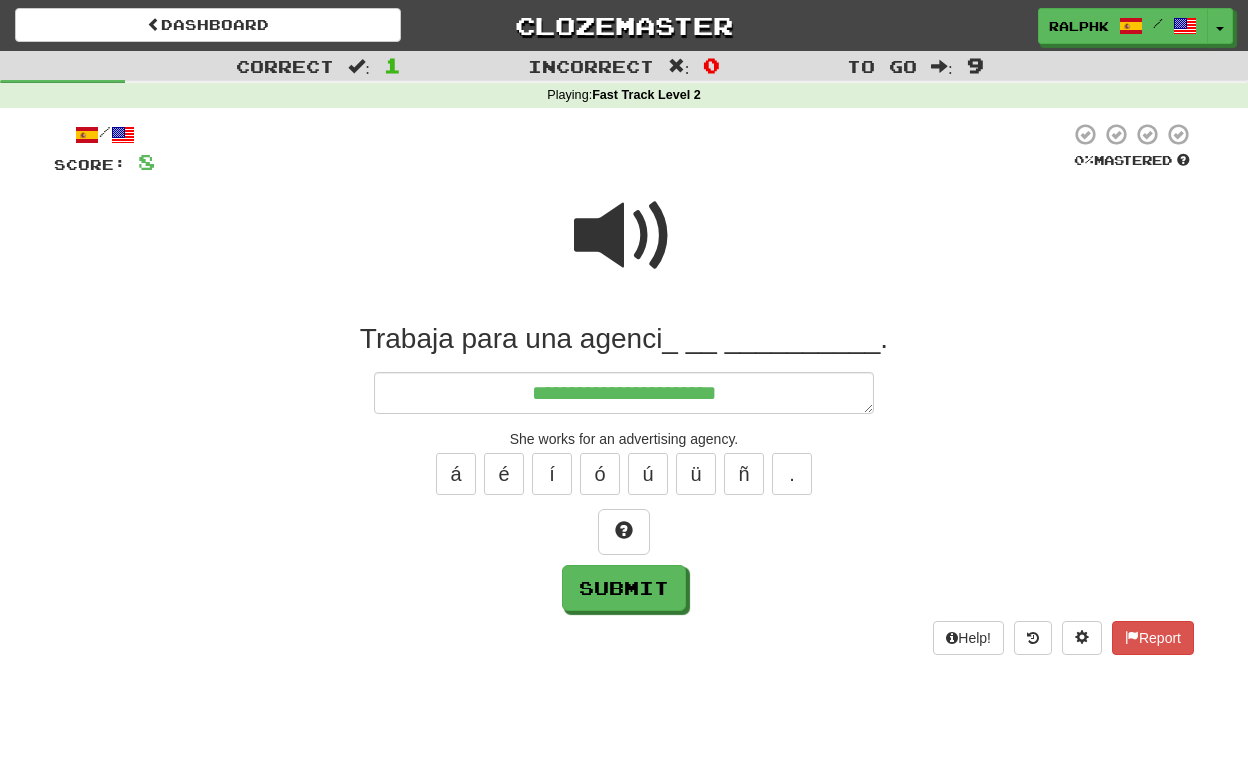 type on "*" 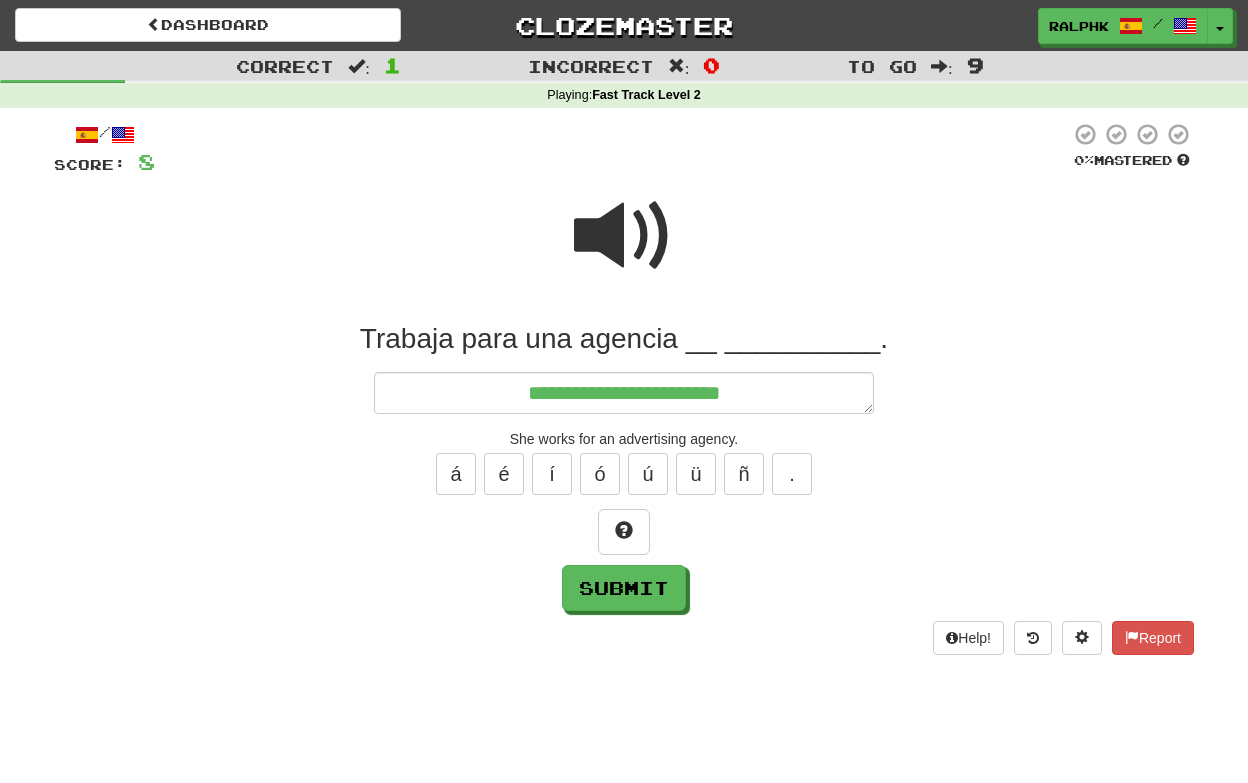 type on "*" 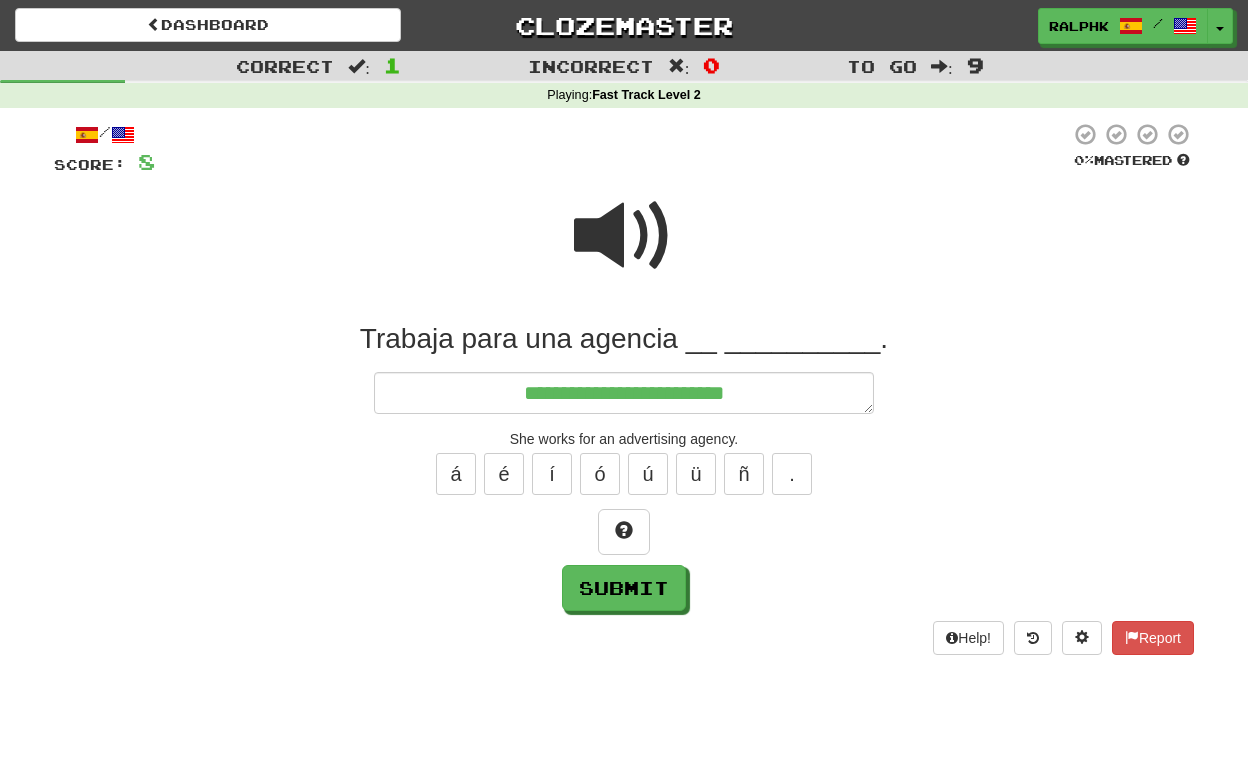 type on "*" 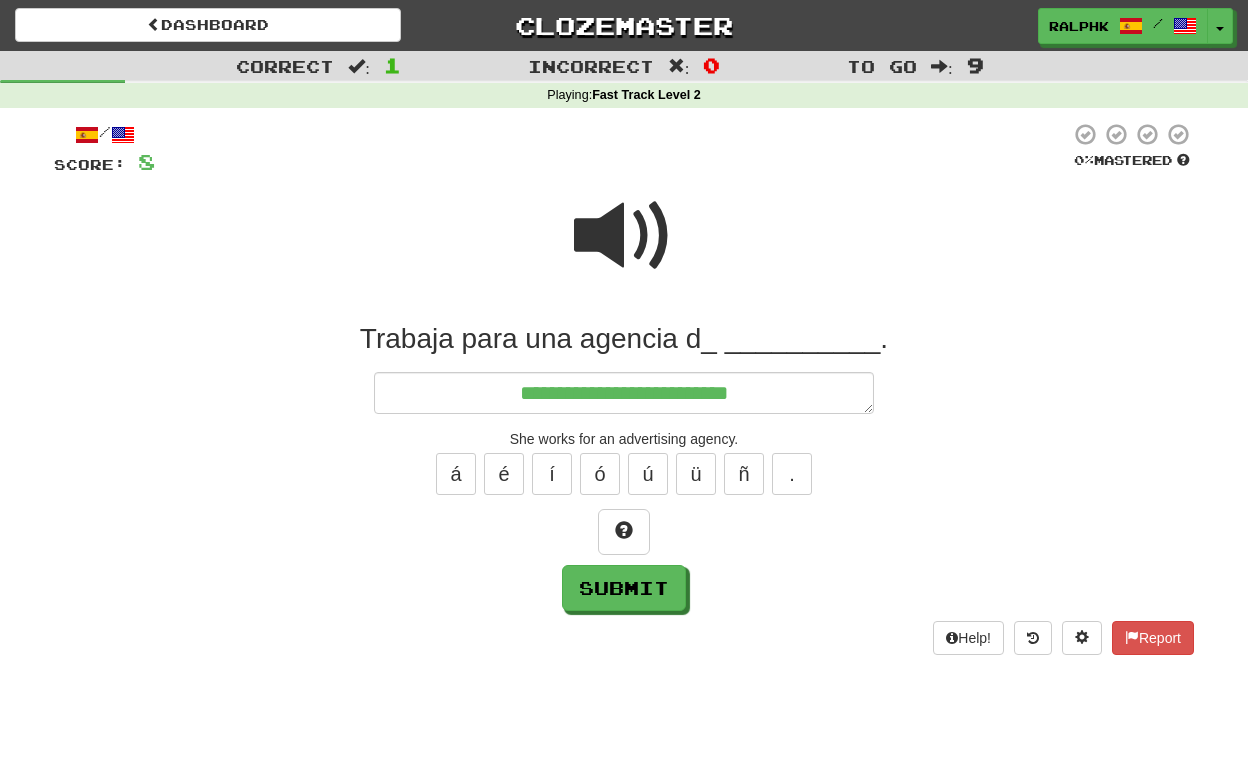type on "*" 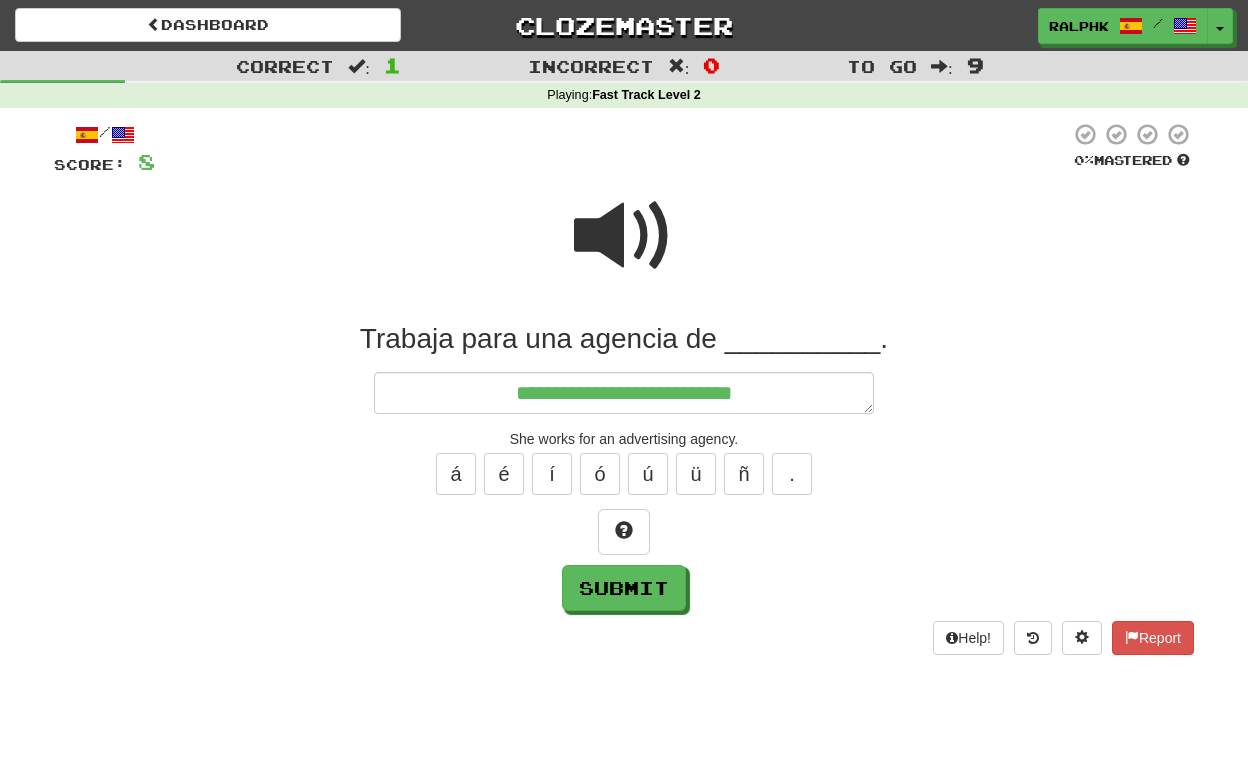 type on "*" 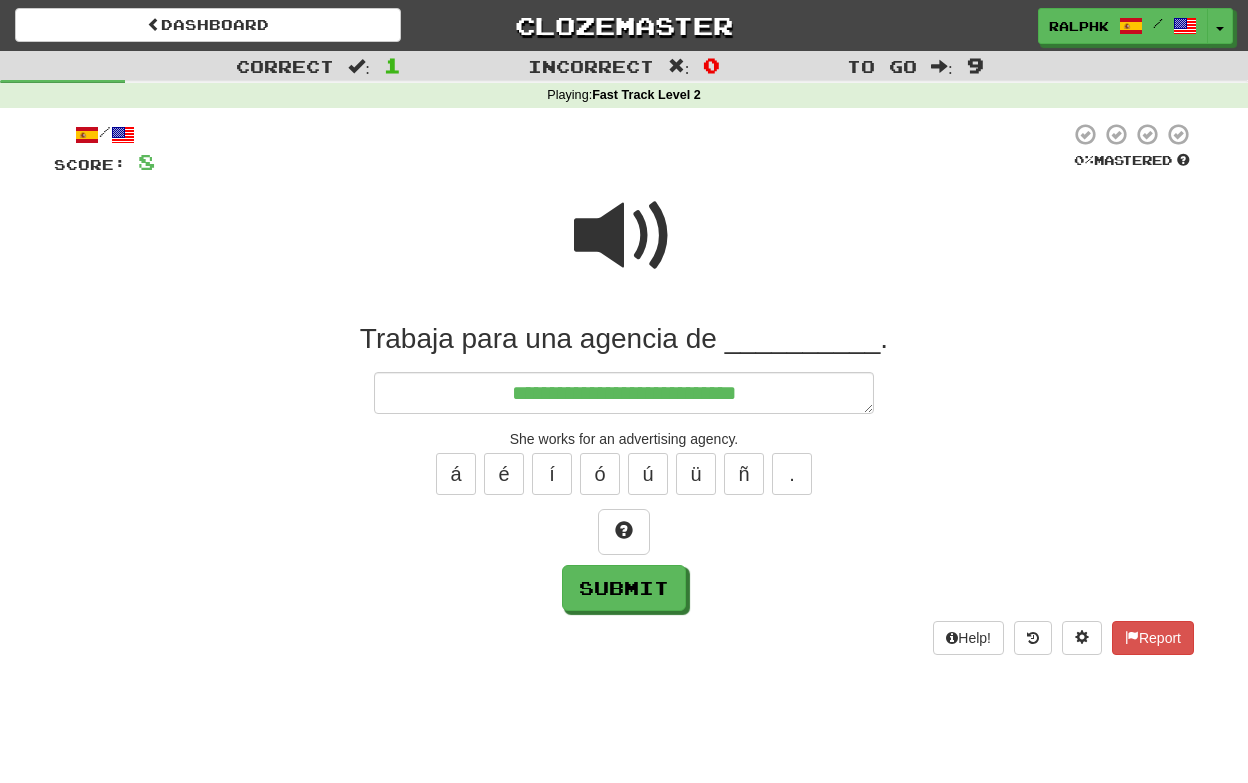 type on "*" 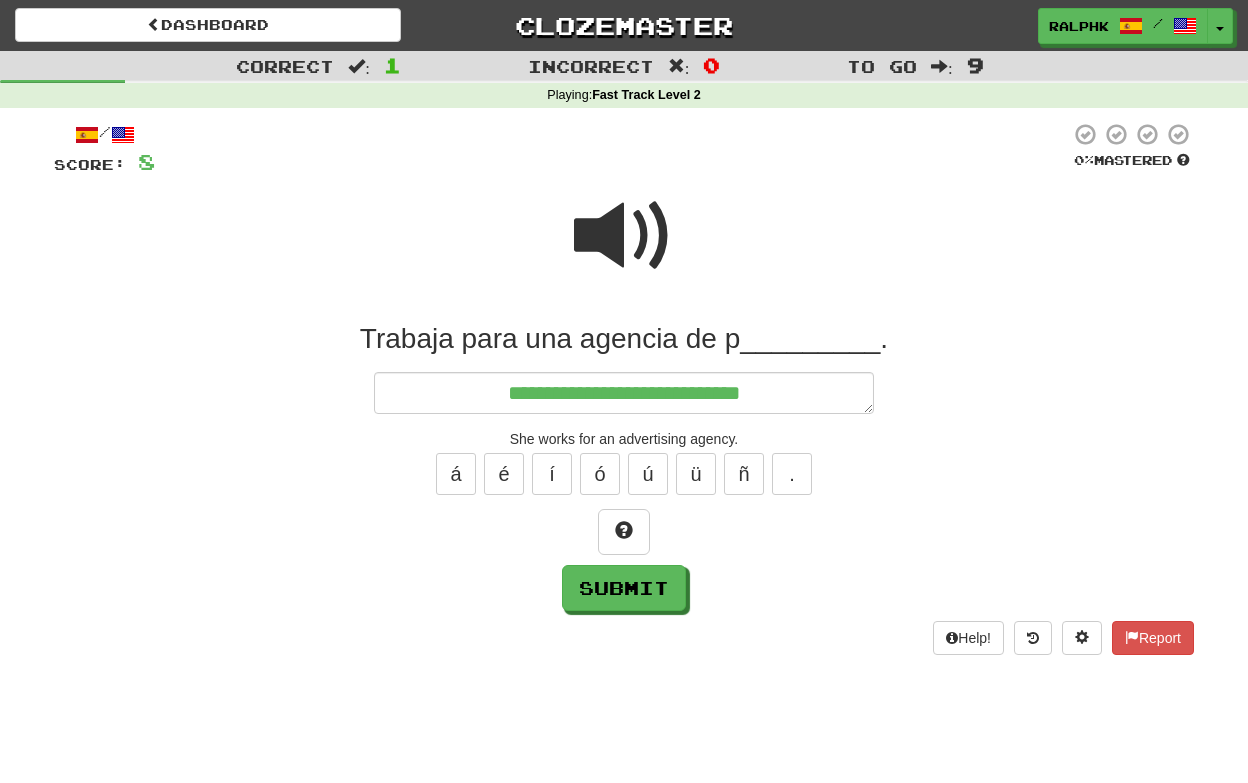 type 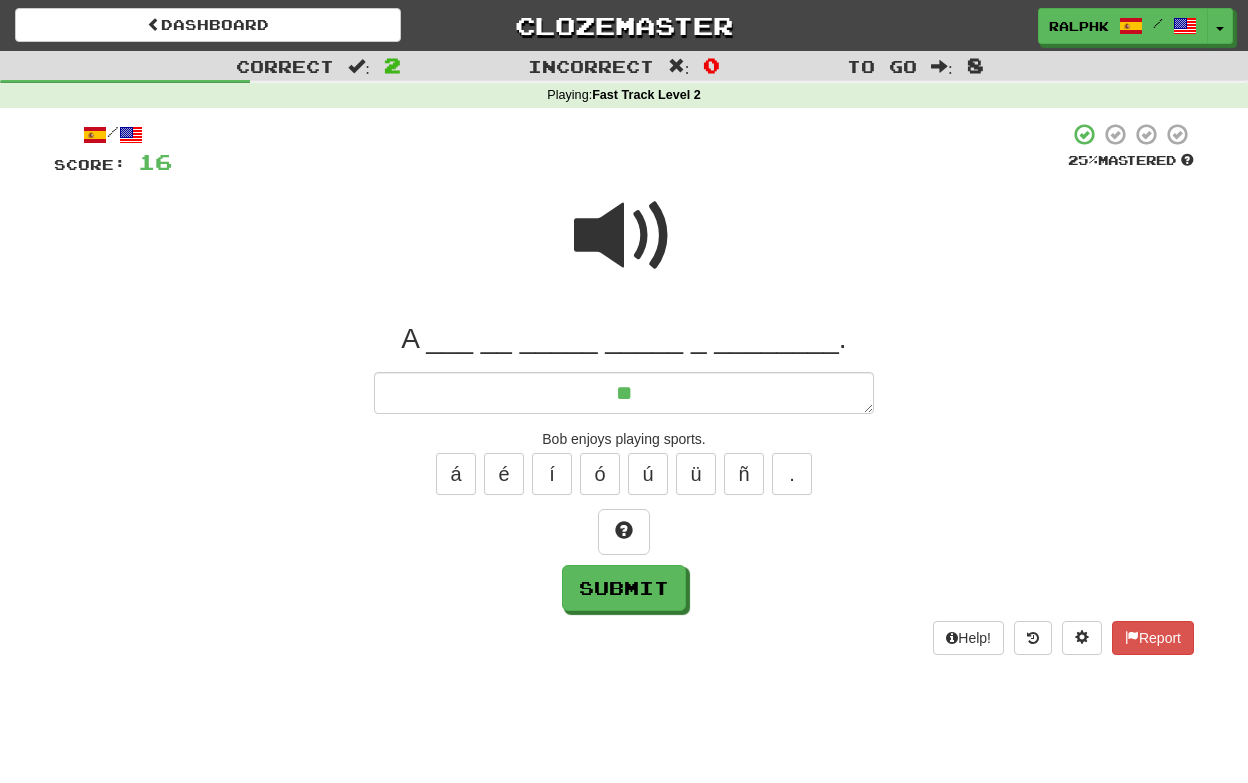 click at bounding box center (624, 236) 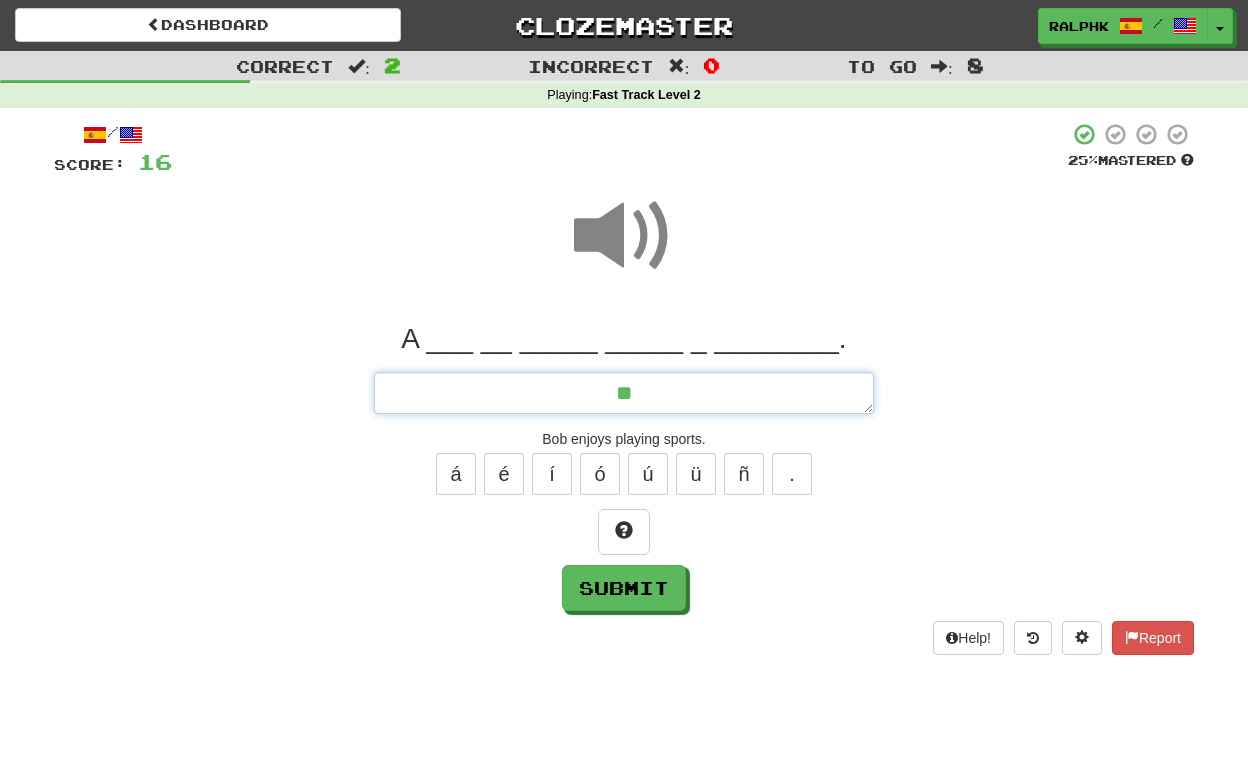 click on "*" at bounding box center (624, 393) 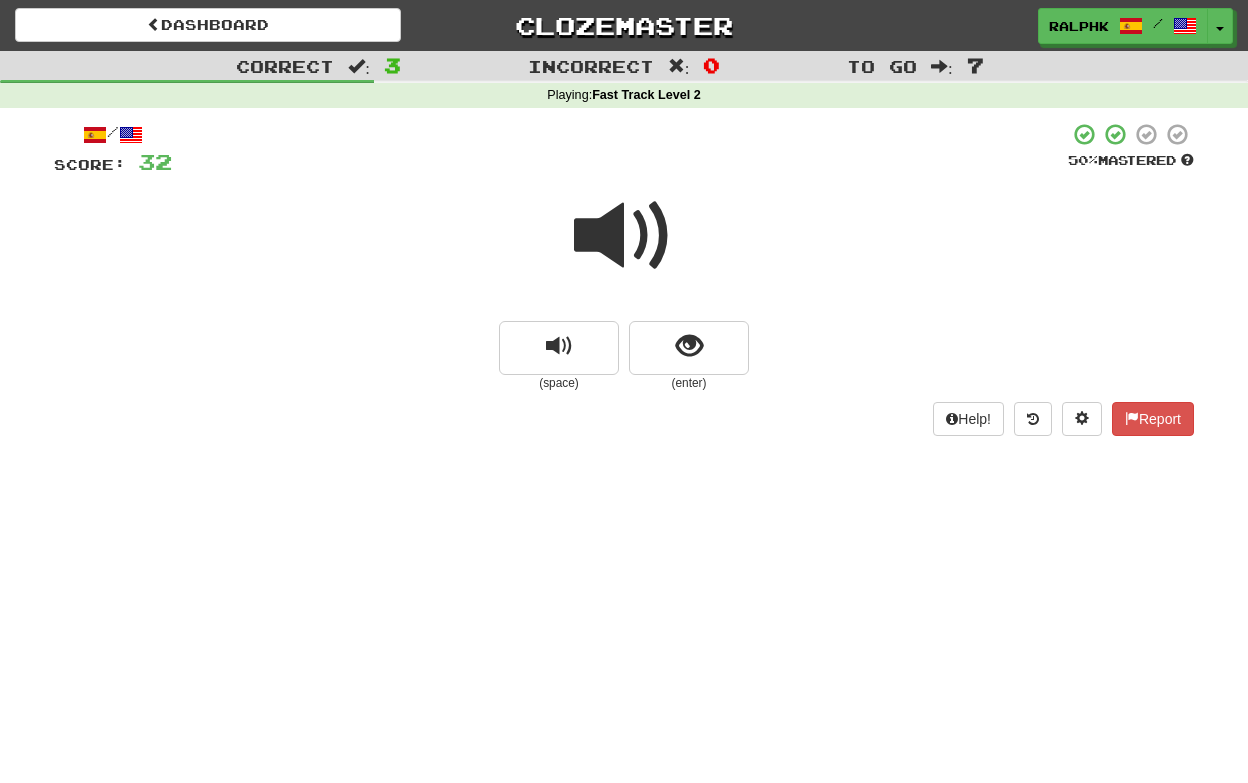 click at bounding box center (624, 236) 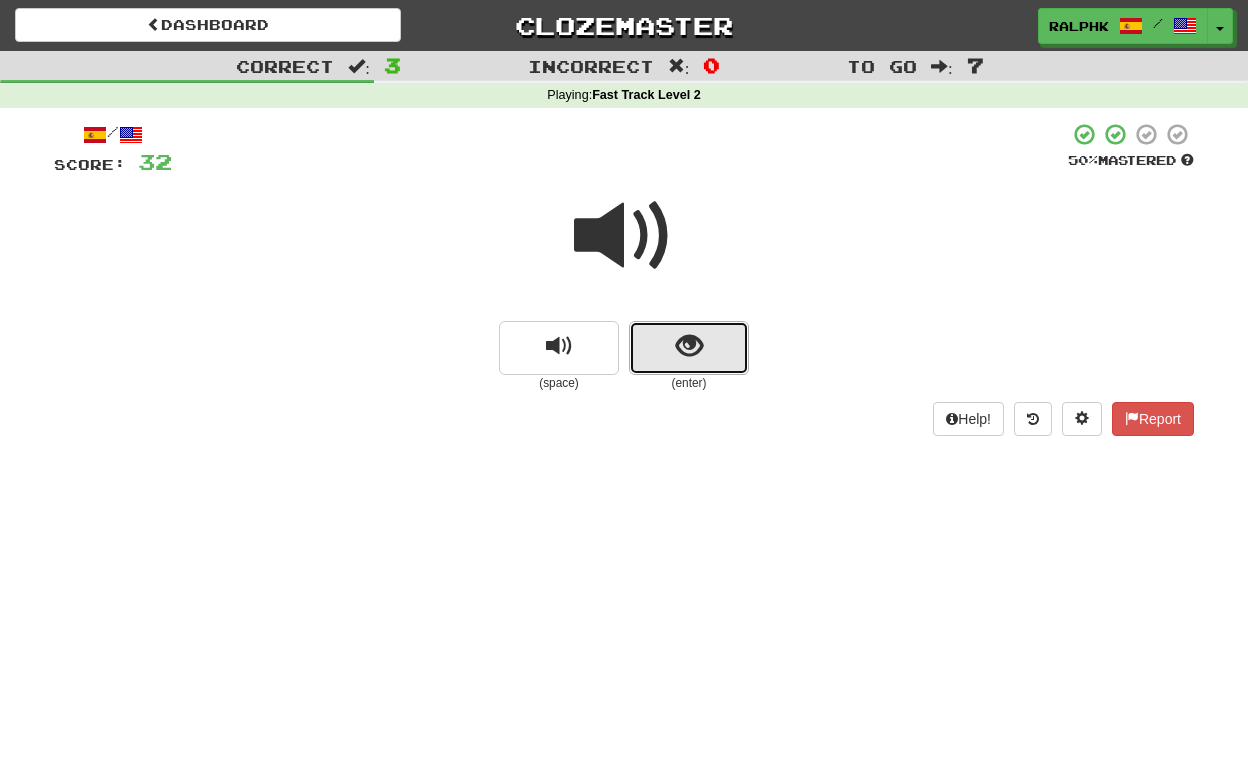 click at bounding box center [689, 346] 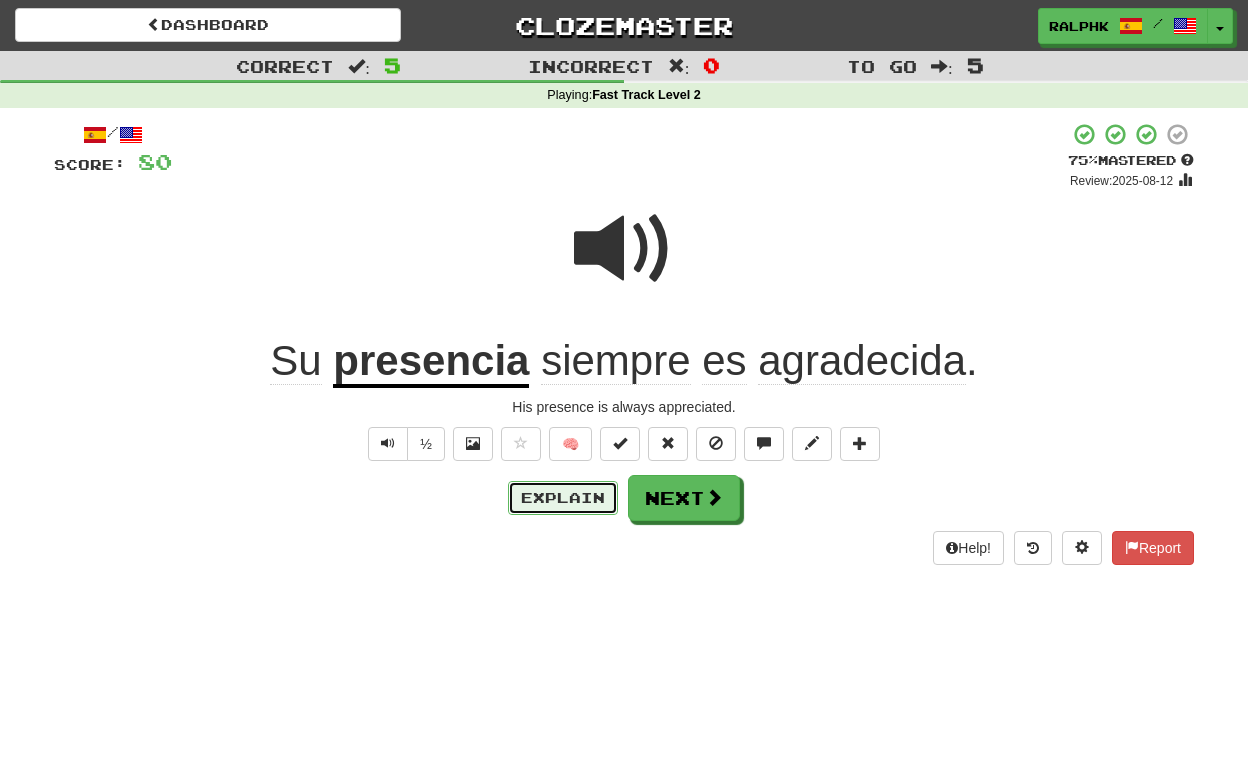click on "Explain" at bounding box center [563, 498] 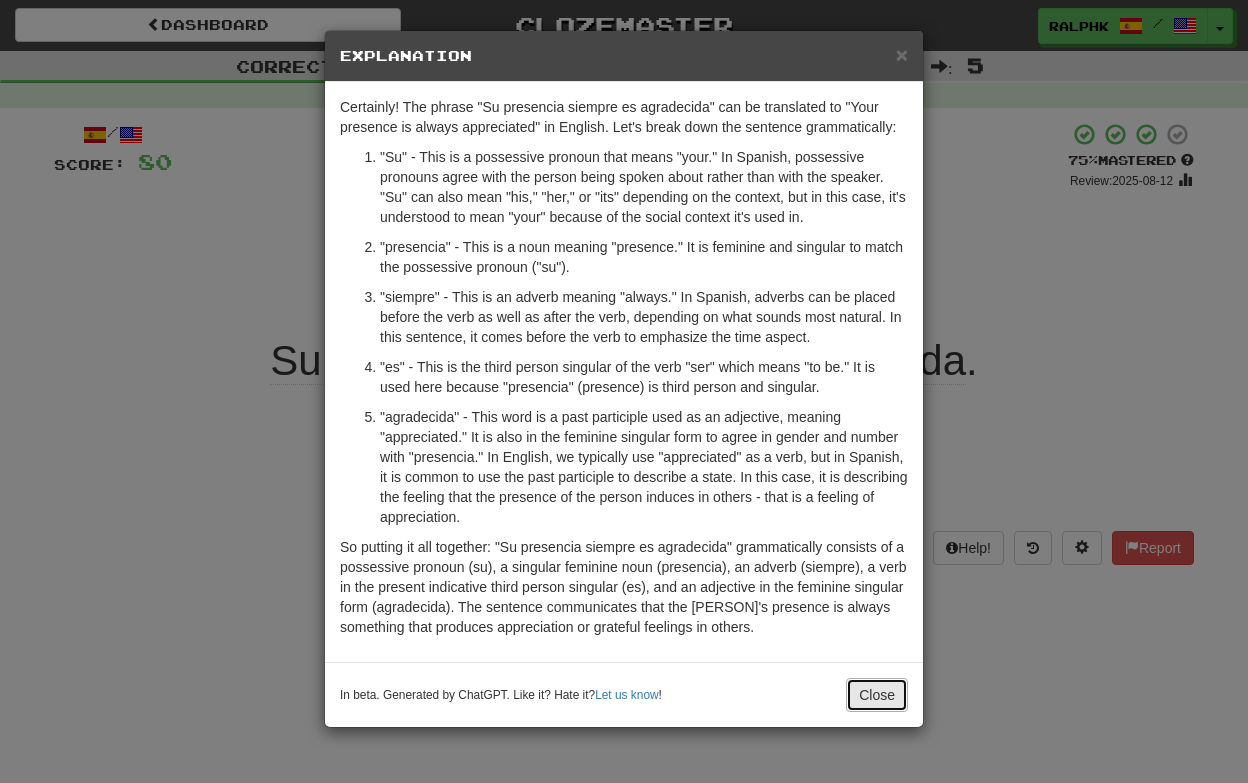 click on "Close" at bounding box center (877, 695) 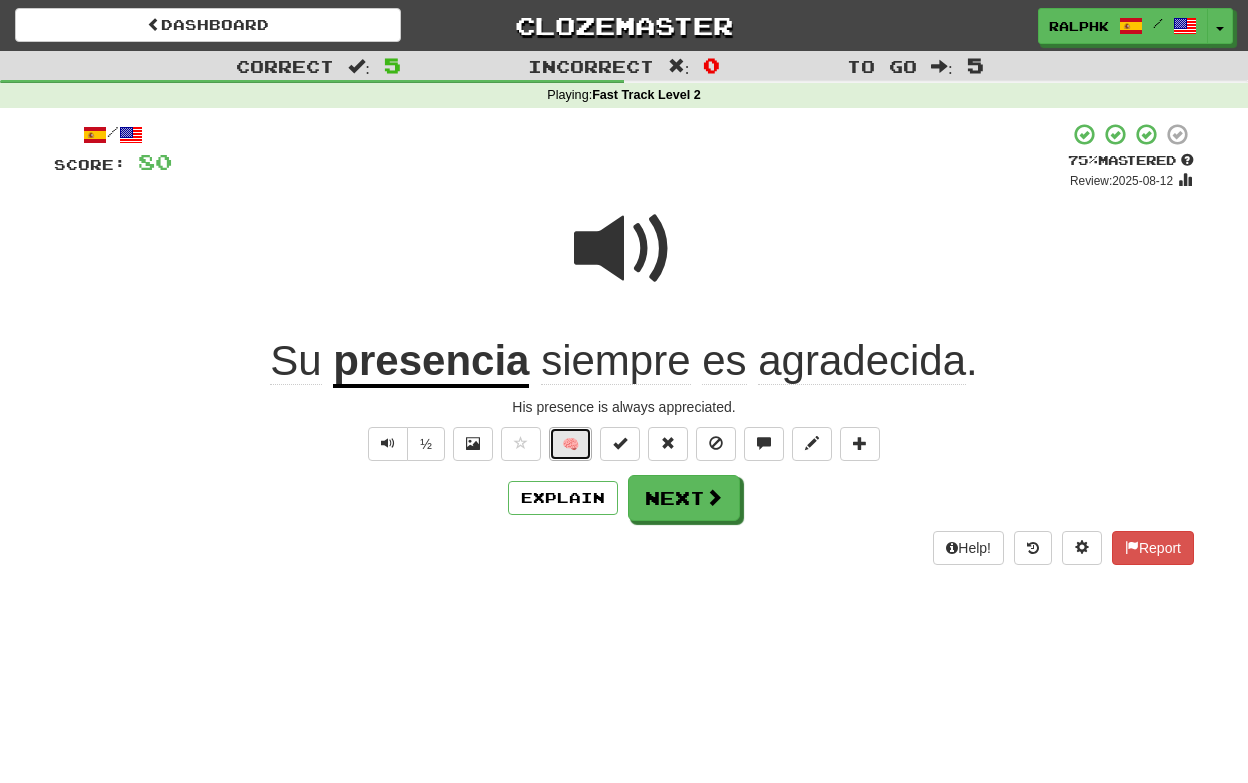 click on "🧠" at bounding box center (570, 444) 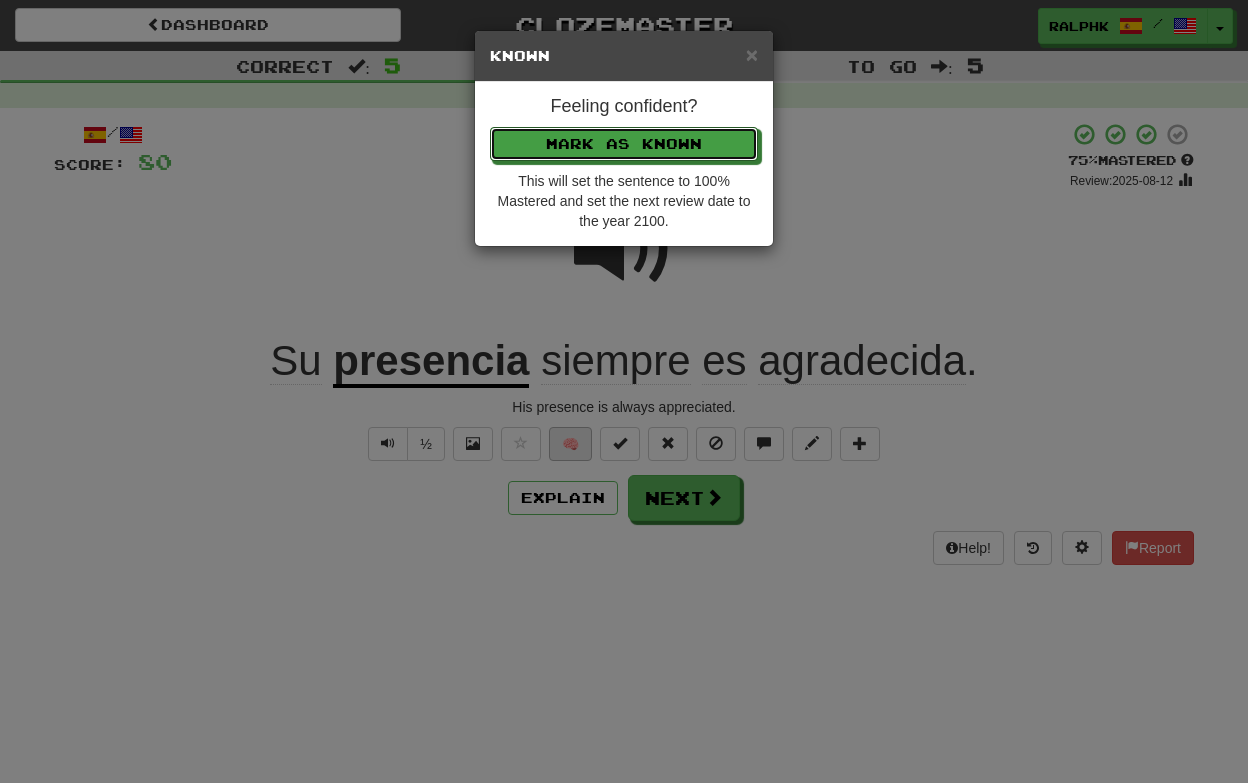 click on "Mark as Known" at bounding box center [624, 144] 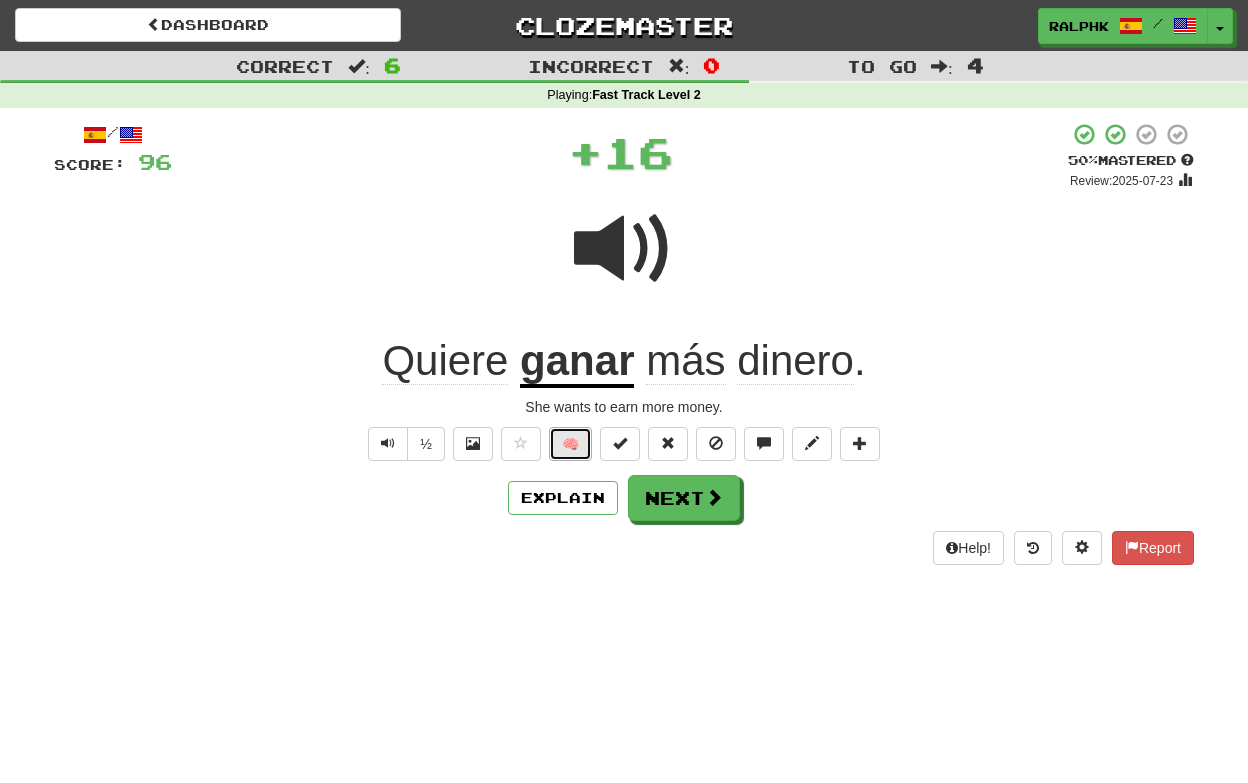 click on "🧠" at bounding box center [570, 444] 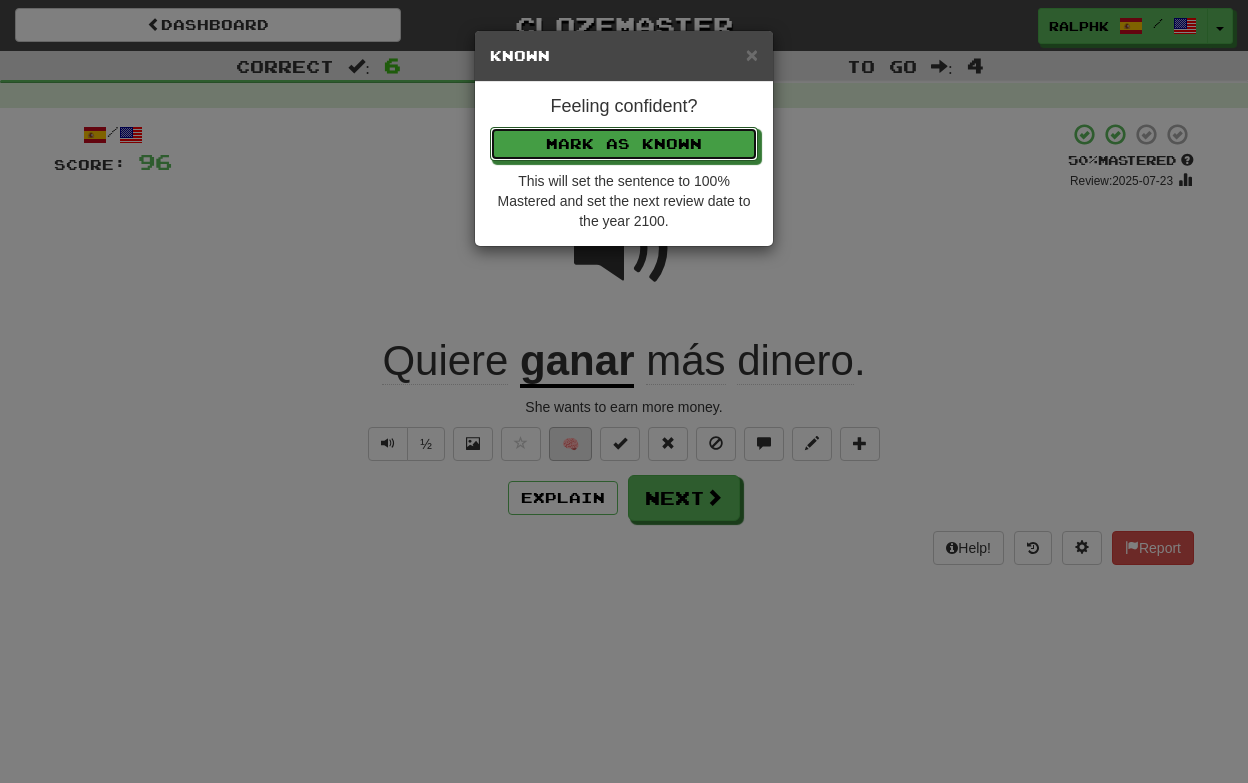 click on "Mark as Known" at bounding box center [624, 144] 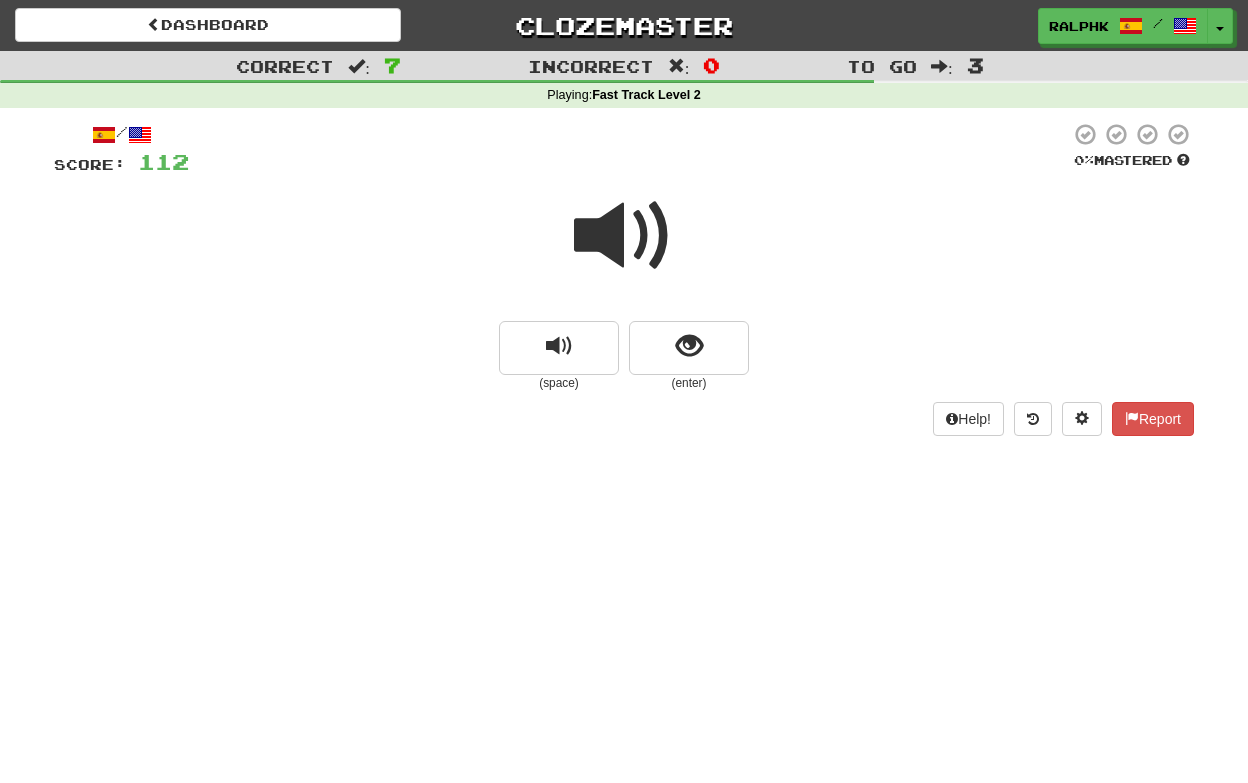 click at bounding box center (624, 236) 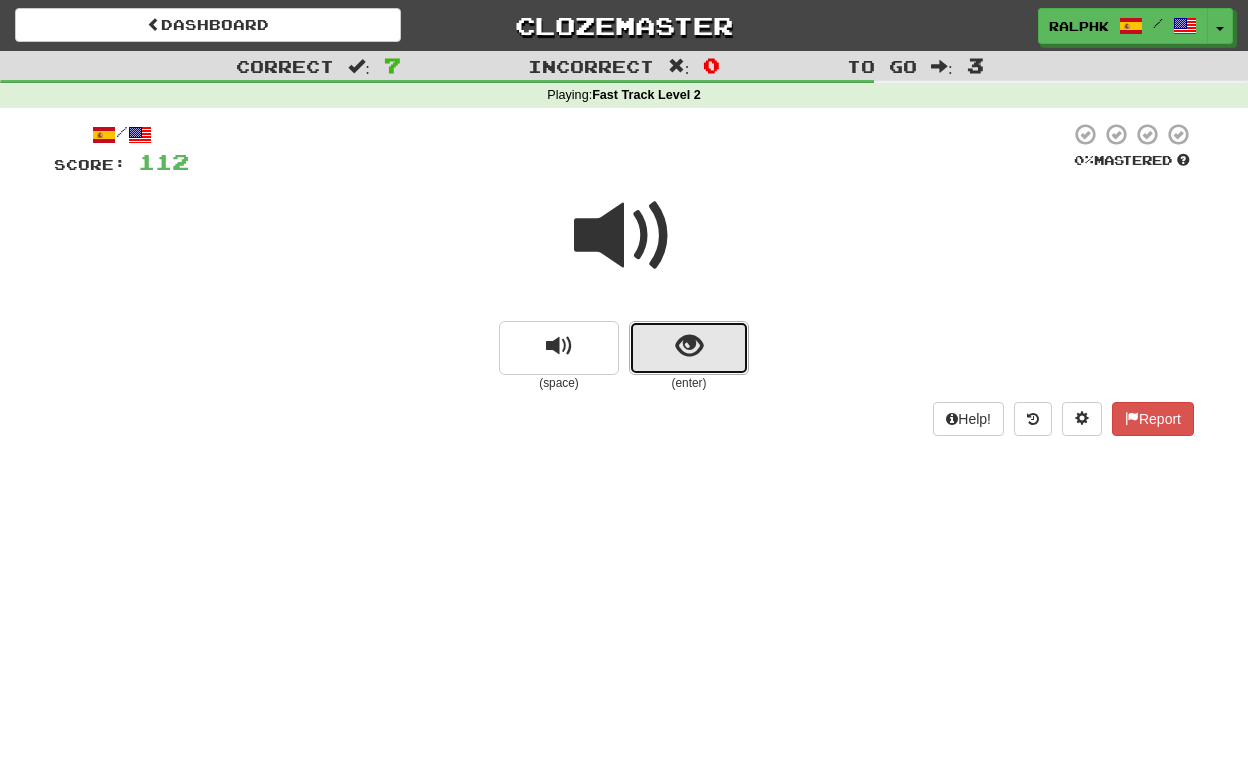 click at bounding box center [689, 348] 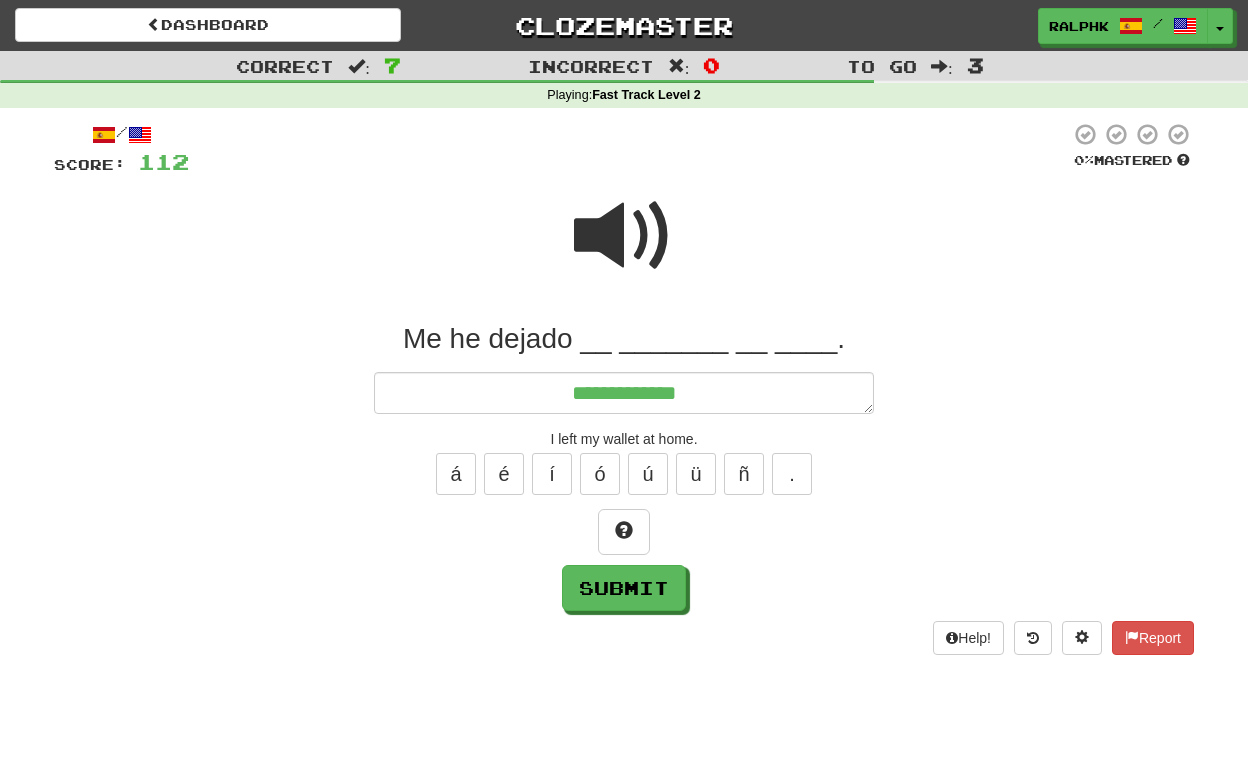click at bounding box center (624, 236) 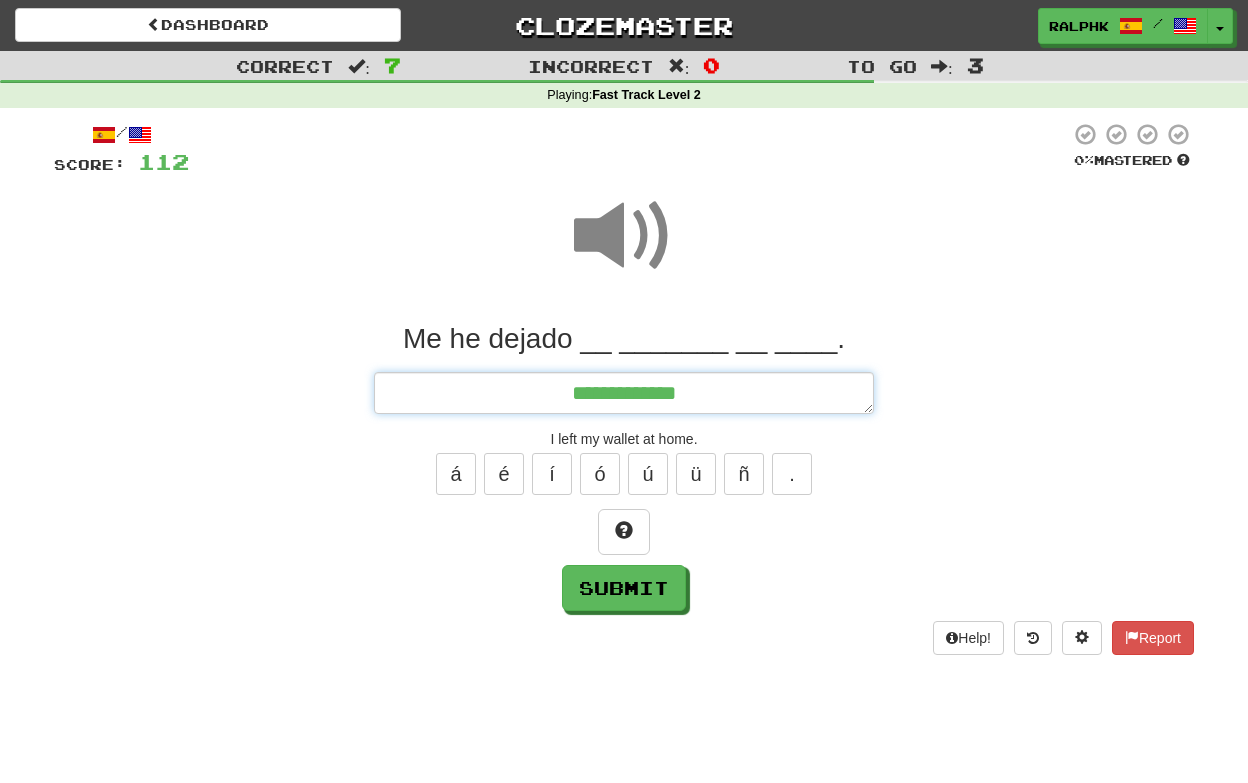 click on "**********" at bounding box center [624, 393] 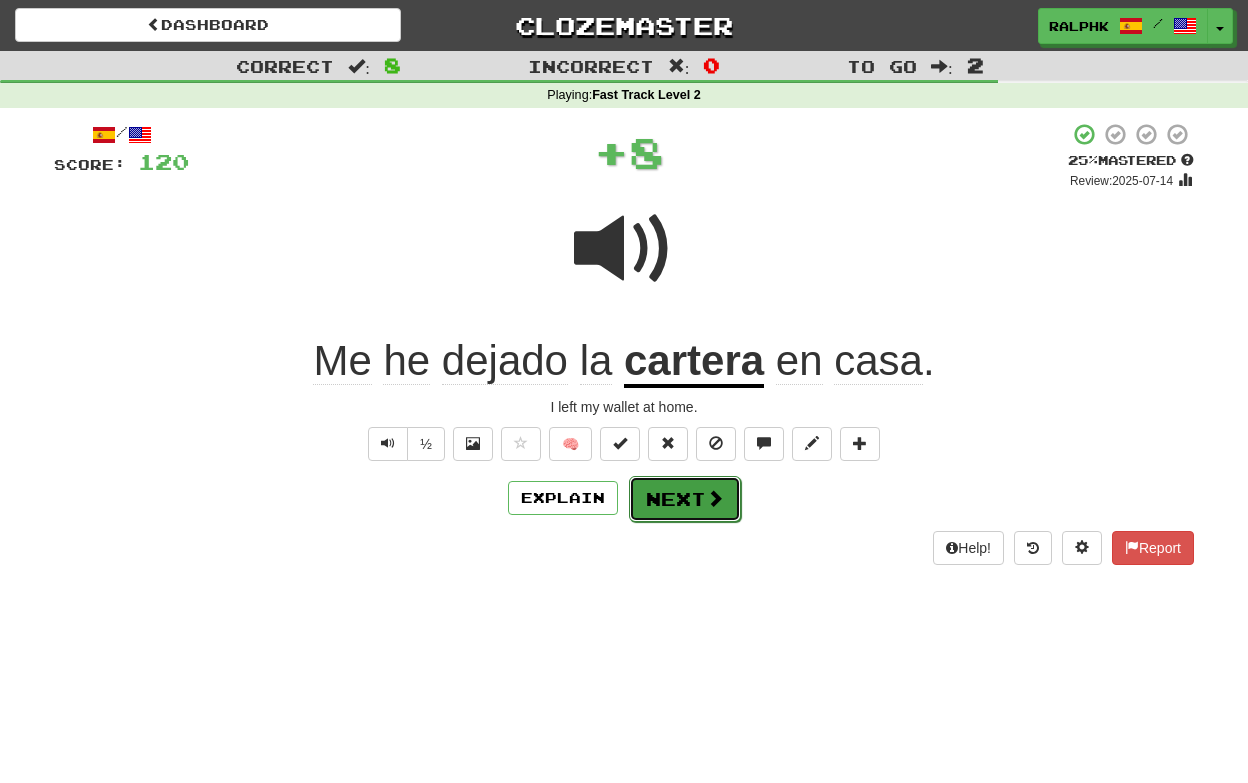 click on "Next" at bounding box center (685, 499) 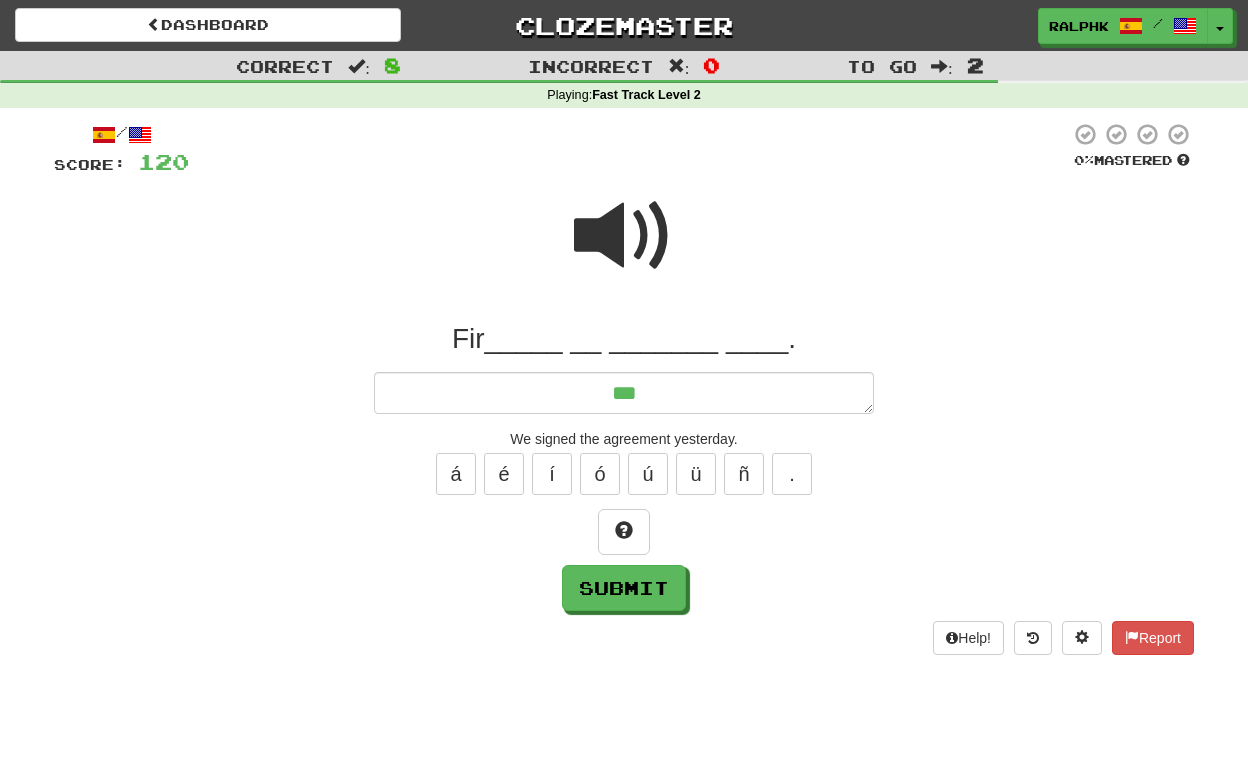 click at bounding box center [624, 236] 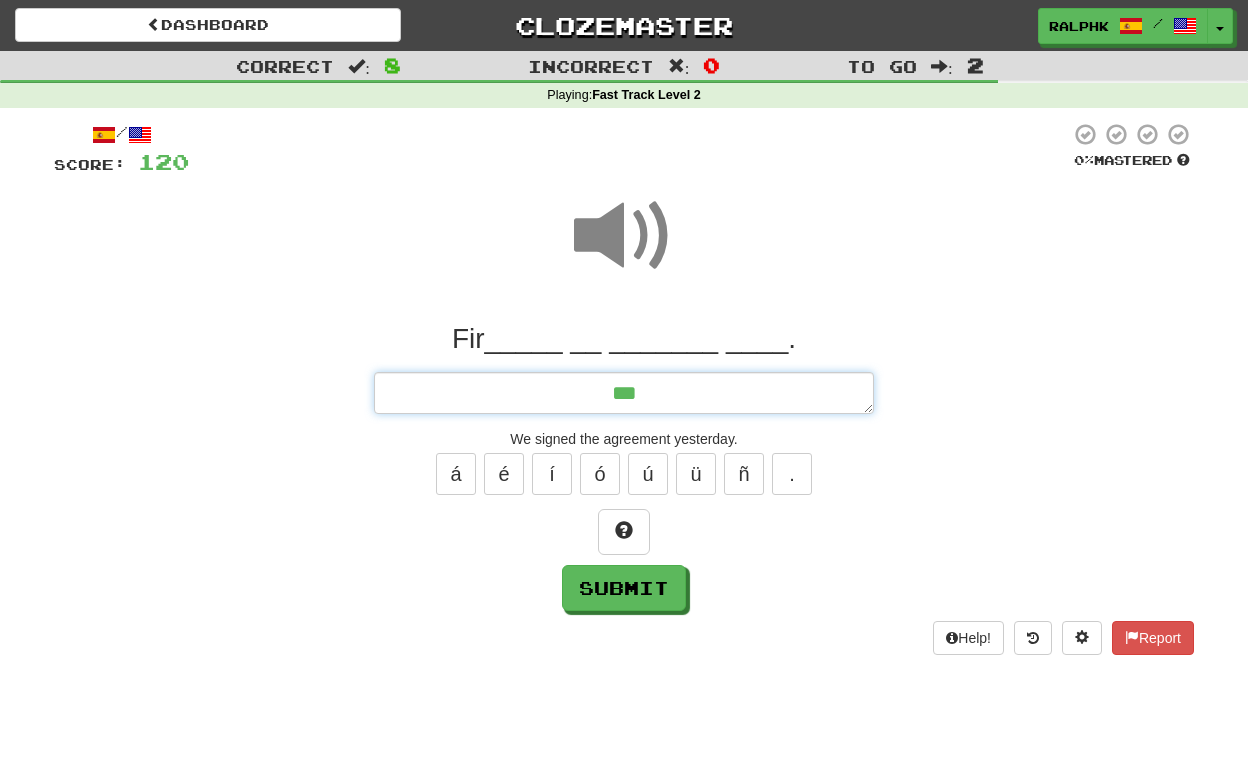 click on "***" at bounding box center (624, 393) 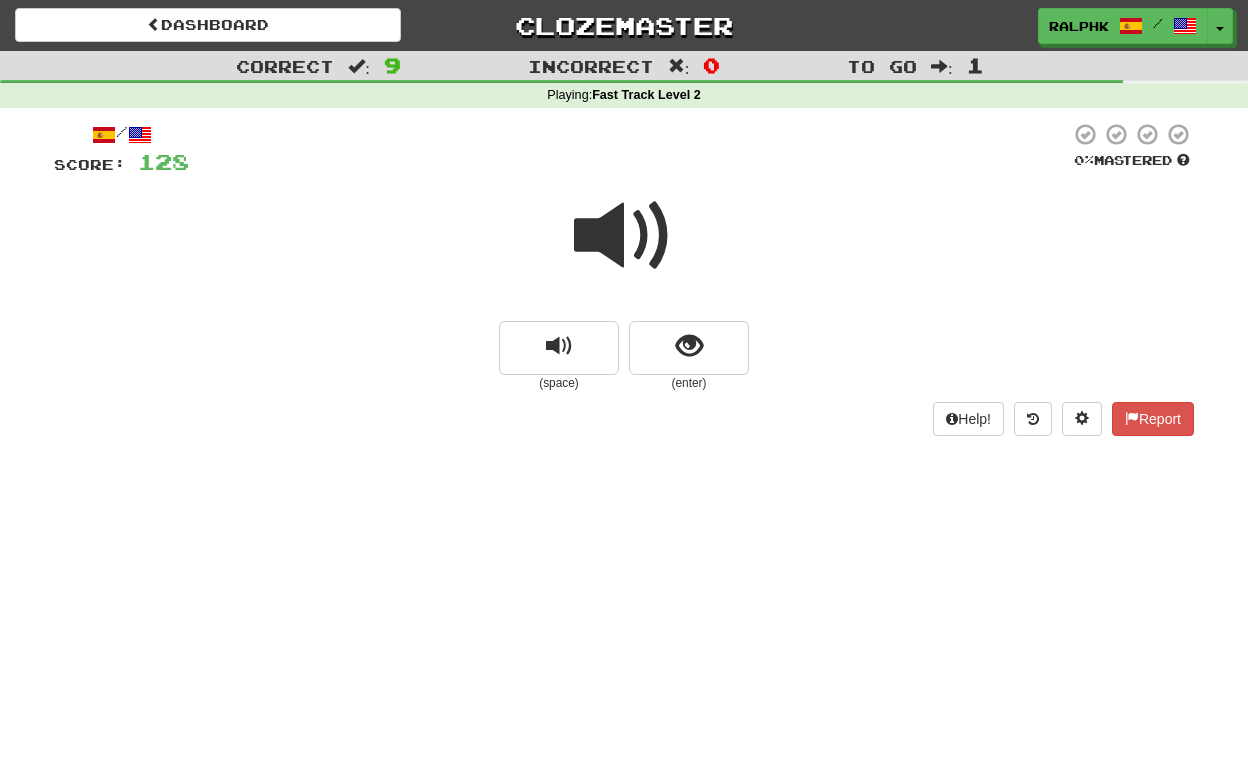 click at bounding box center [624, 236] 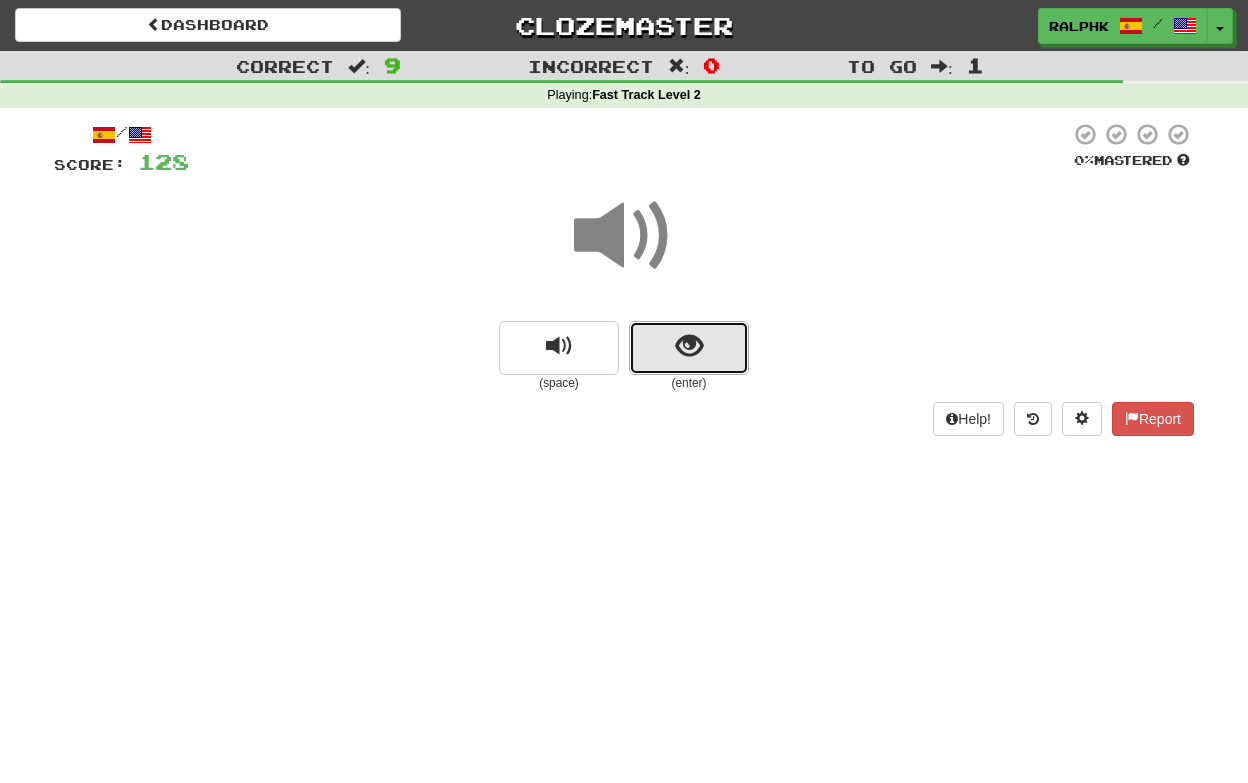 click at bounding box center [689, 348] 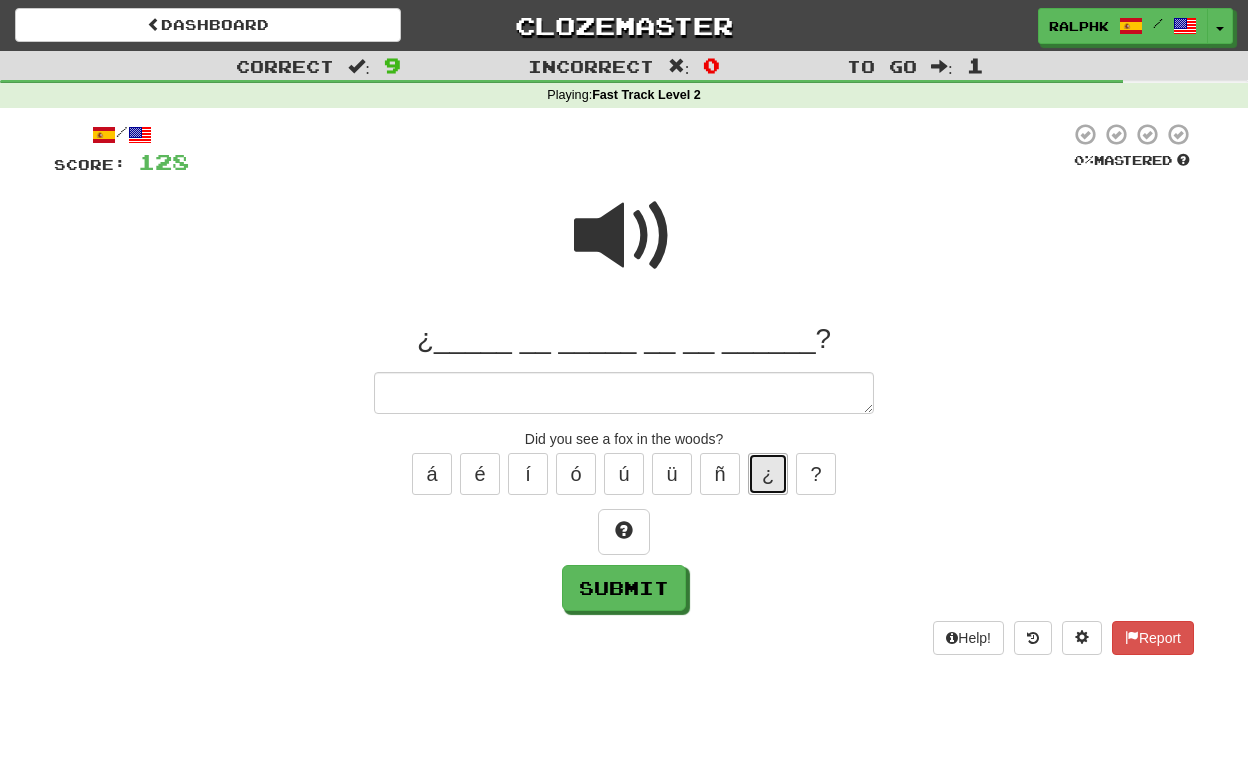 click on "¿" at bounding box center [768, 474] 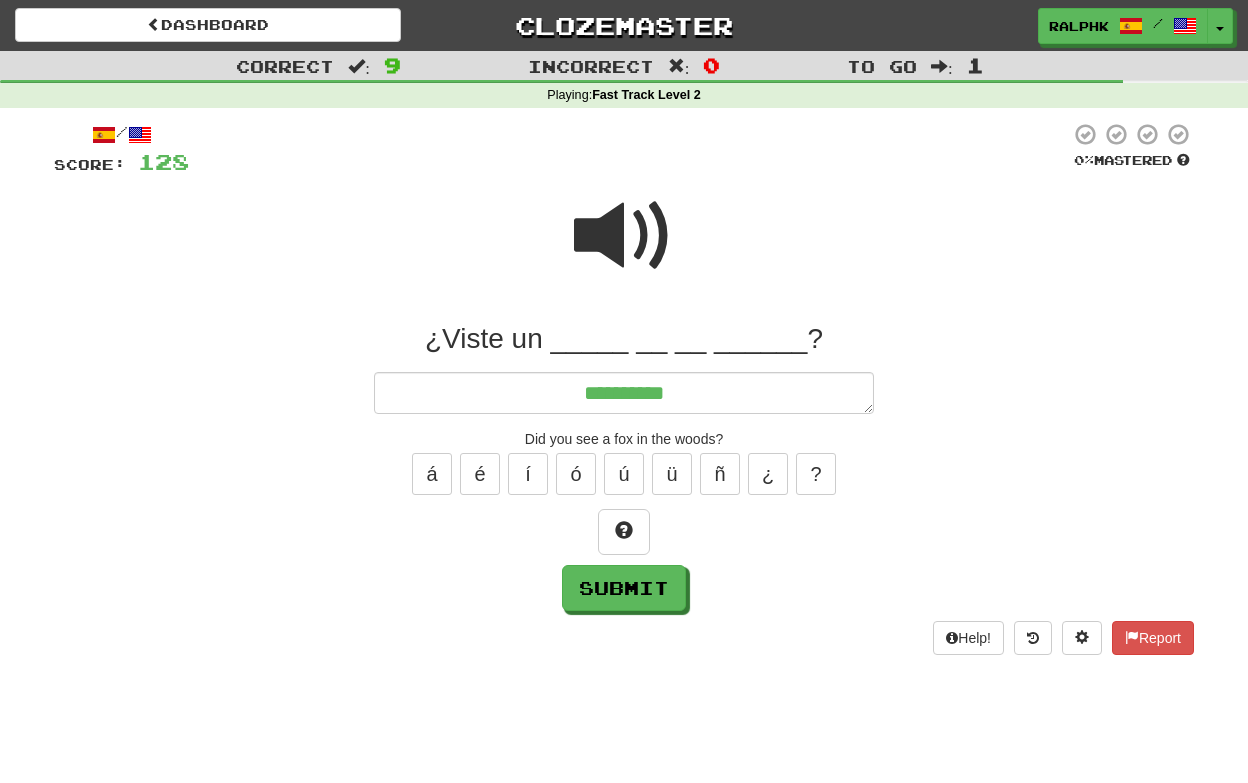 click at bounding box center [624, 236] 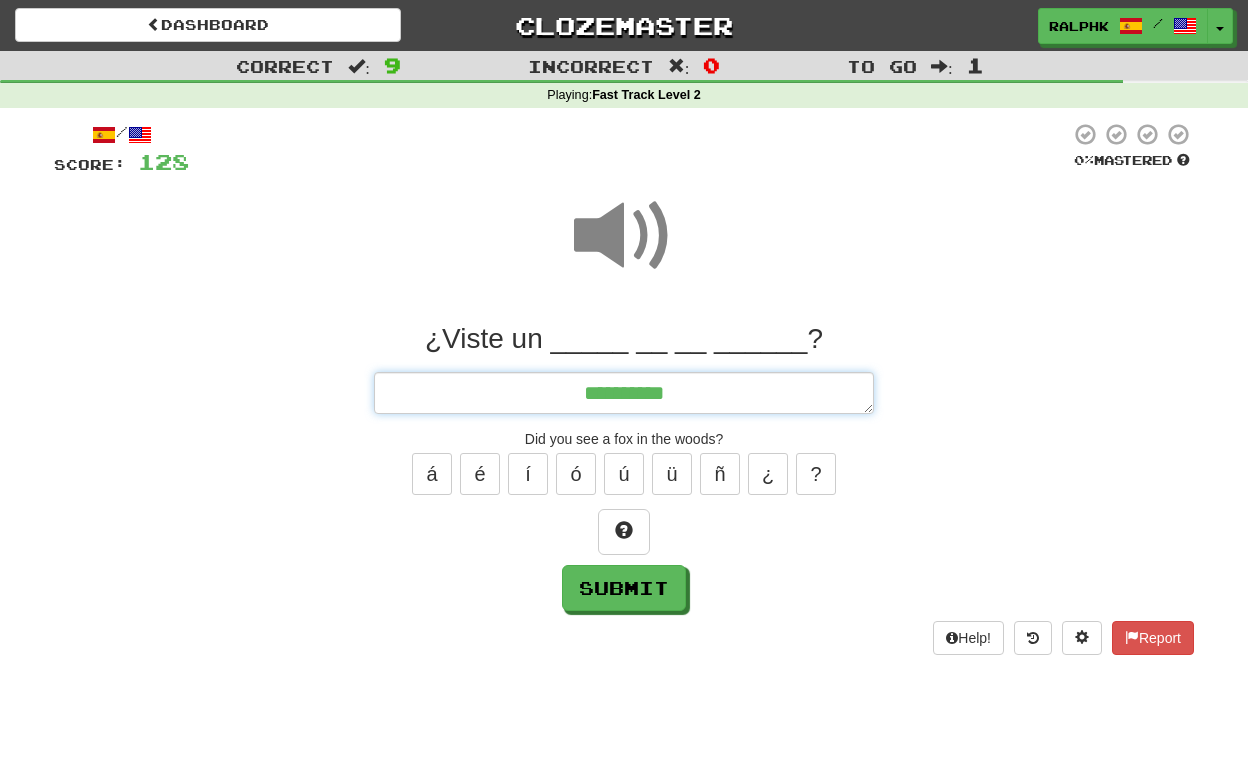 click on "*********" at bounding box center (624, 393) 